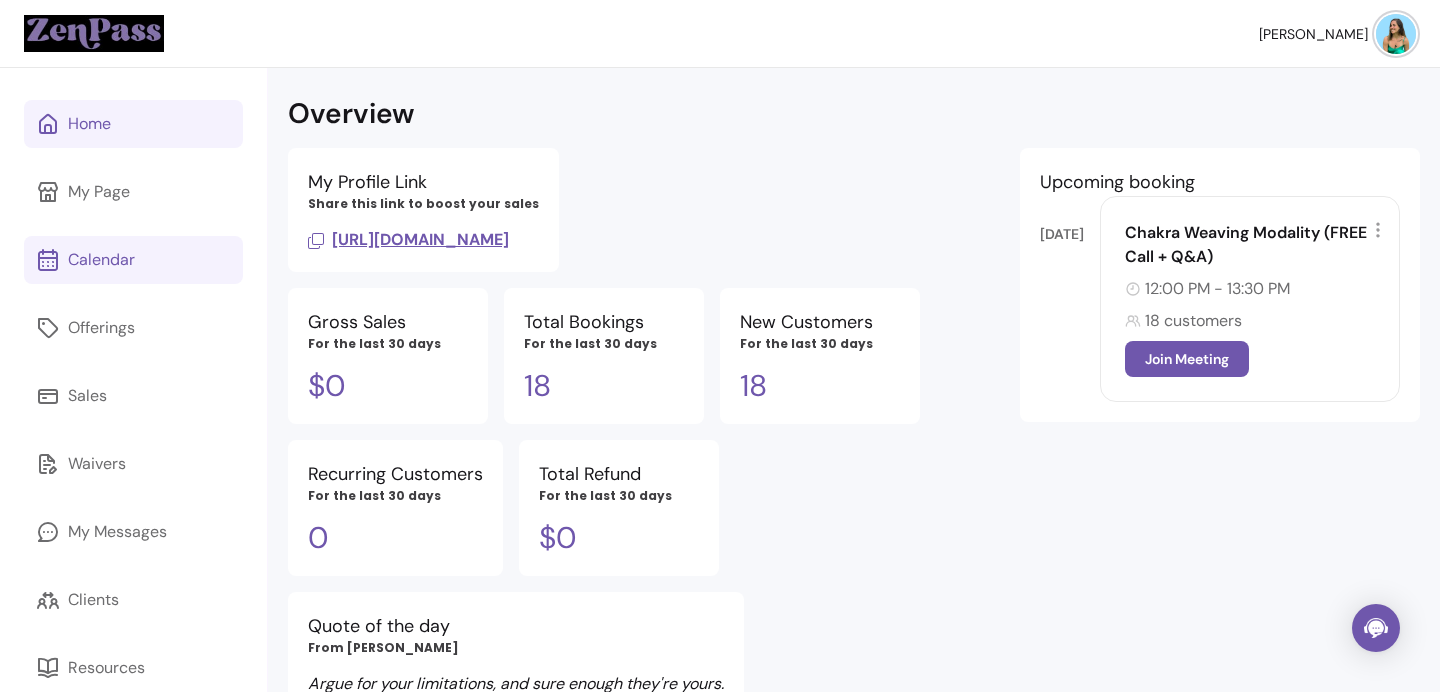 scroll, scrollTop: 0, scrollLeft: 0, axis: both 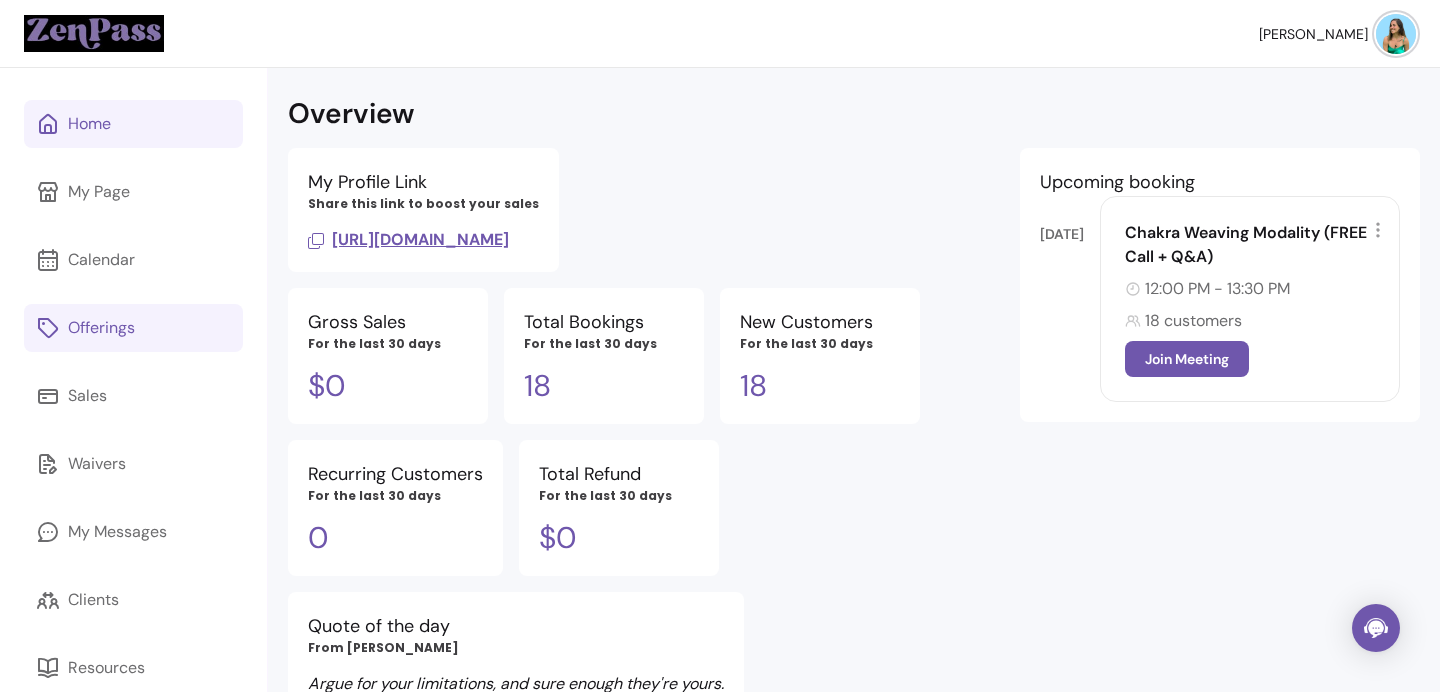 click on "Offerings" at bounding box center [101, 328] 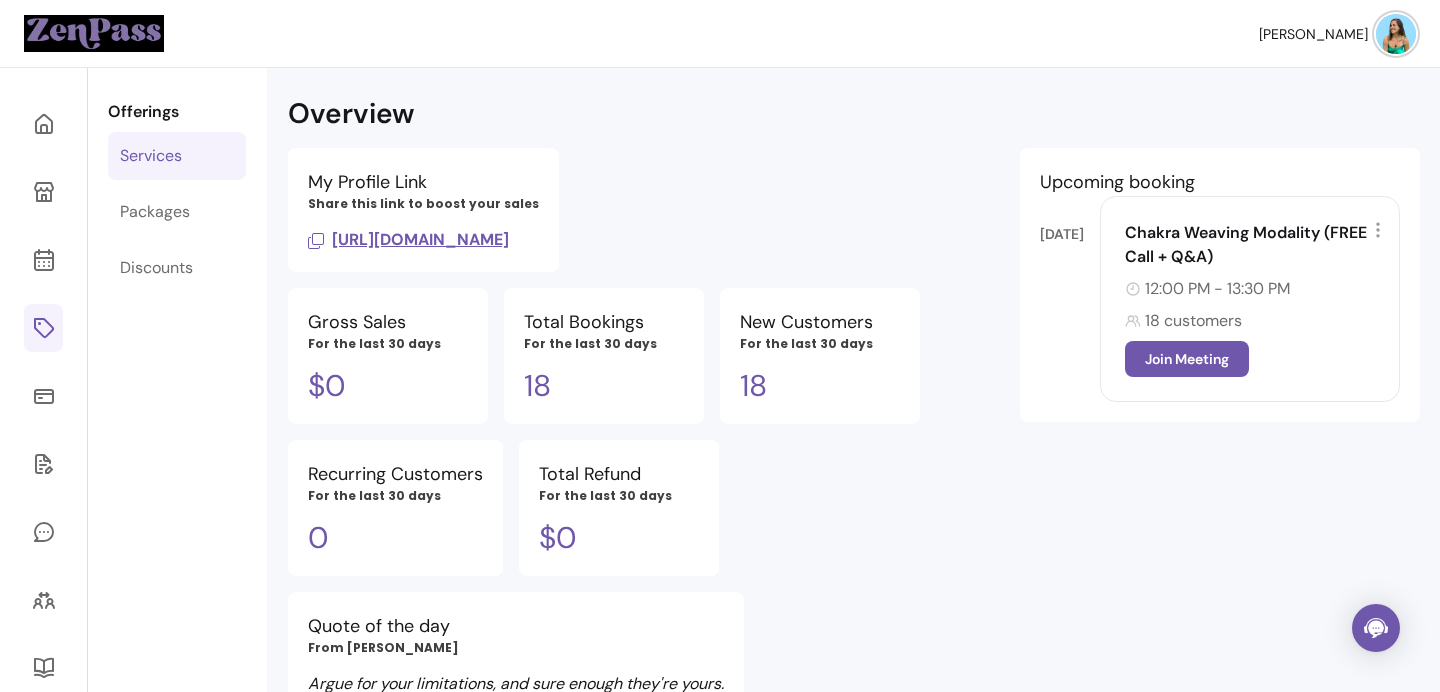 click on "Services" at bounding box center [177, 156] 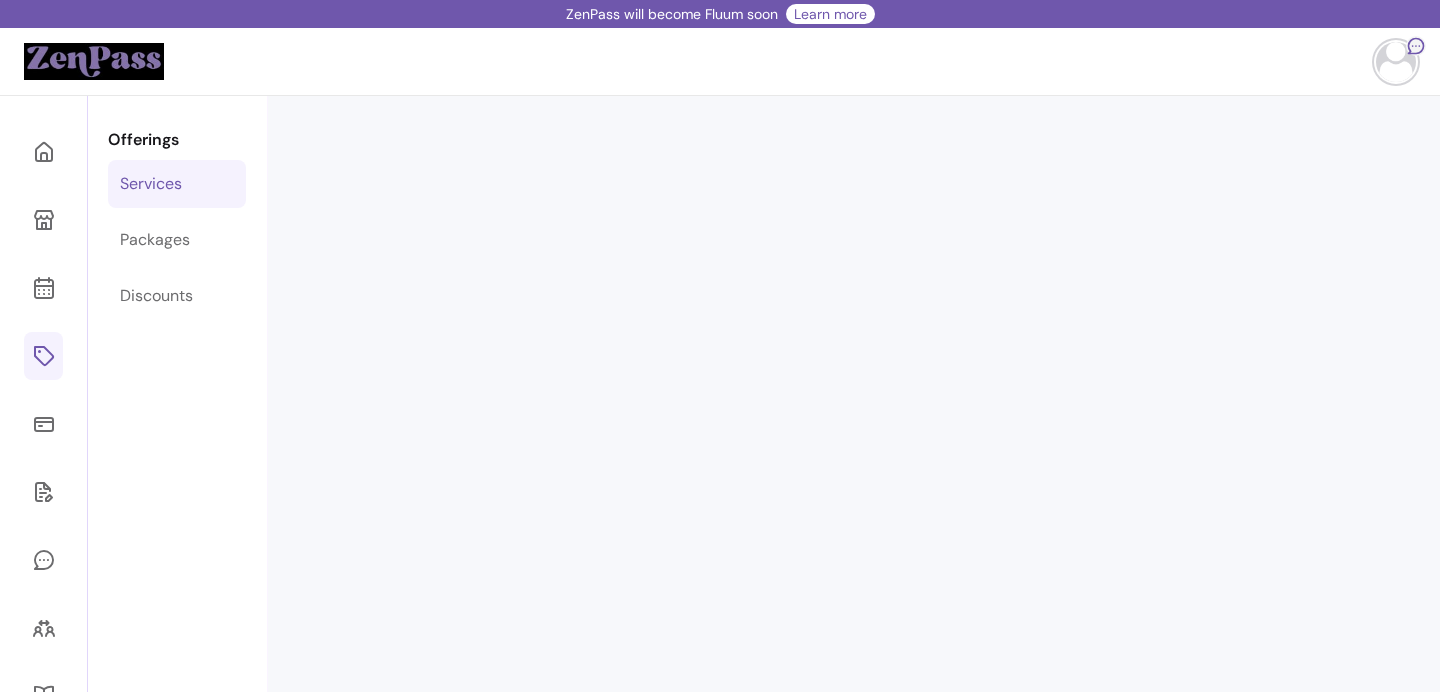 scroll, scrollTop: 0, scrollLeft: 0, axis: both 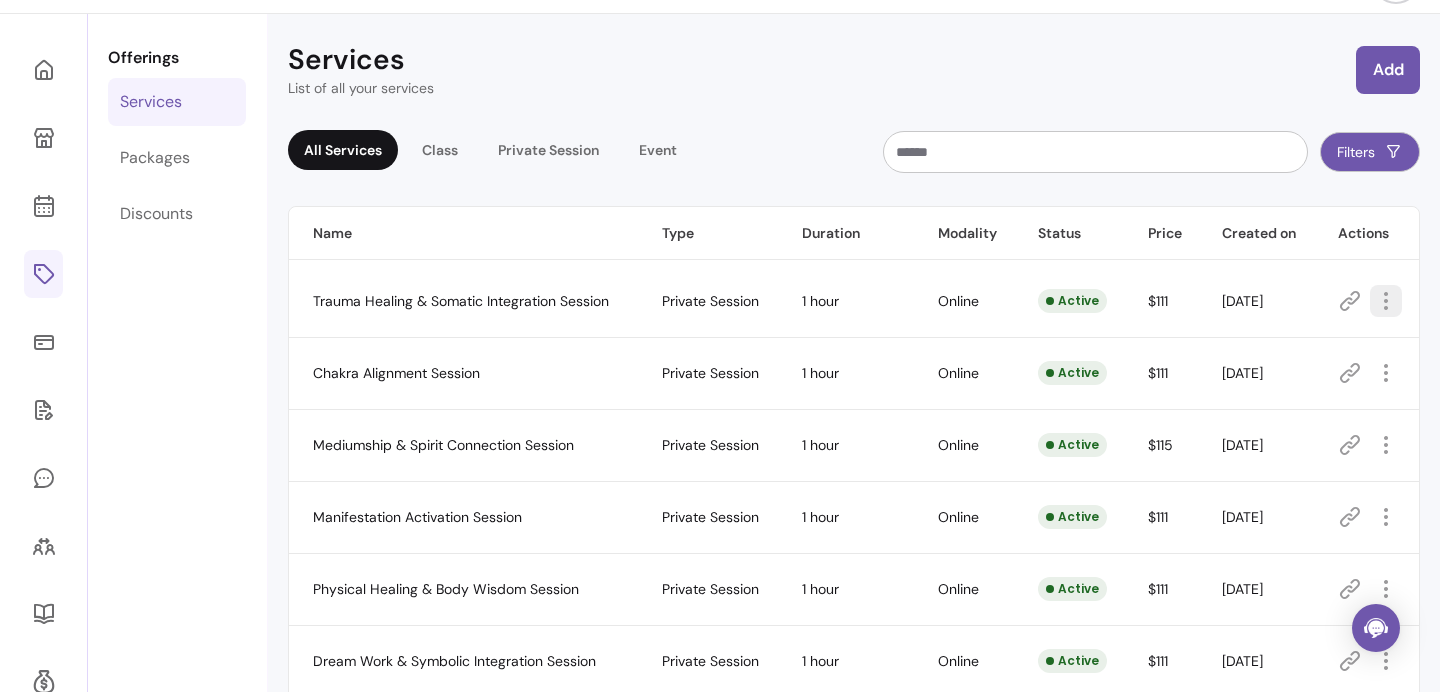 click 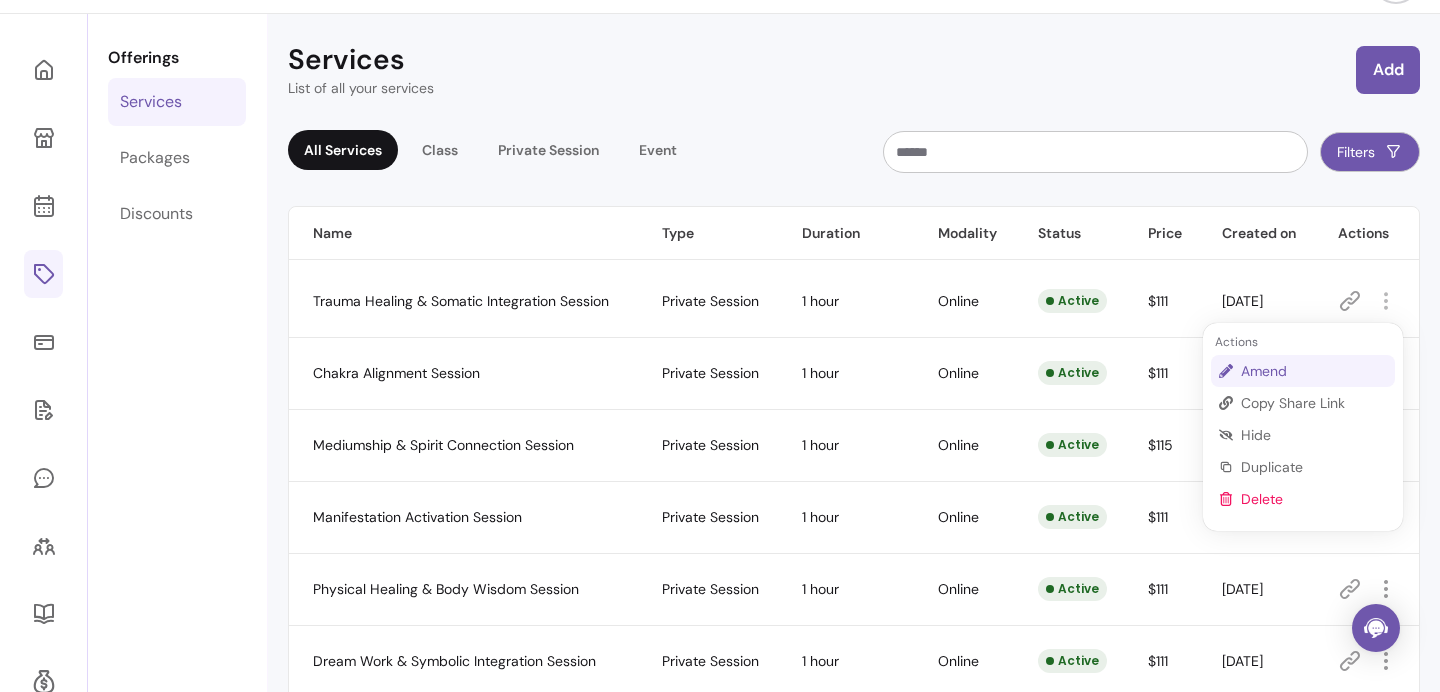 click on "Amend" at bounding box center [1314, 371] 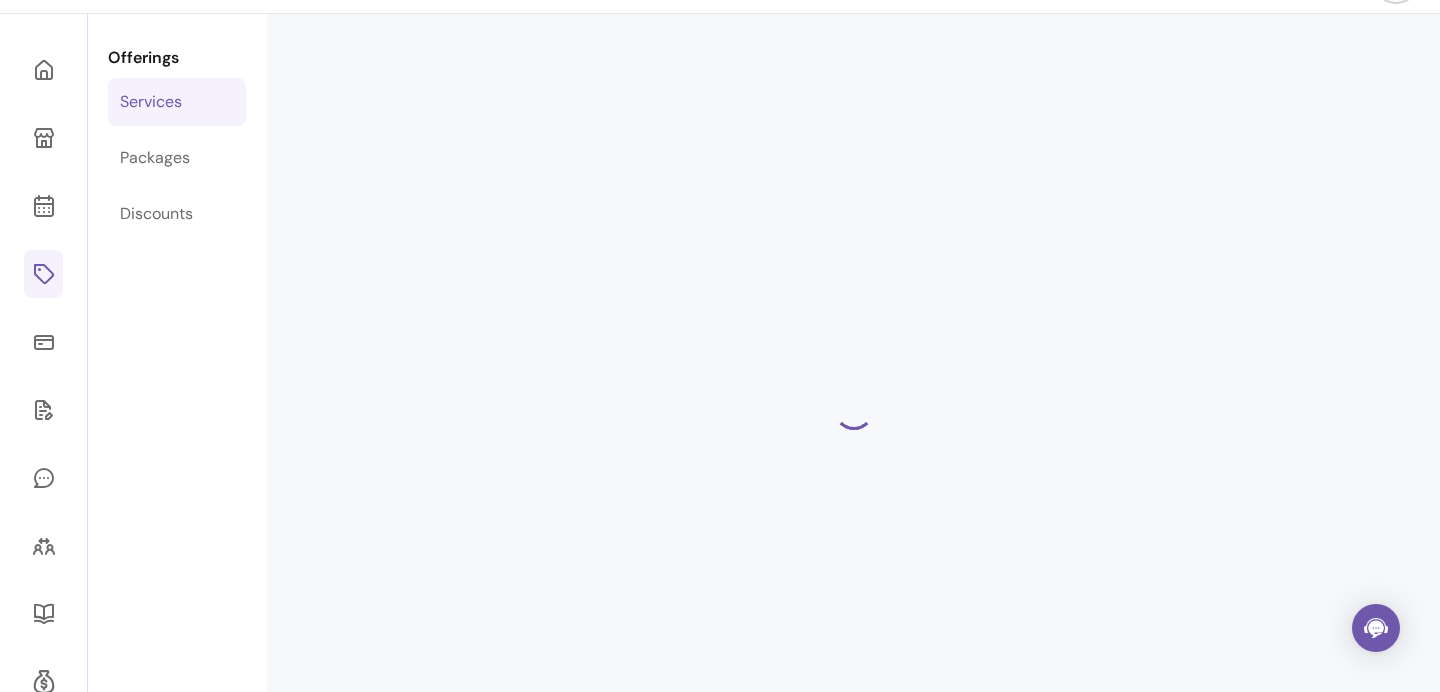 select on "**" 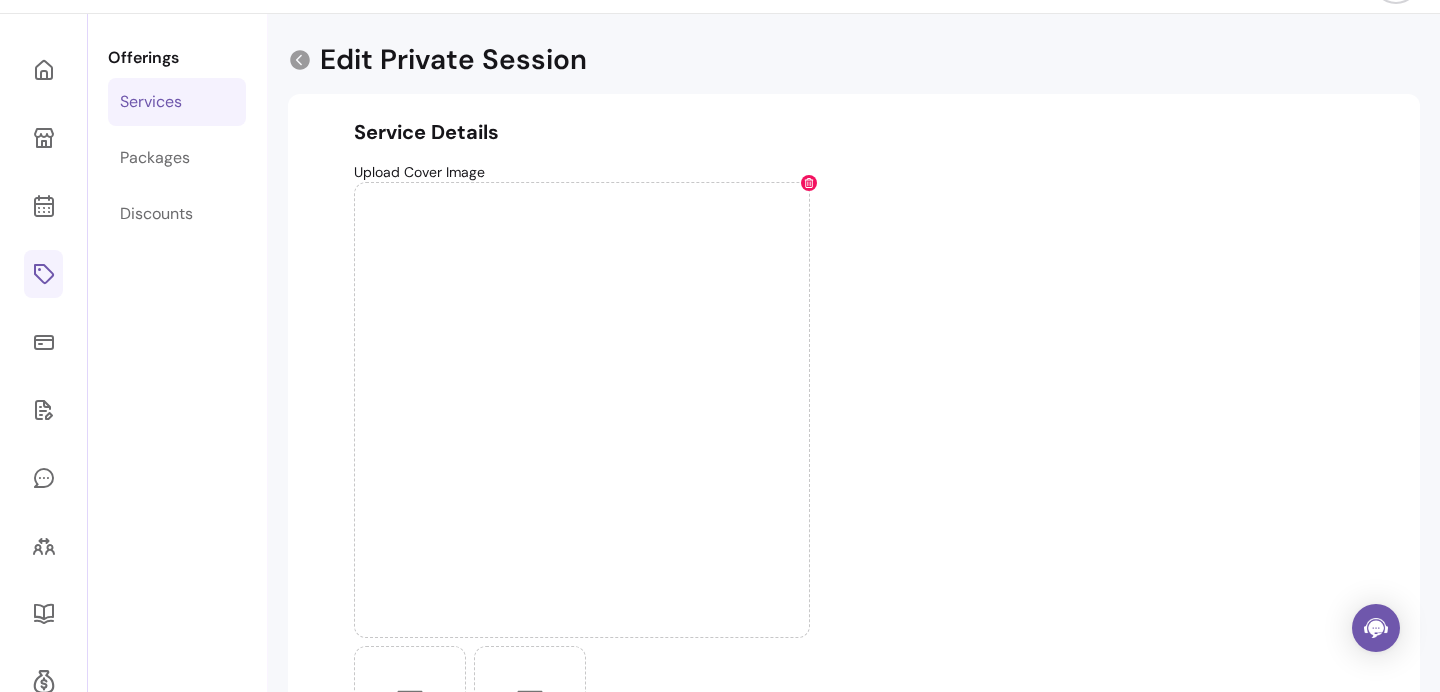scroll, scrollTop: 657, scrollLeft: 0, axis: vertical 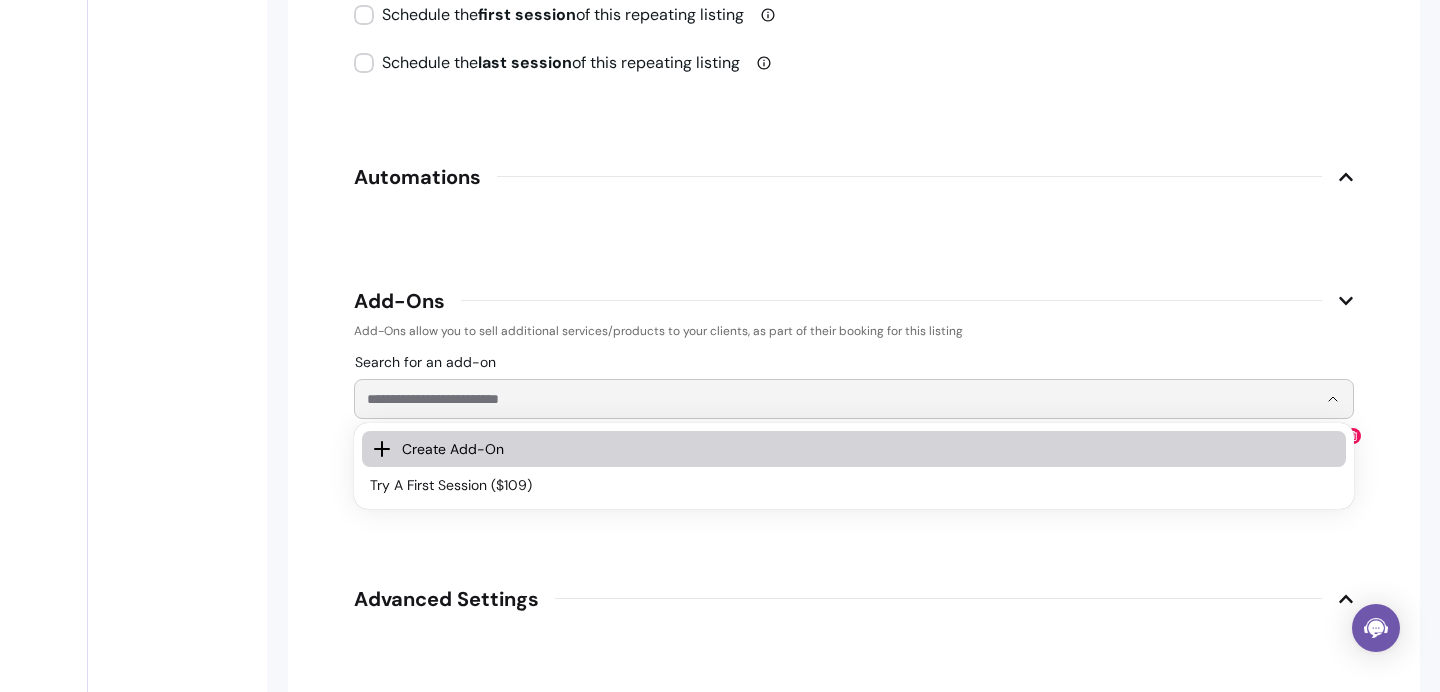 click on "Search for an add-on" at bounding box center [842, 399] 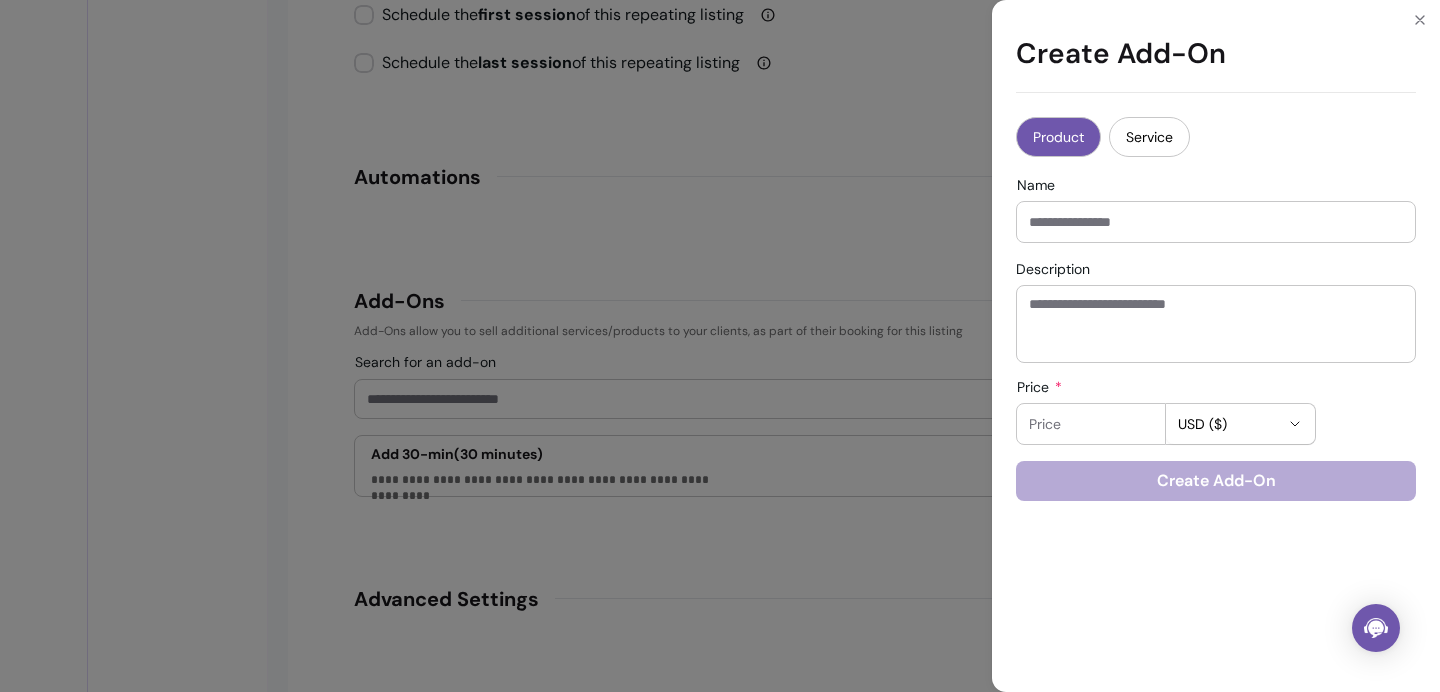 click on "Name" at bounding box center (1216, 222) 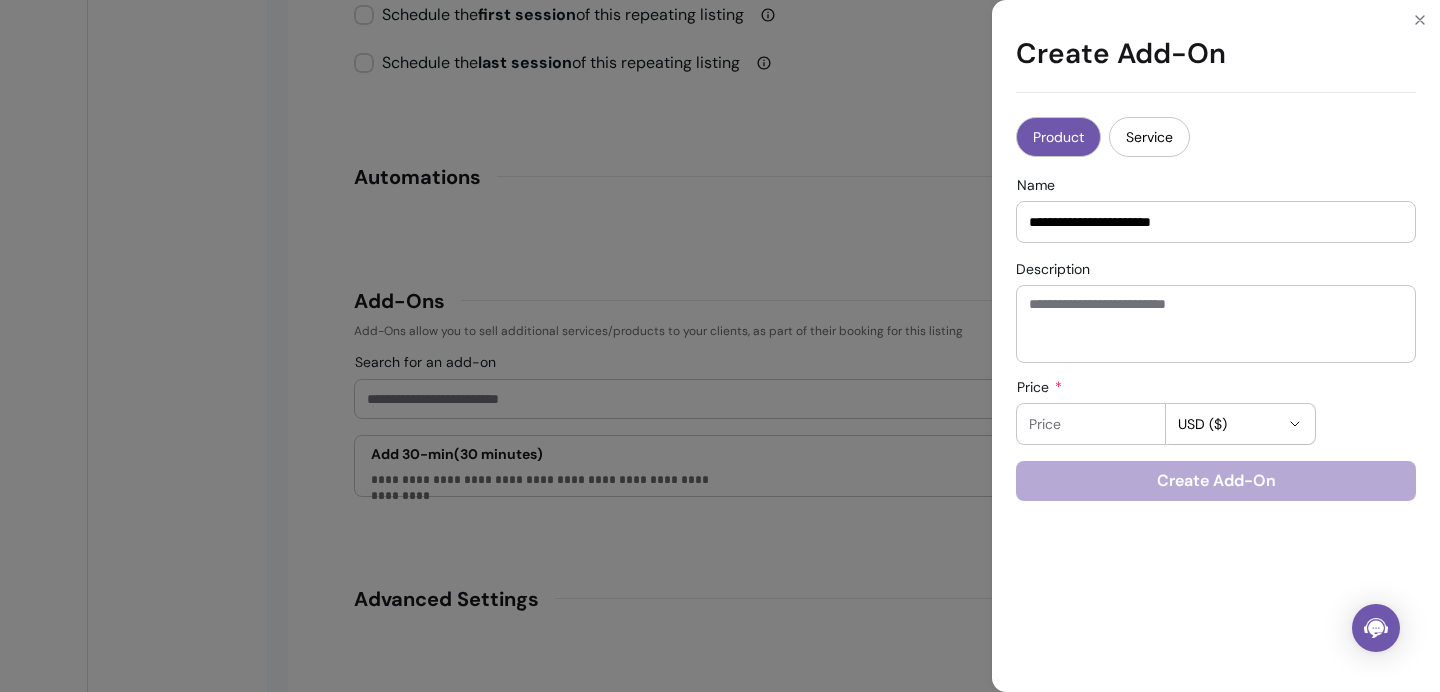 type on "**********" 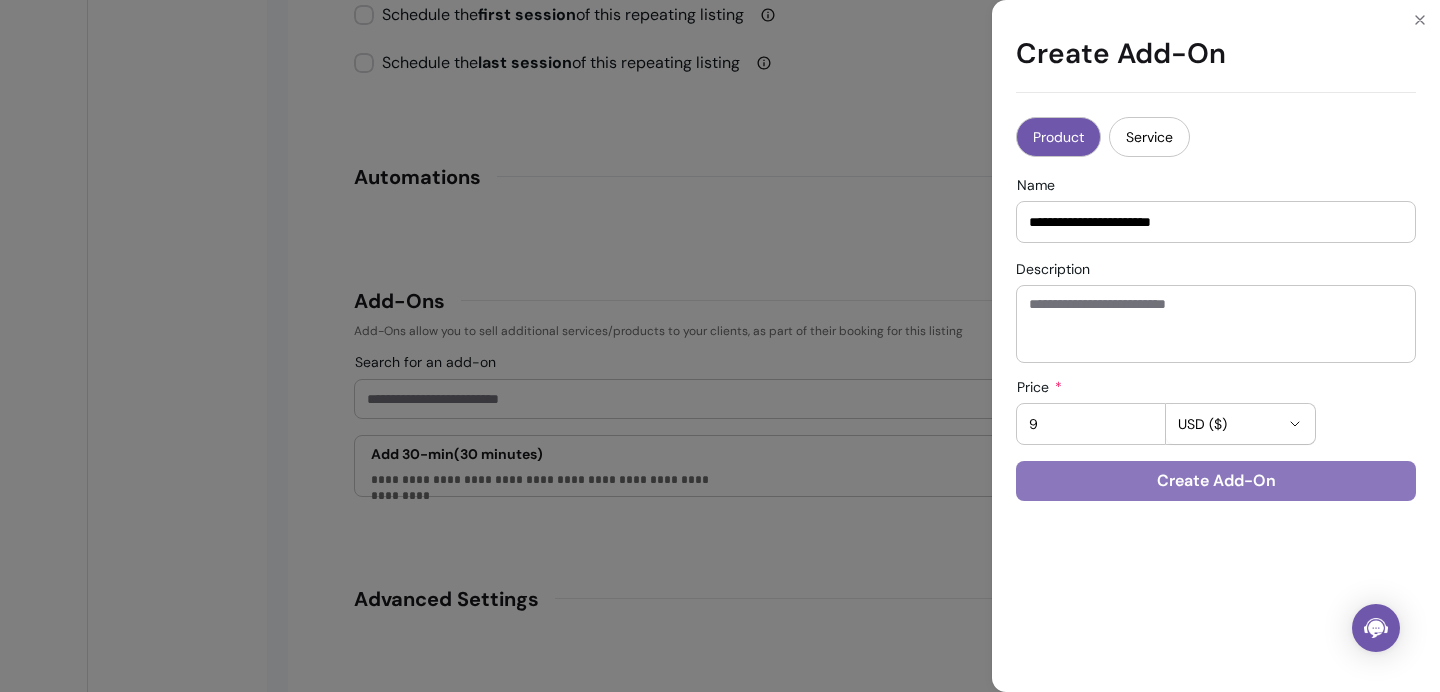 type on "9" 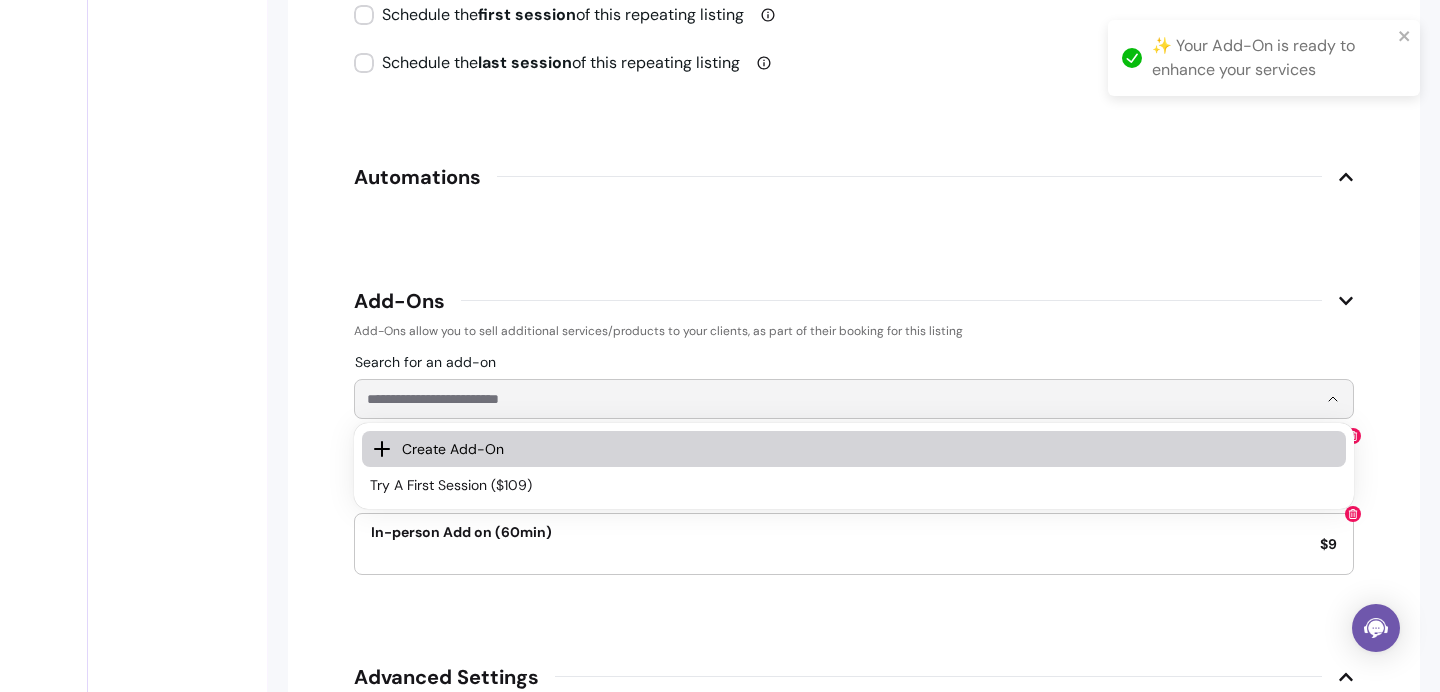 click on "Search for an add-on" at bounding box center [842, 399] 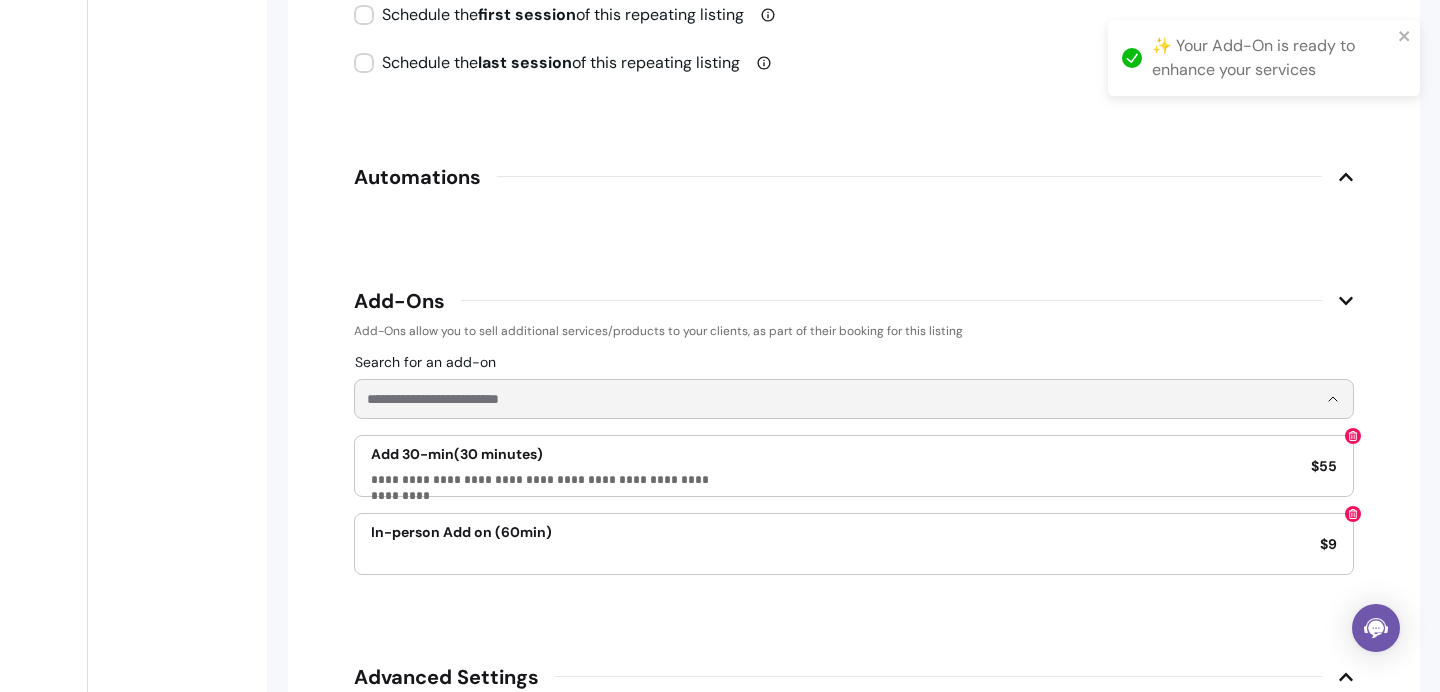 select on "***" 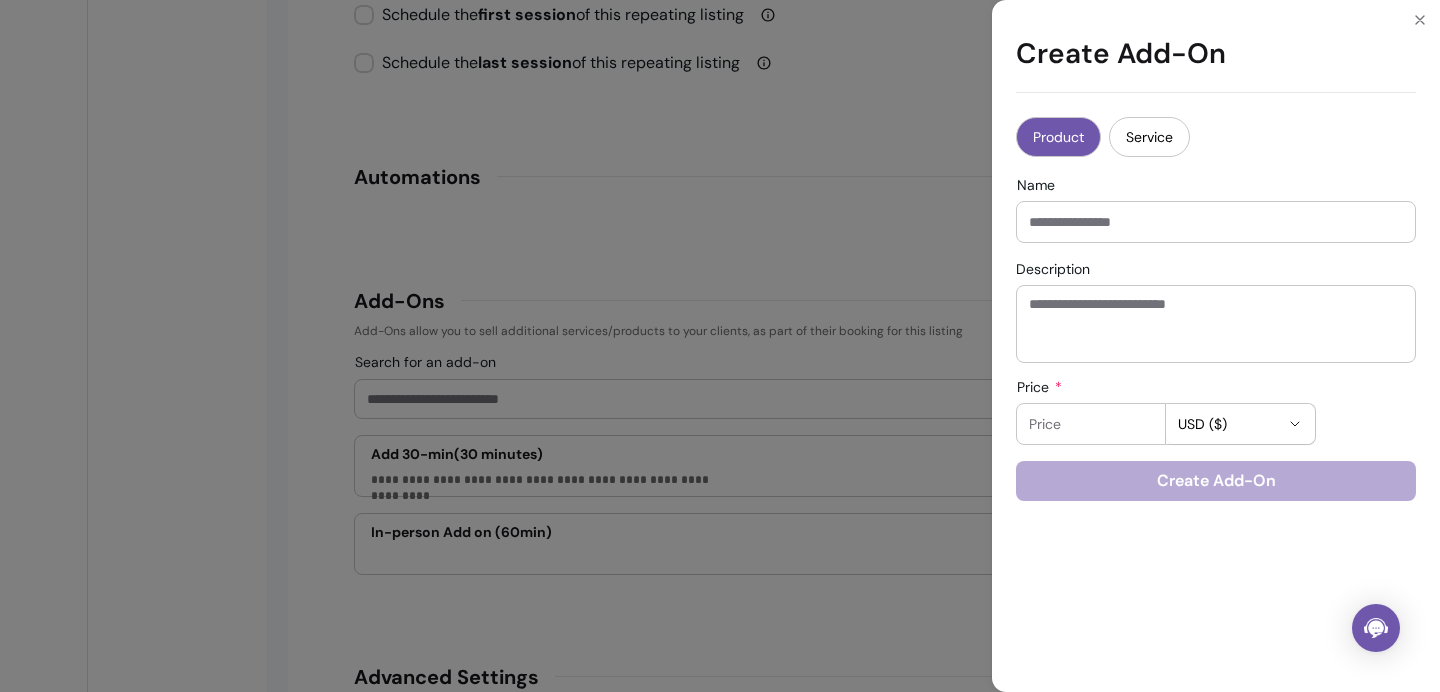 click on "Name" at bounding box center [1216, 222] 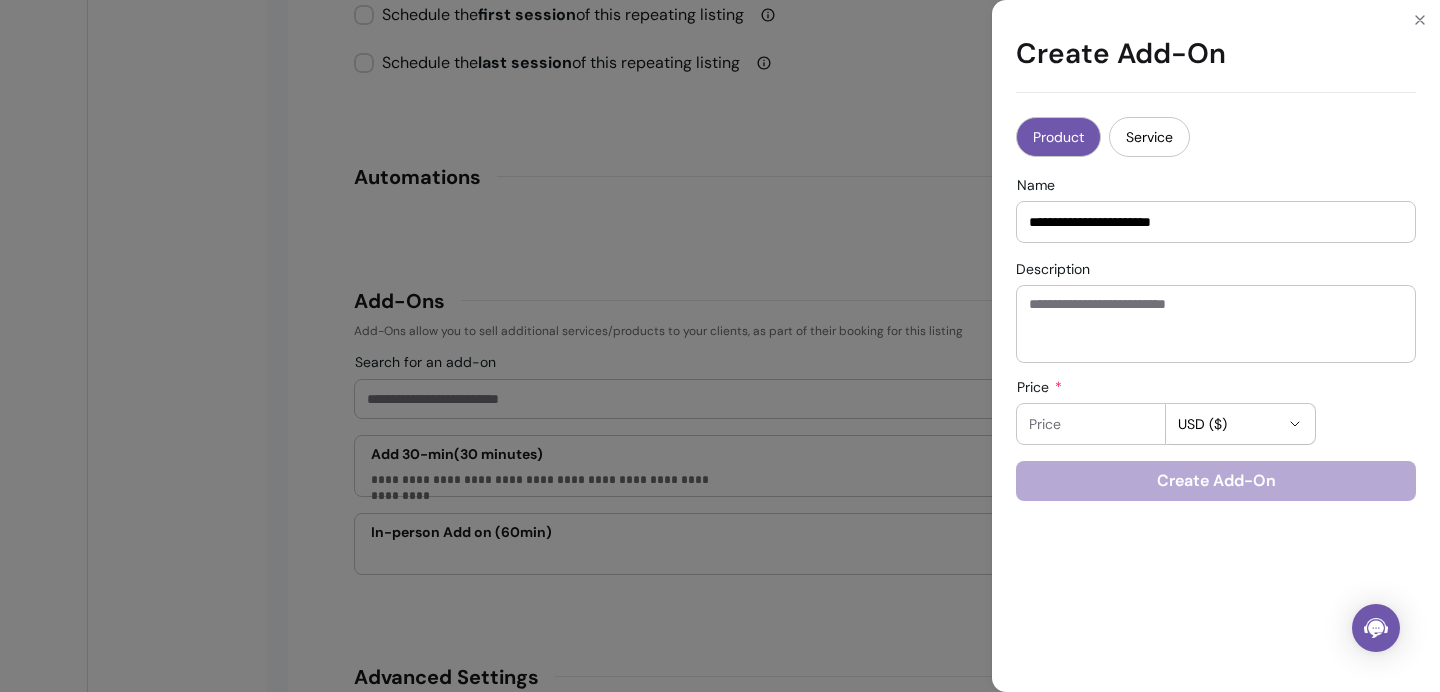 type on "**********" 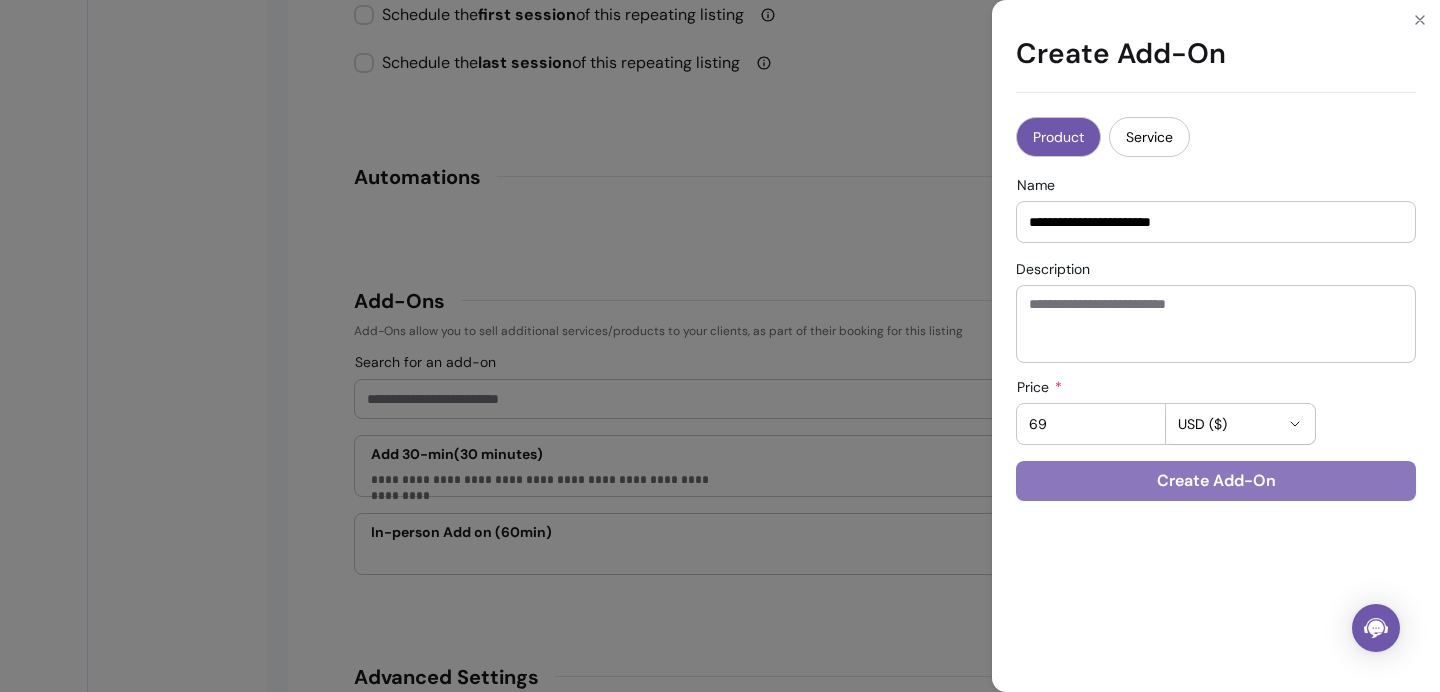 type on "69" 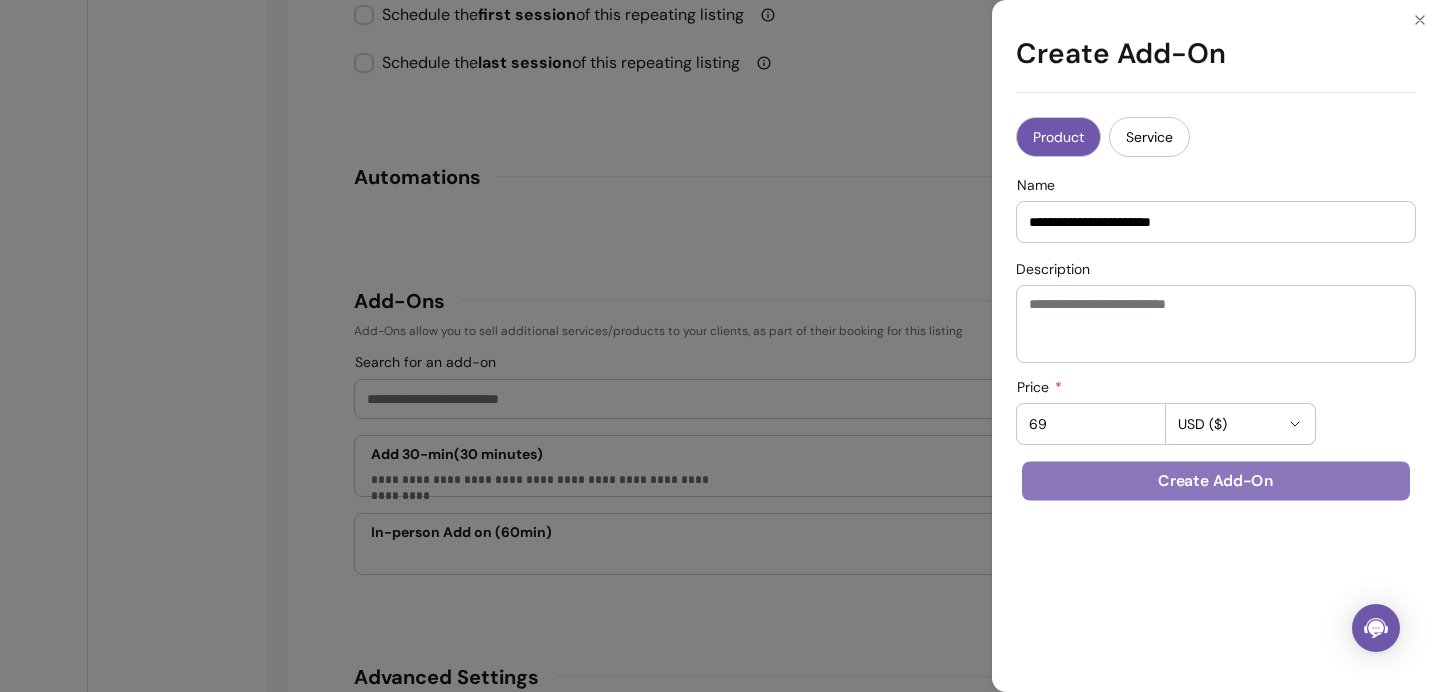 click on "Create Add-On" at bounding box center (1216, 481) 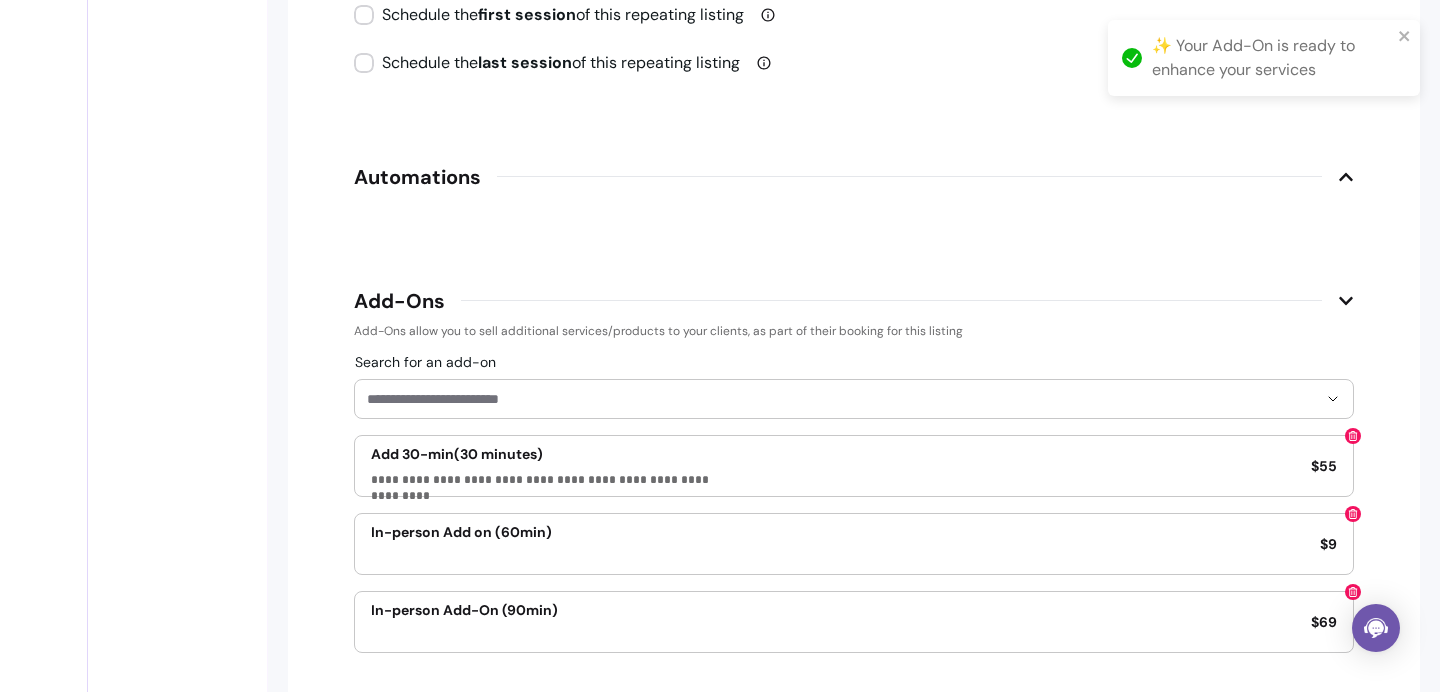 click on "In-person Add on (60min) $9" at bounding box center (854, 544) 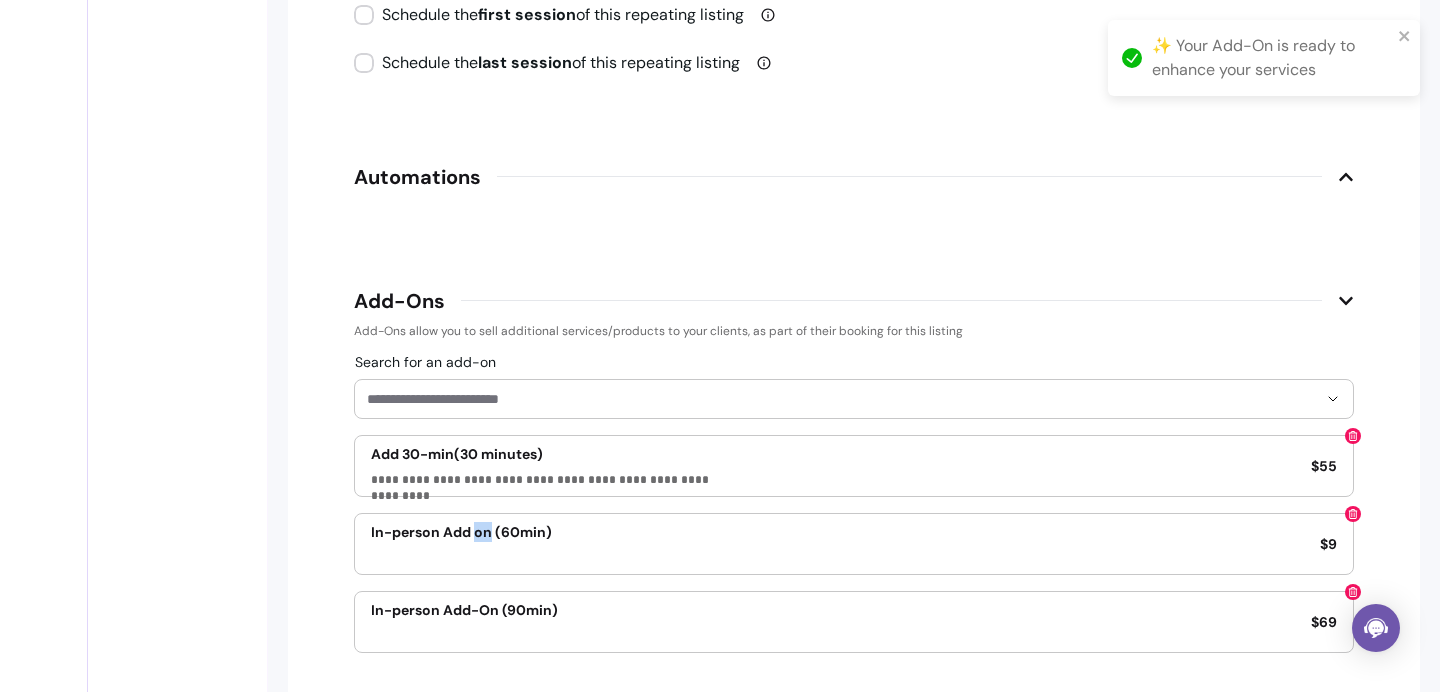 click on "In-person Add on (60min)" at bounding box center (461, 532) 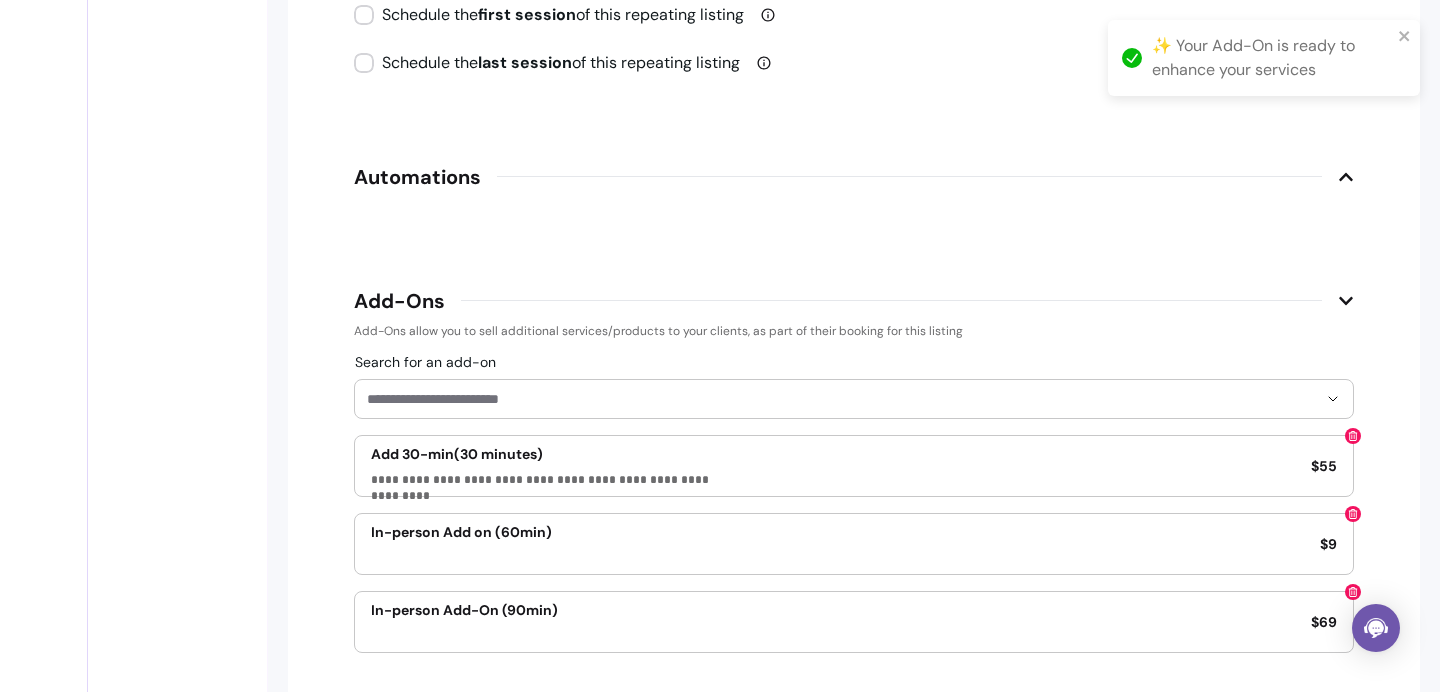 click on "In-person Add on (60min) $9" at bounding box center [854, 544] 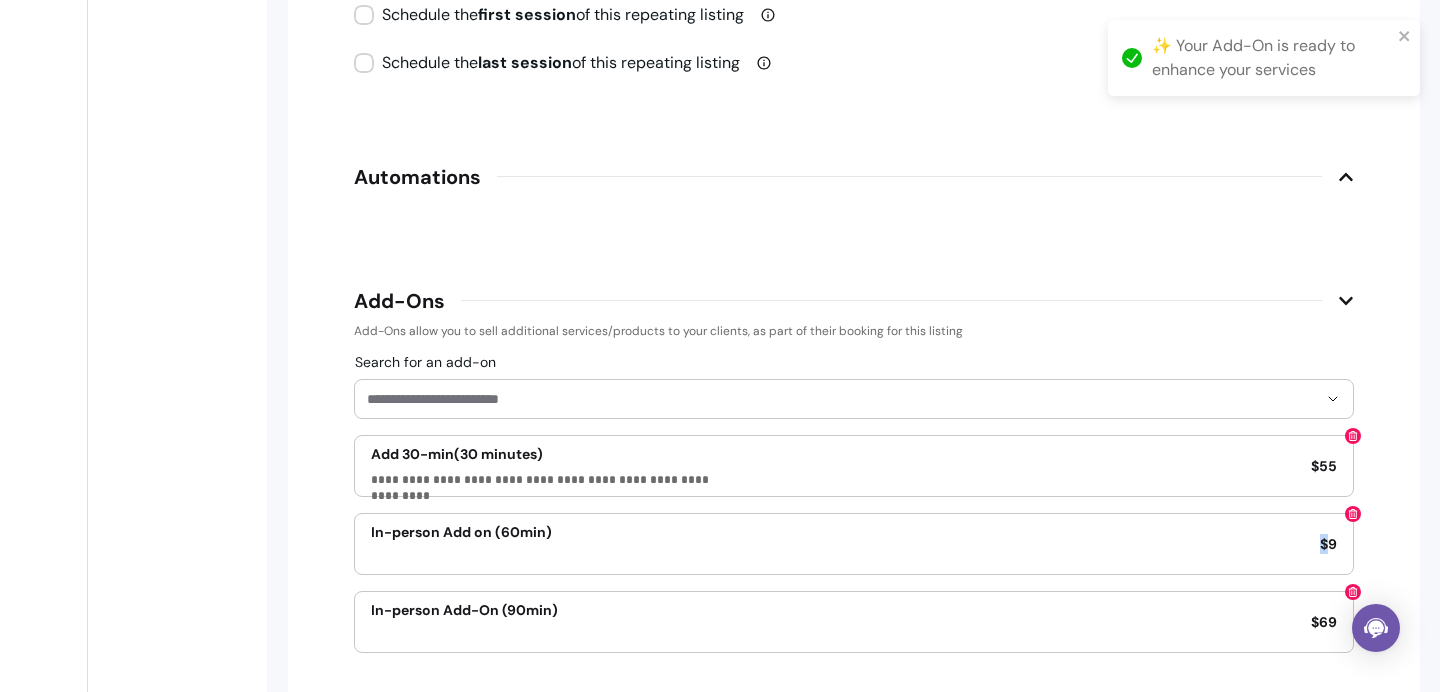 click on "In-person Add on (60min) $9" at bounding box center [854, 544] 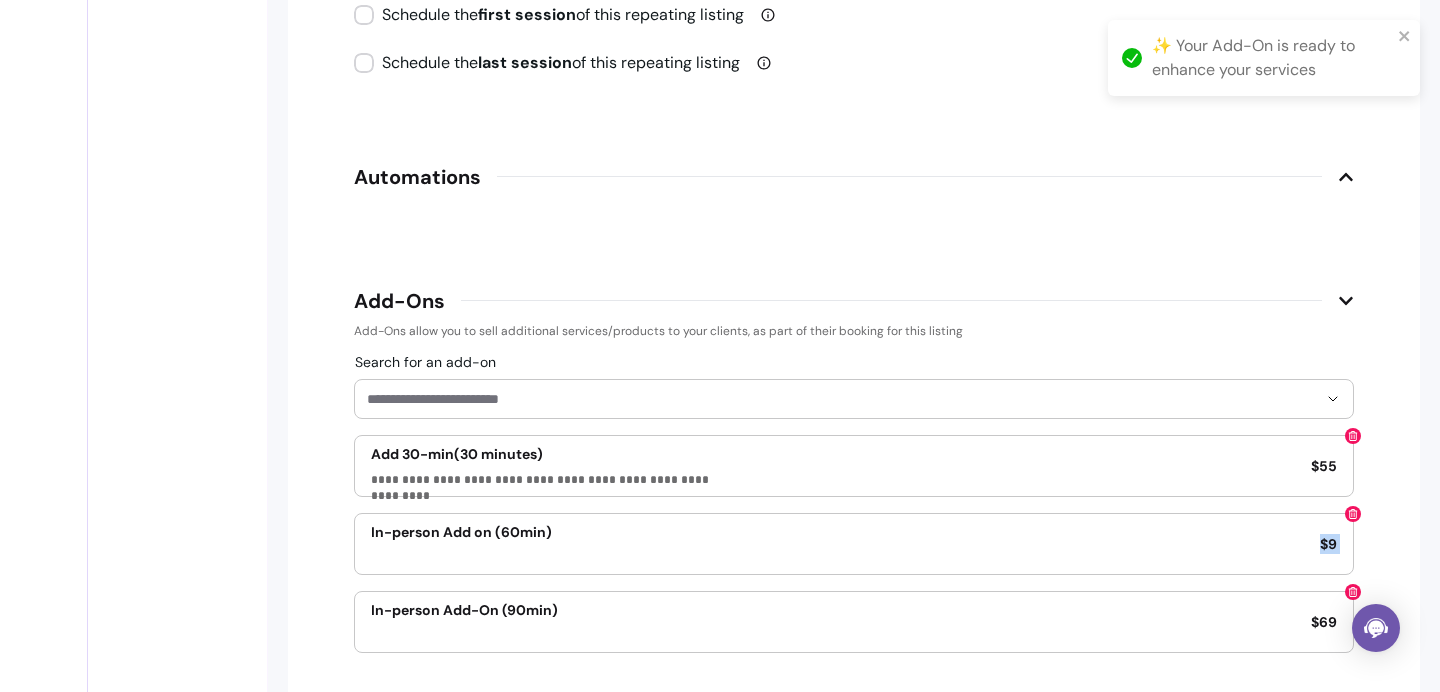 click on "In-person Add on (60min) $9" at bounding box center [854, 544] 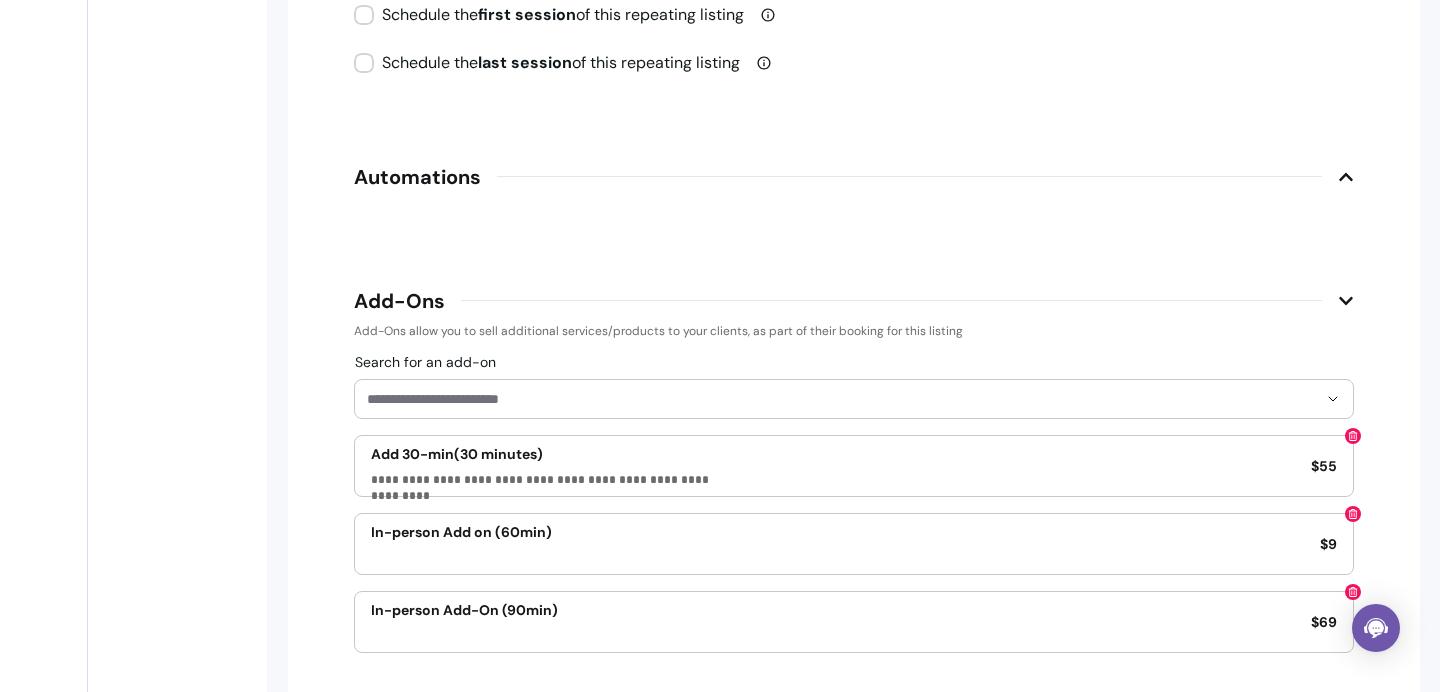 click on "In-person Add on (60min)" at bounding box center [461, 532] 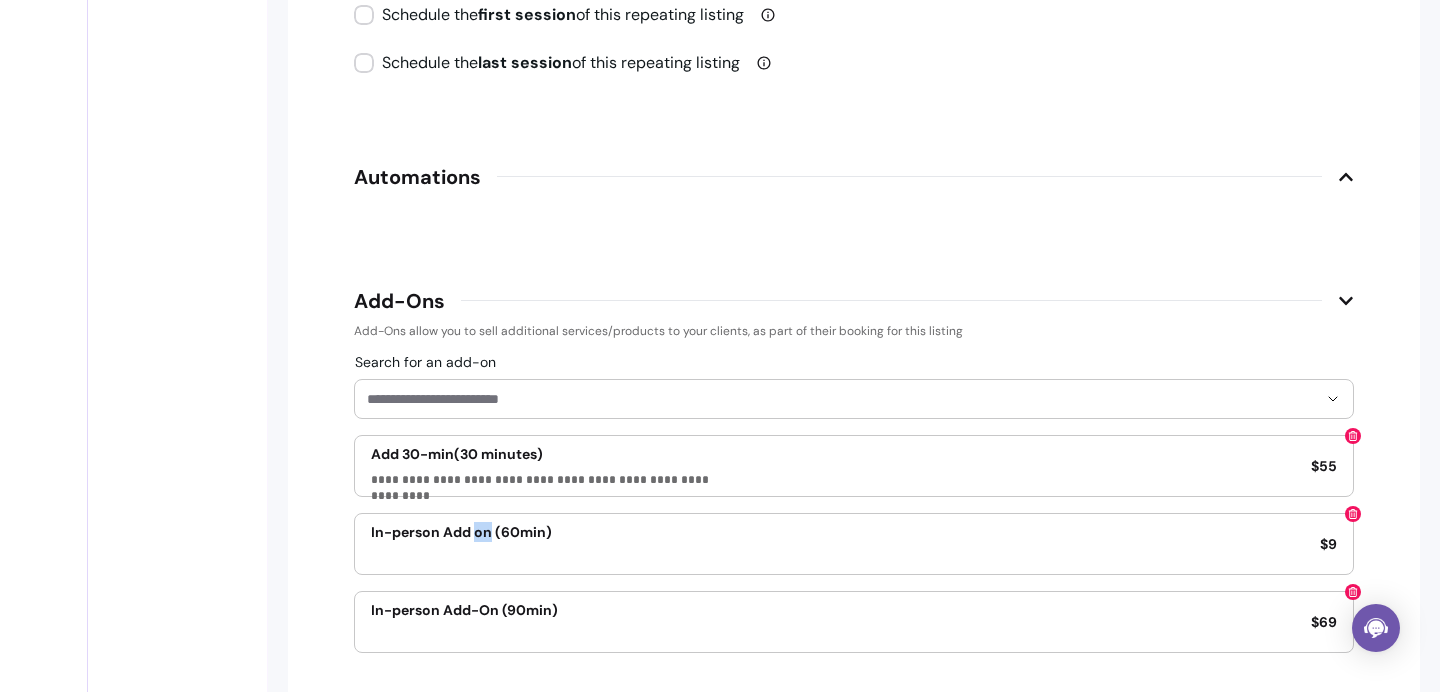 click on "In-person Add on (60min)" at bounding box center (461, 532) 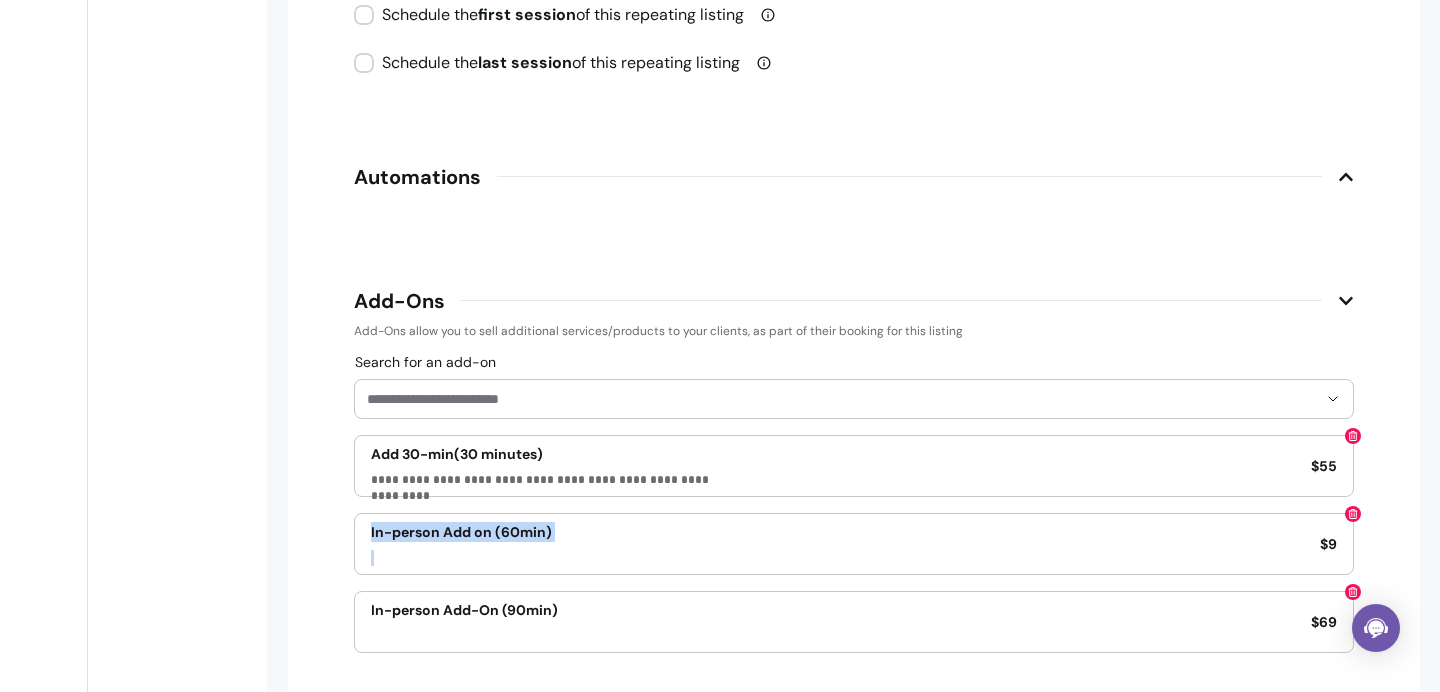 click on "In-person Add on (60min)" at bounding box center [461, 532] 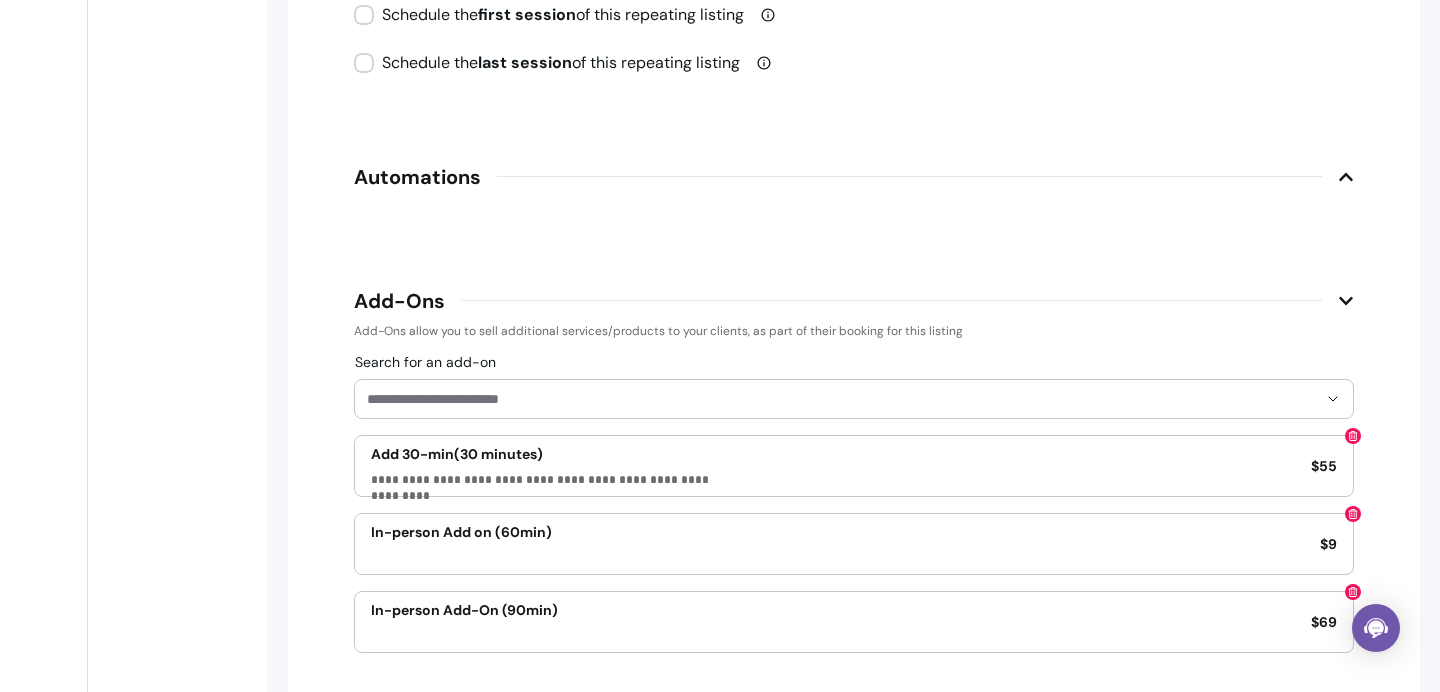 click 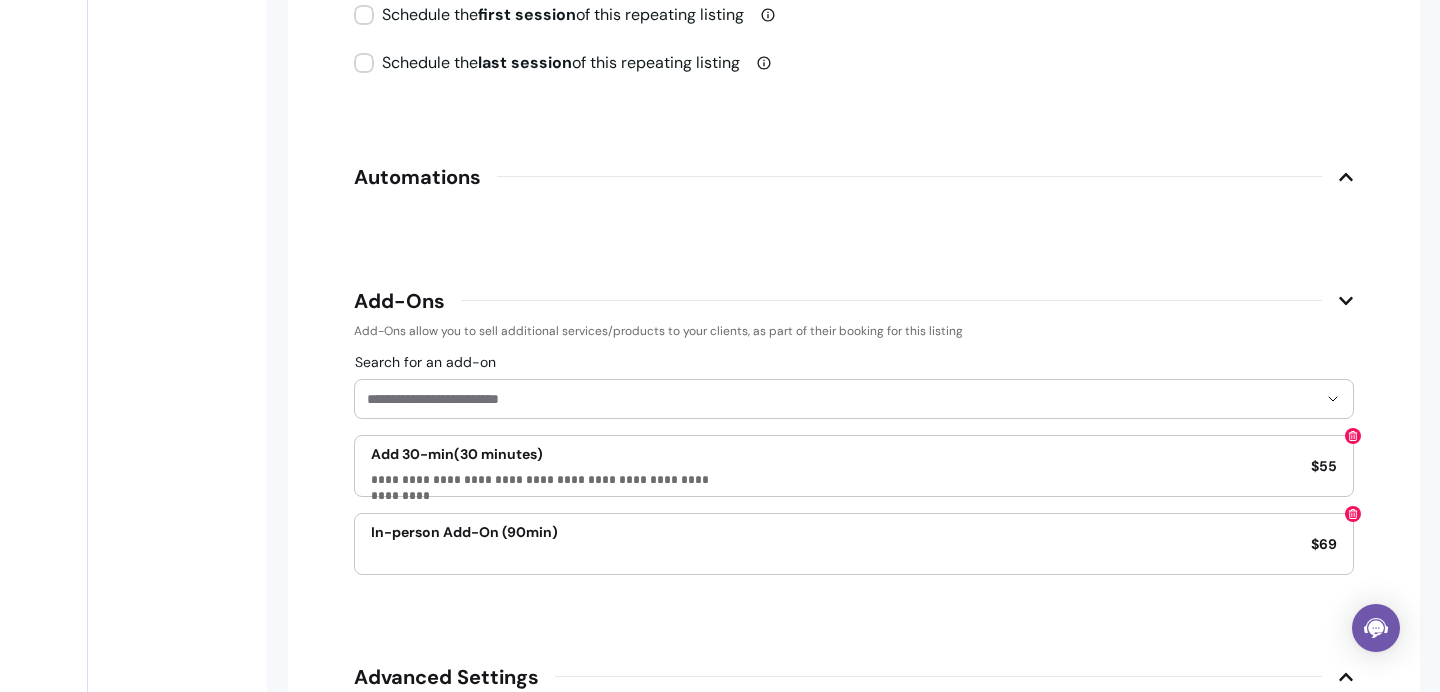 click on "Add-Ons" at bounding box center (399, 301) 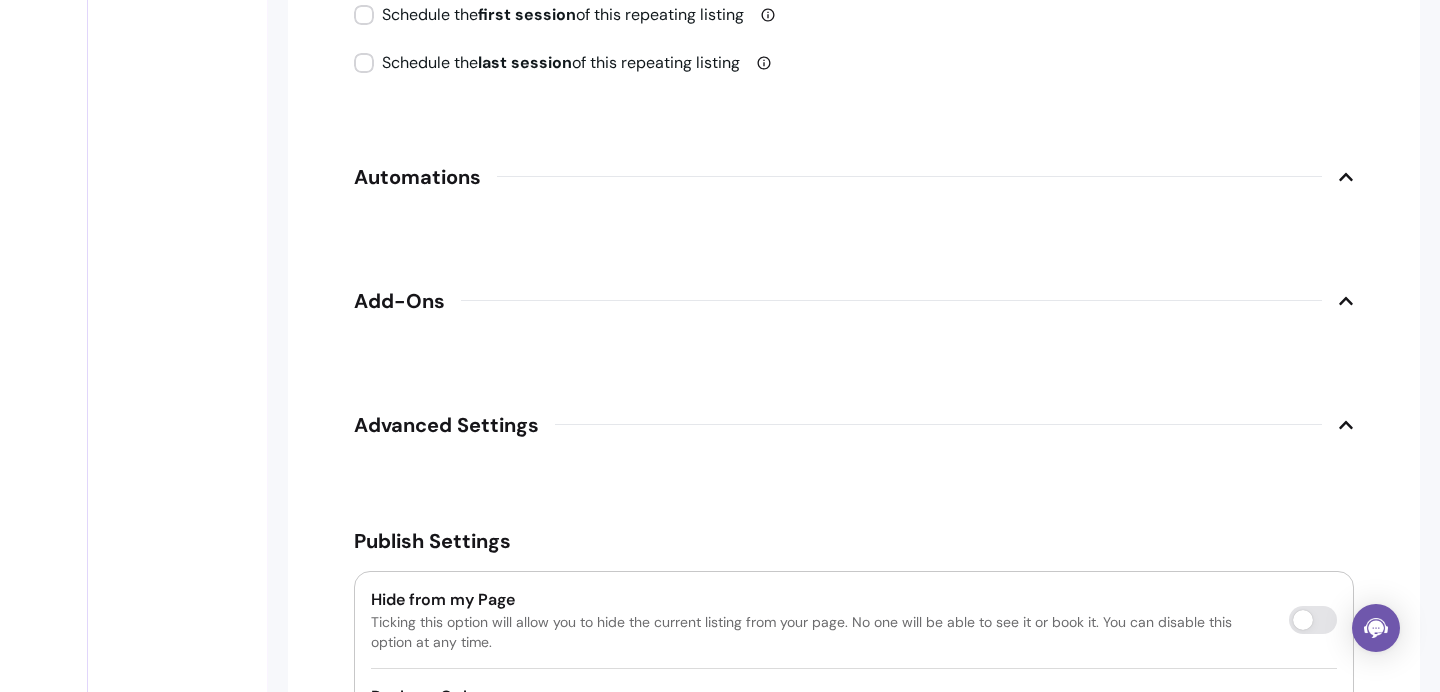 click on "Add-Ons" at bounding box center (854, 301) 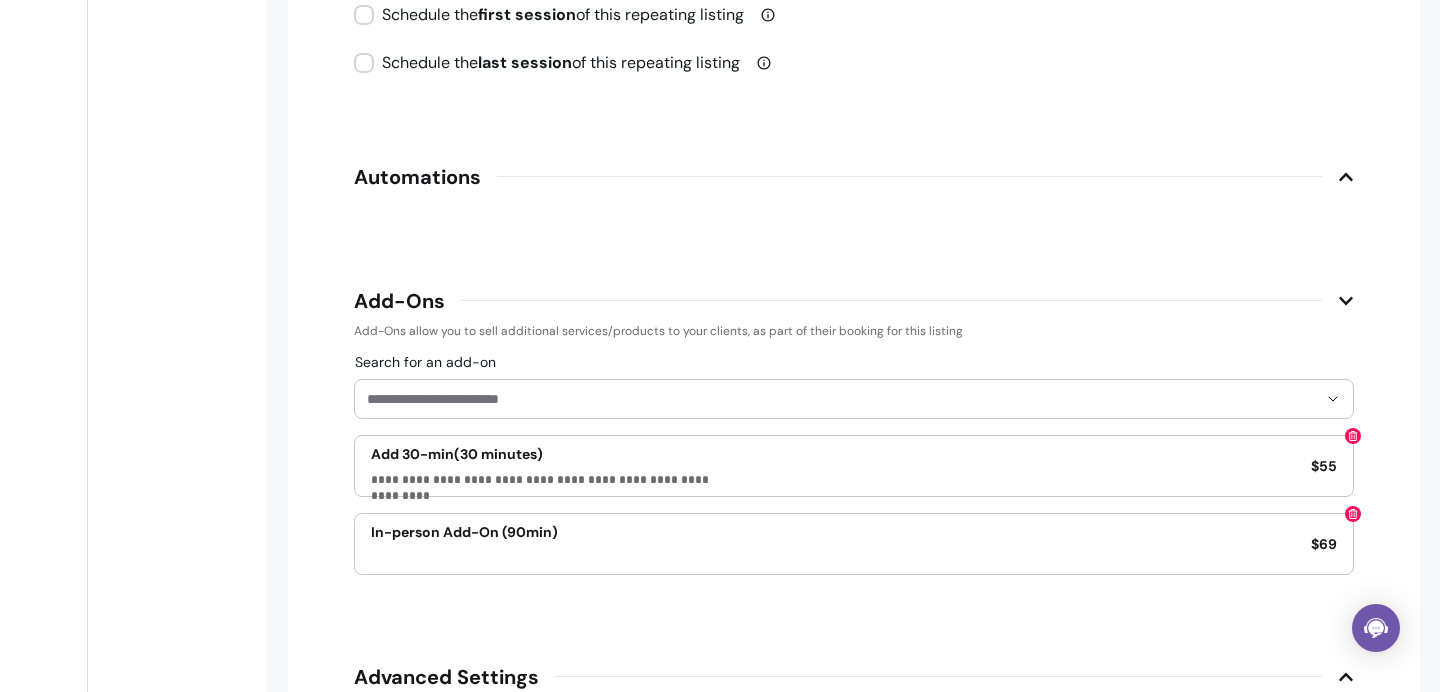 click on "Search for an add-on" at bounding box center (842, 399) 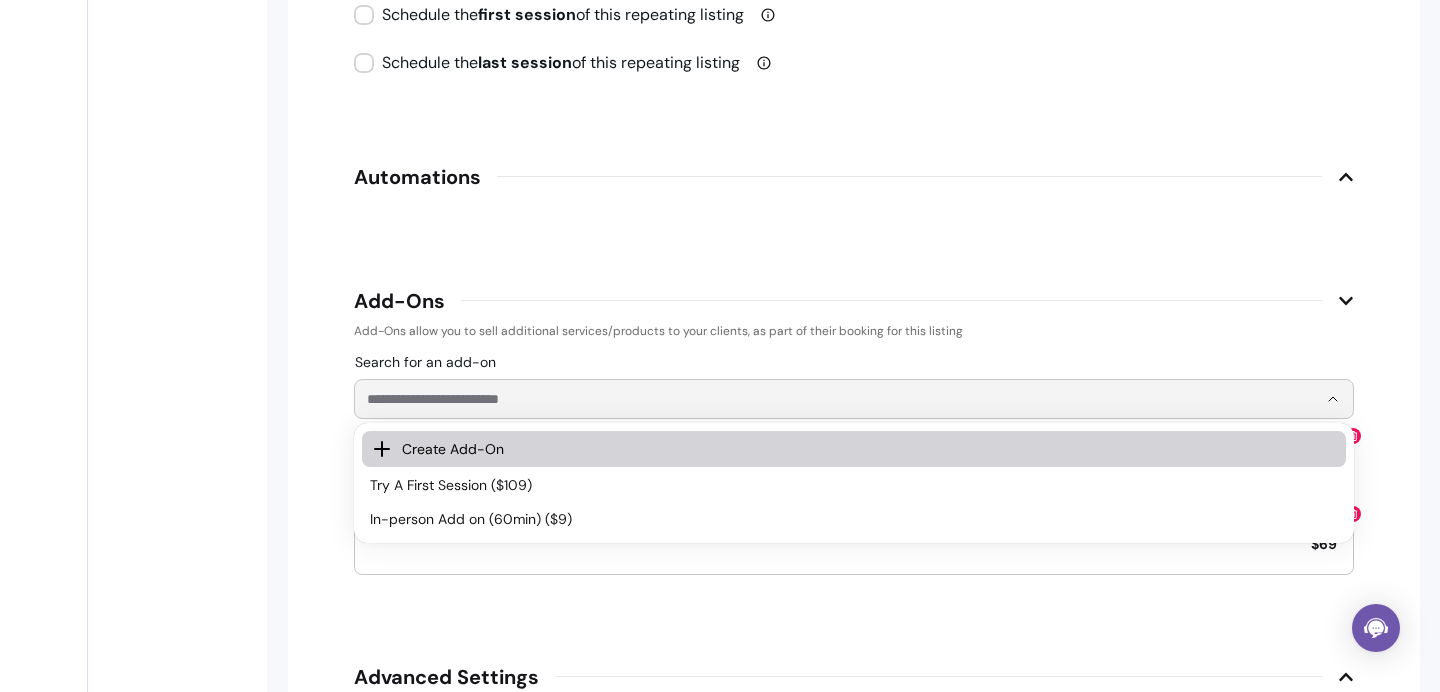 click on "Create Add-On" at bounding box center (860, 449) 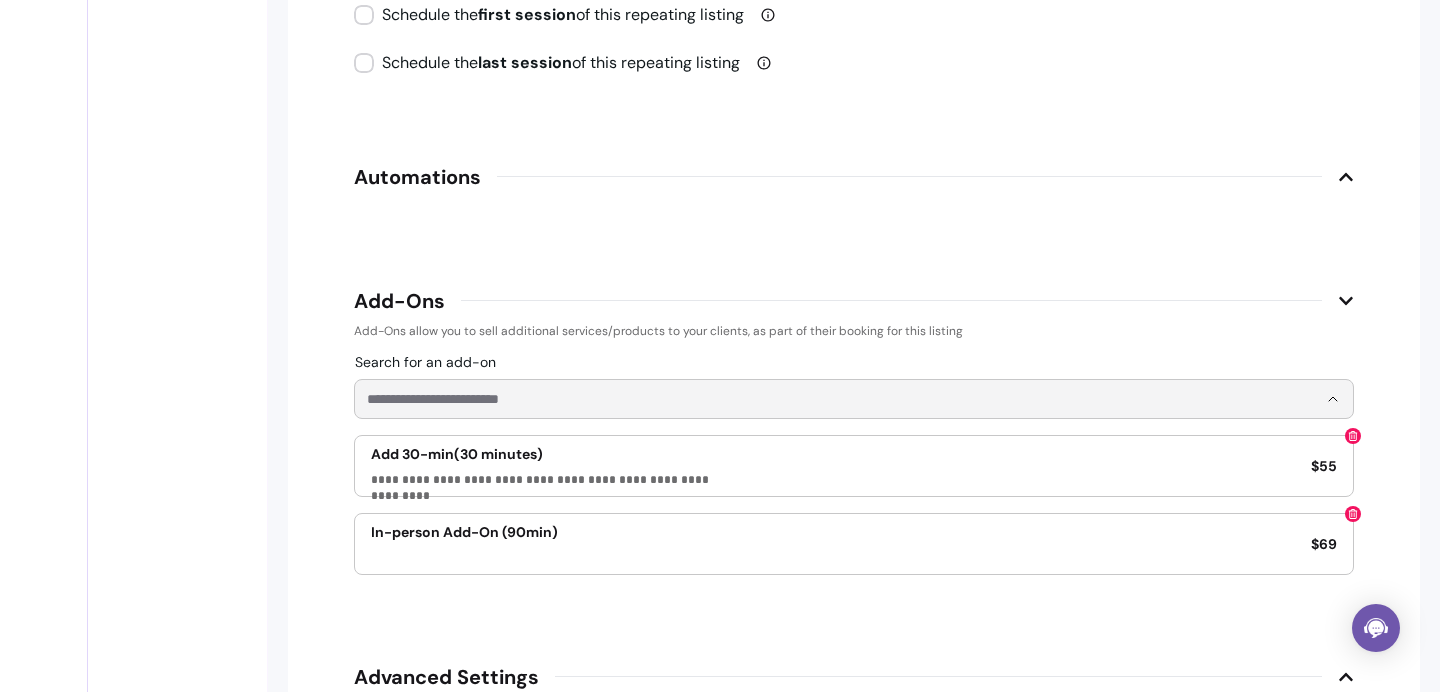 select on "***" 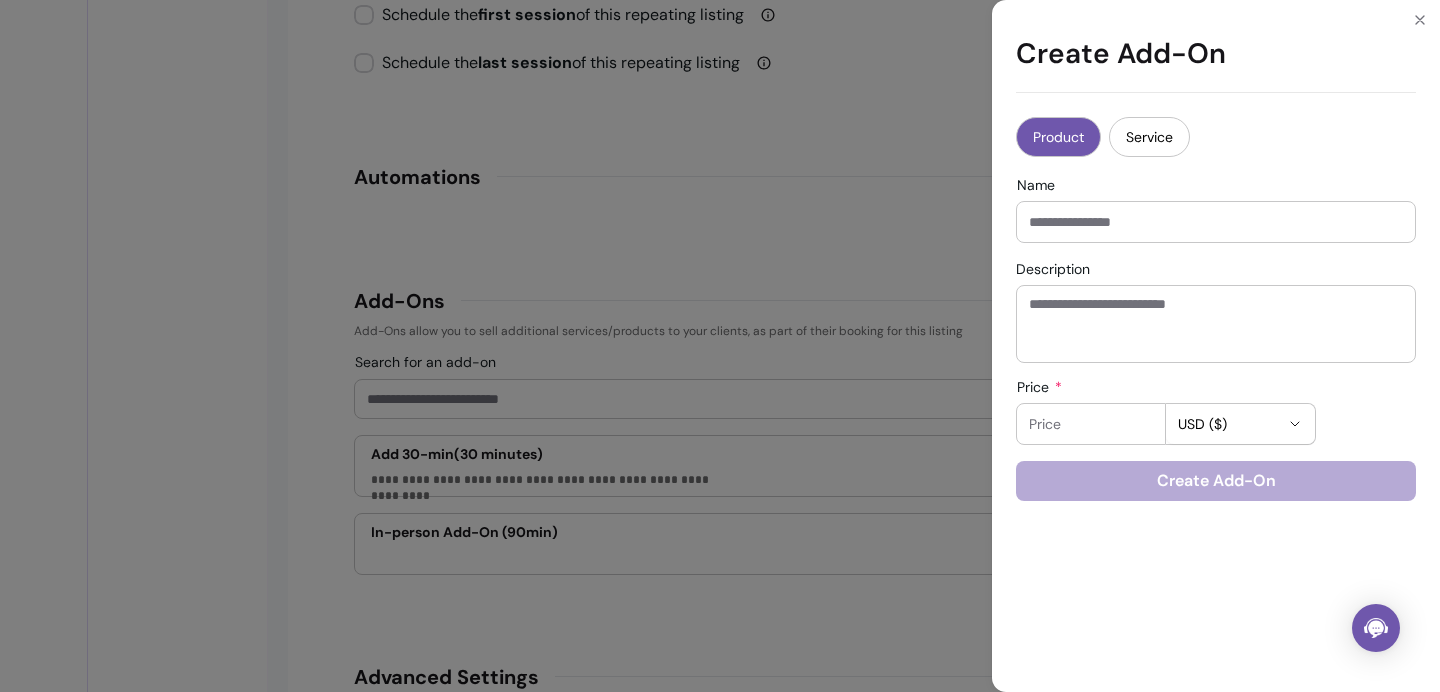 click at bounding box center [1216, 222] 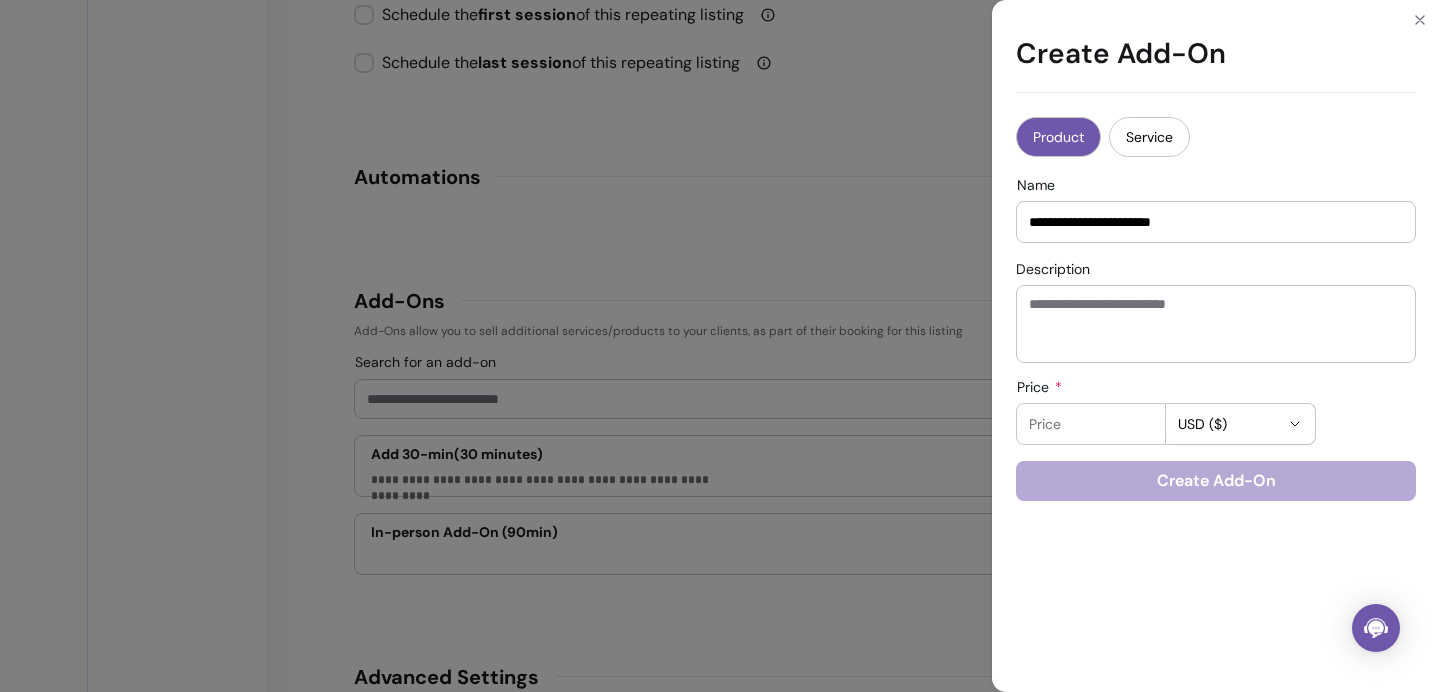 click on "**********" at bounding box center (1216, 222) 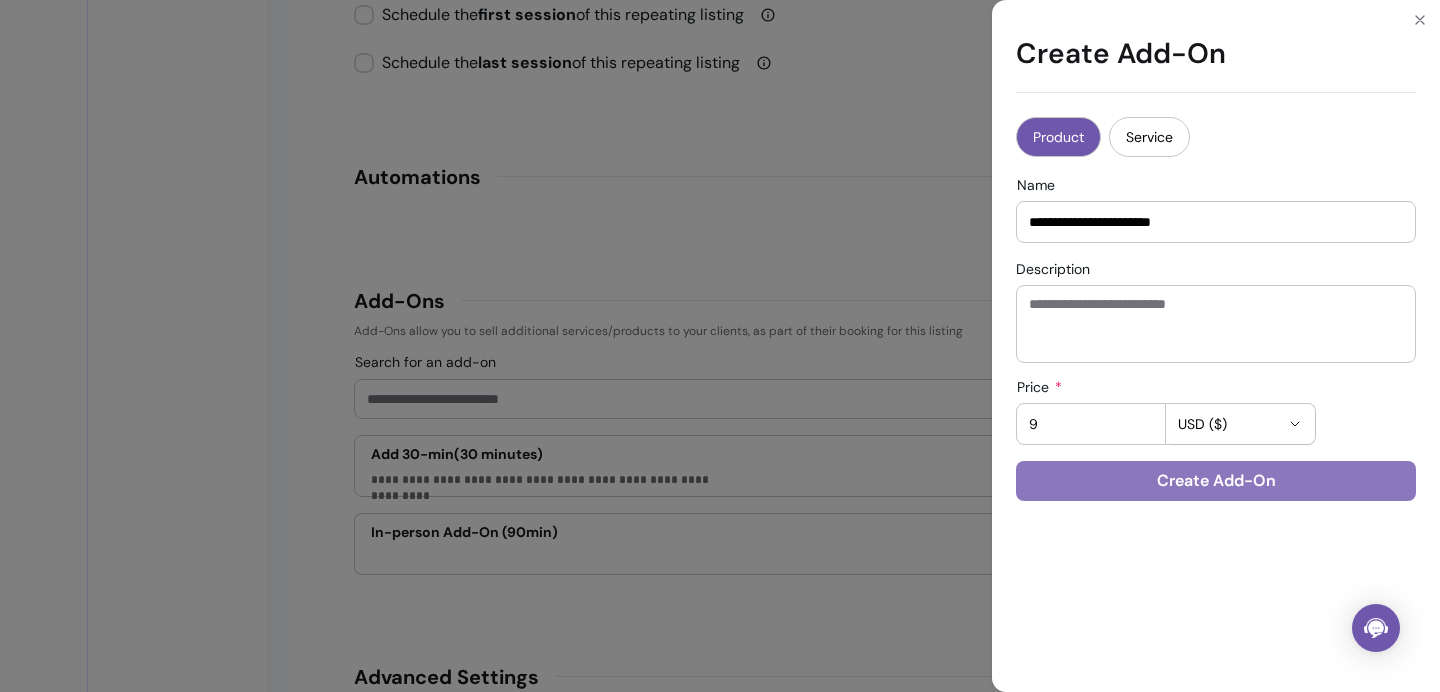 type on "9" 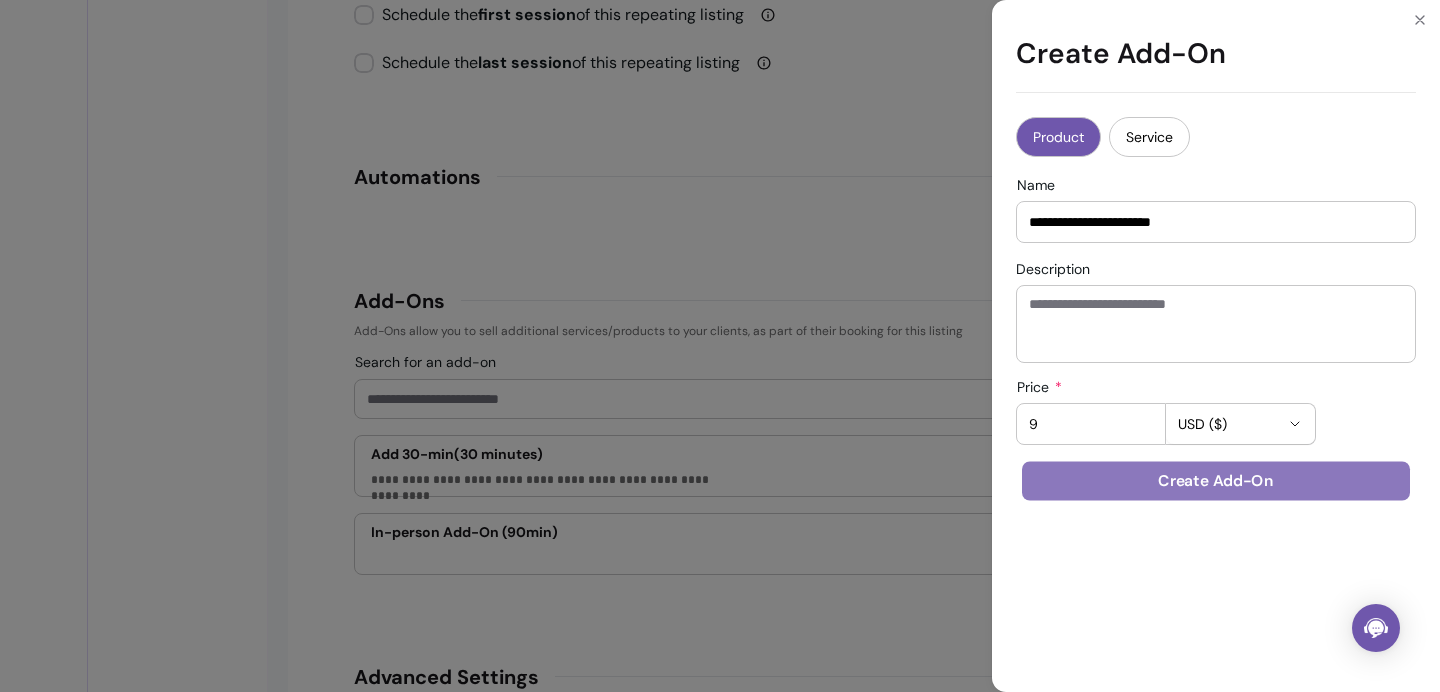 click on "Create Add-On" at bounding box center [1216, 481] 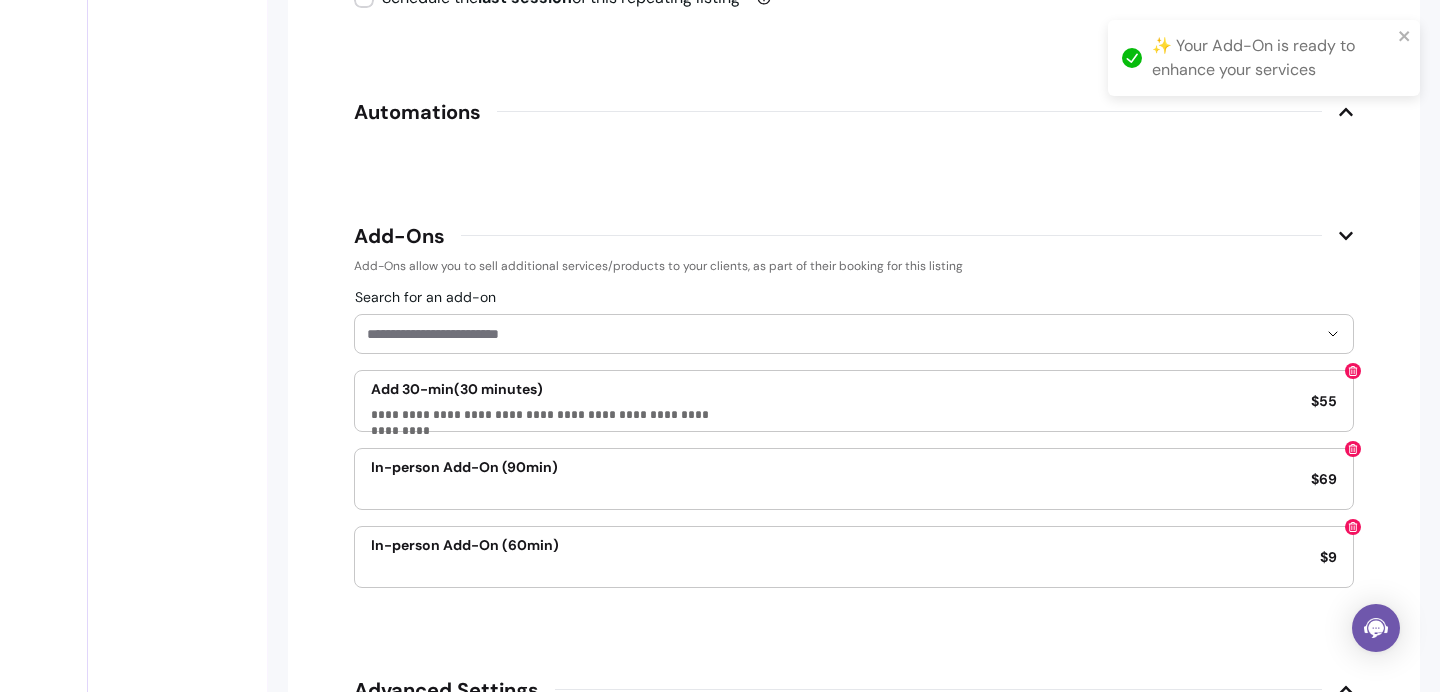 scroll, scrollTop: 3035, scrollLeft: 0, axis: vertical 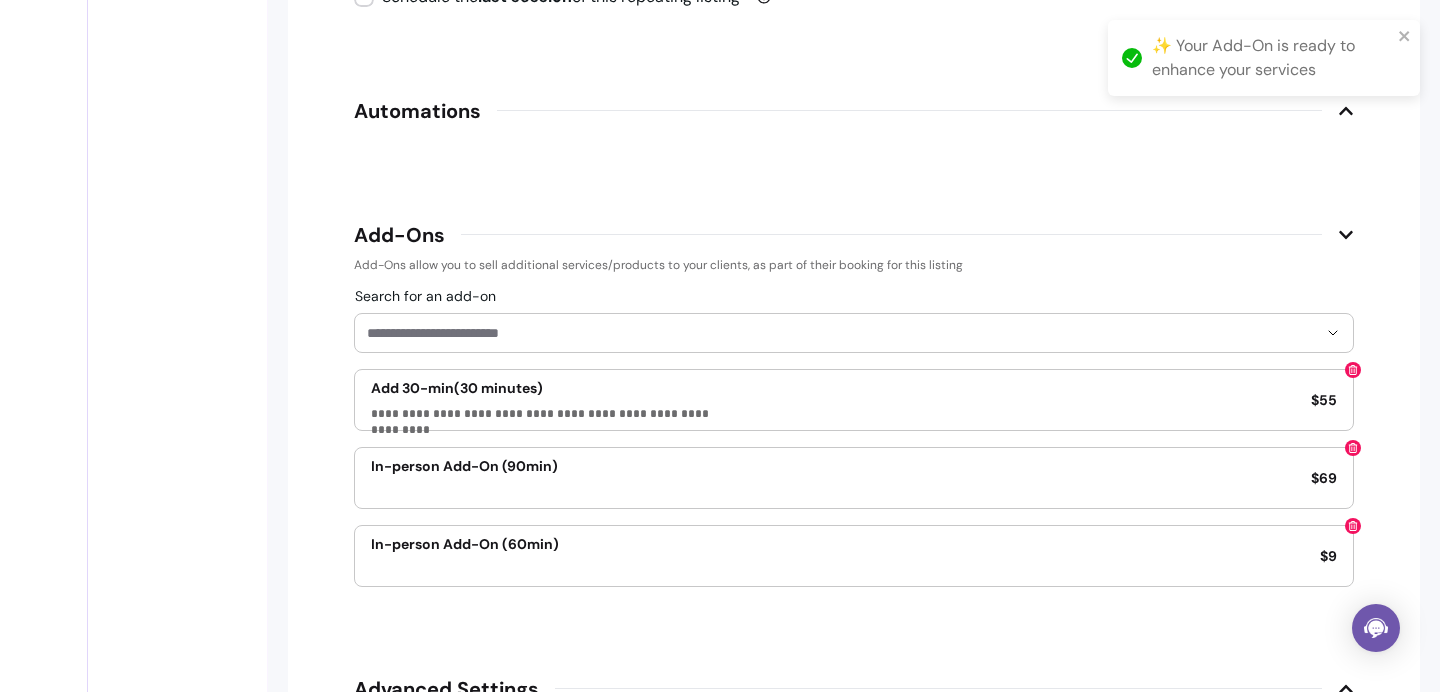 click on "Add 30-min  (30 minutes)" at bounding box center [557, 388] 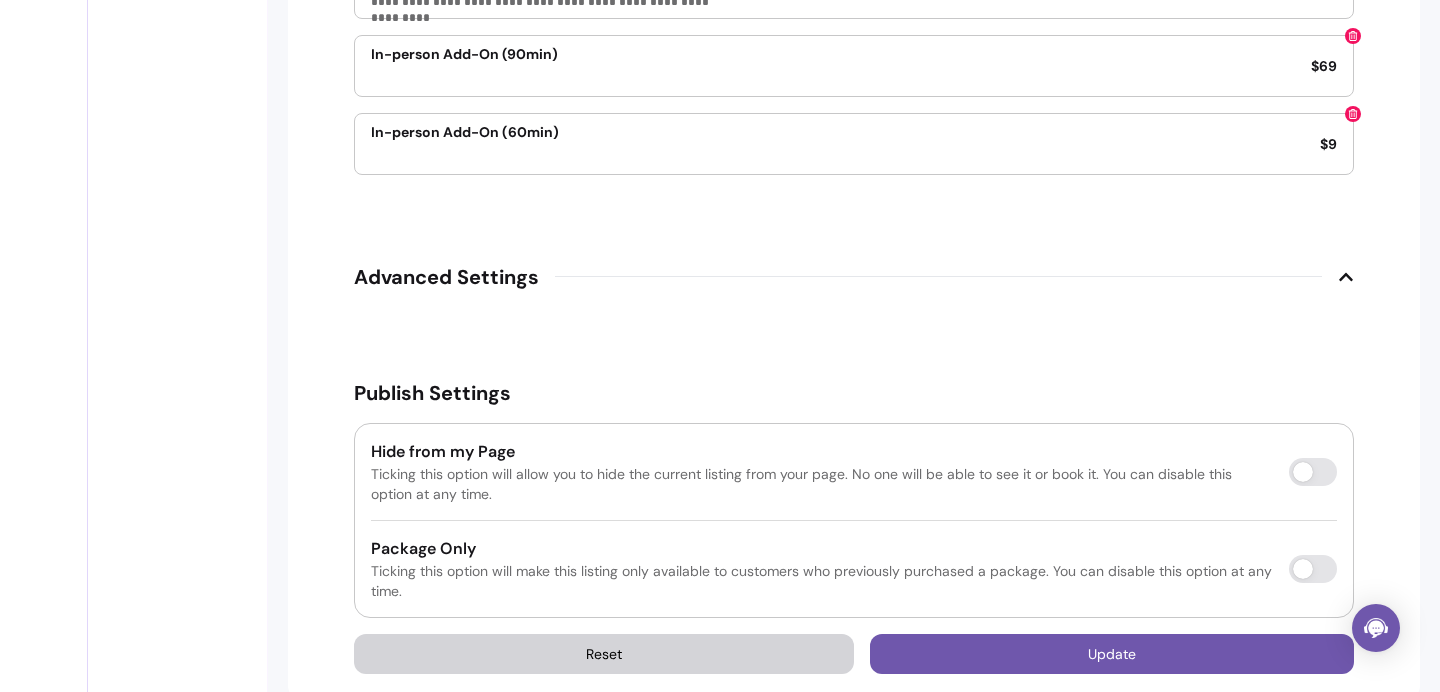 scroll, scrollTop: 3480, scrollLeft: 0, axis: vertical 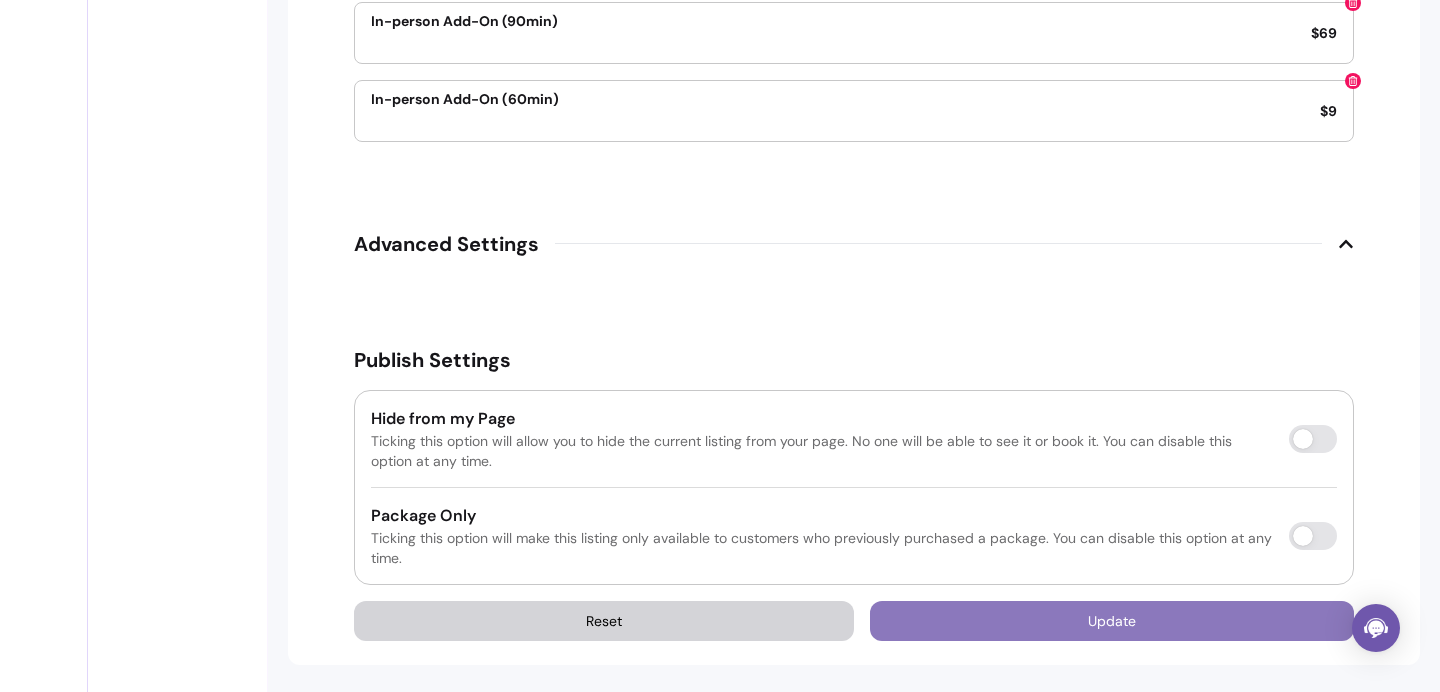click on "Update" at bounding box center (1112, 621) 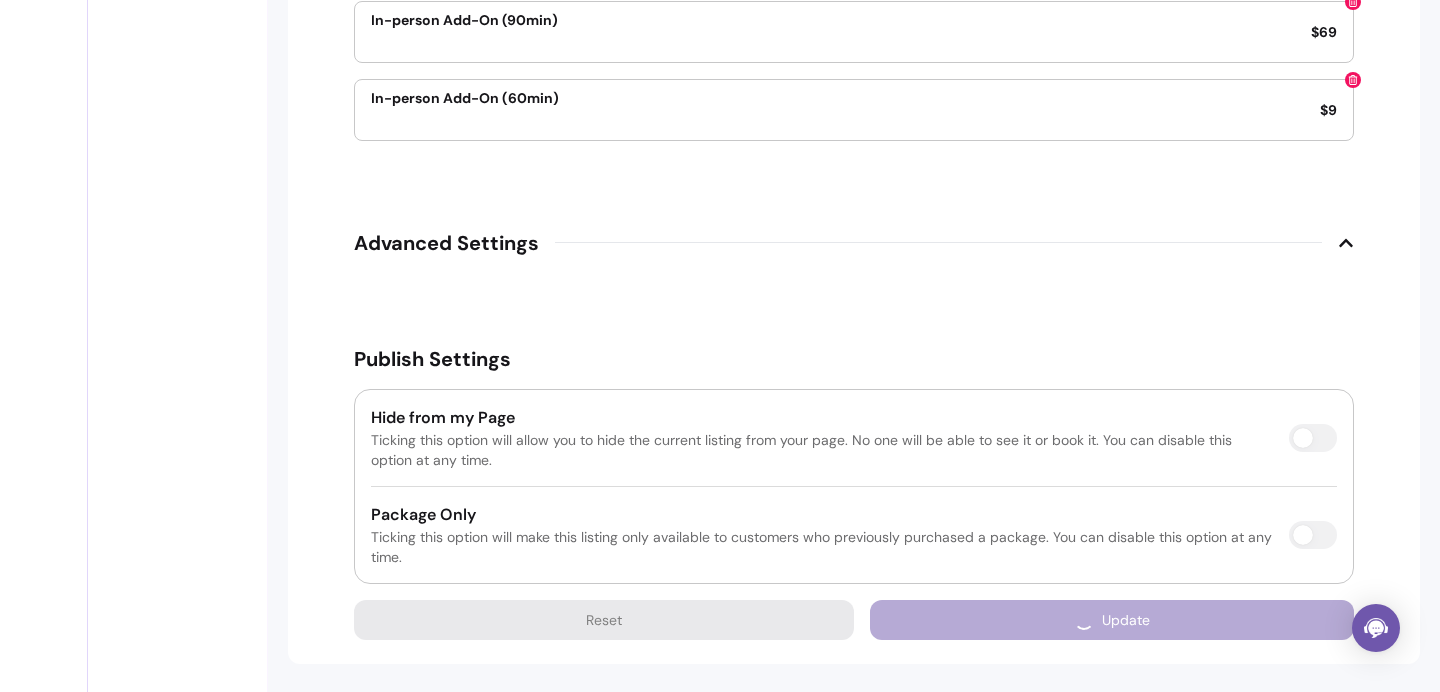 scroll, scrollTop: 3424, scrollLeft: 0, axis: vertical 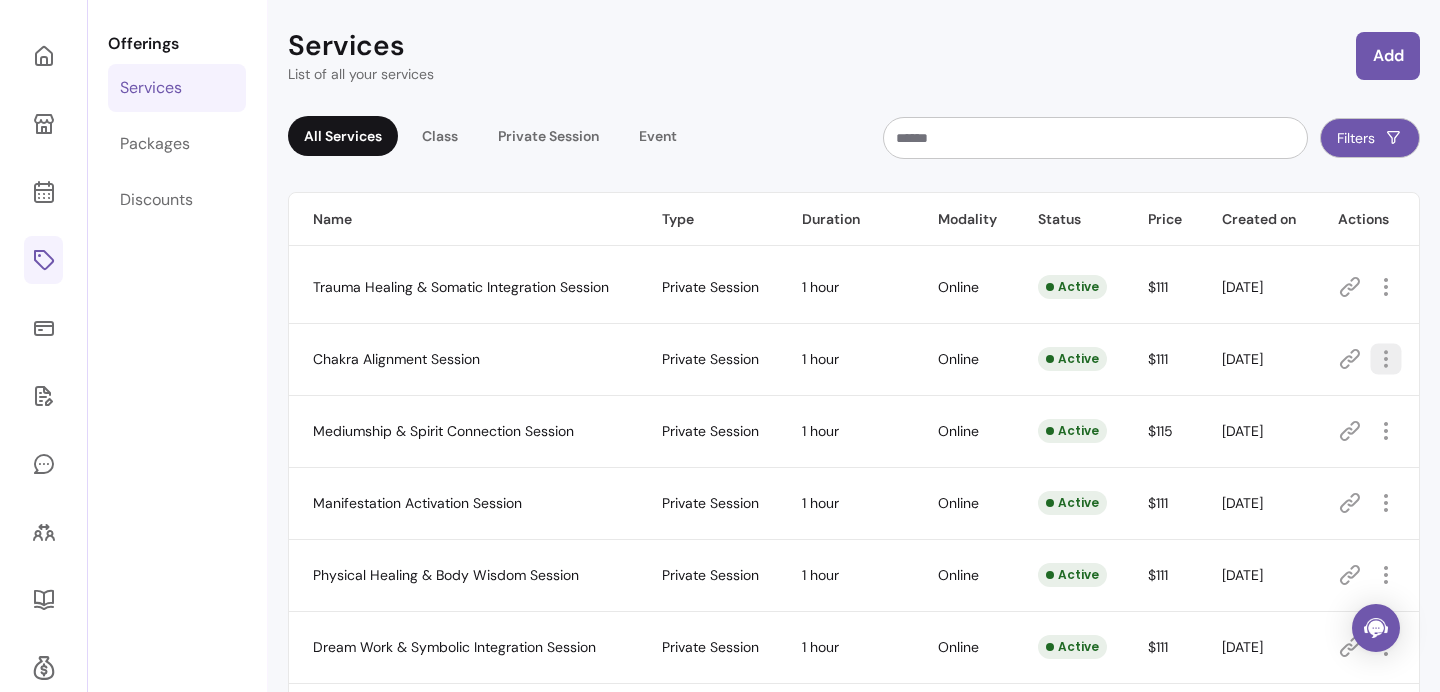 click 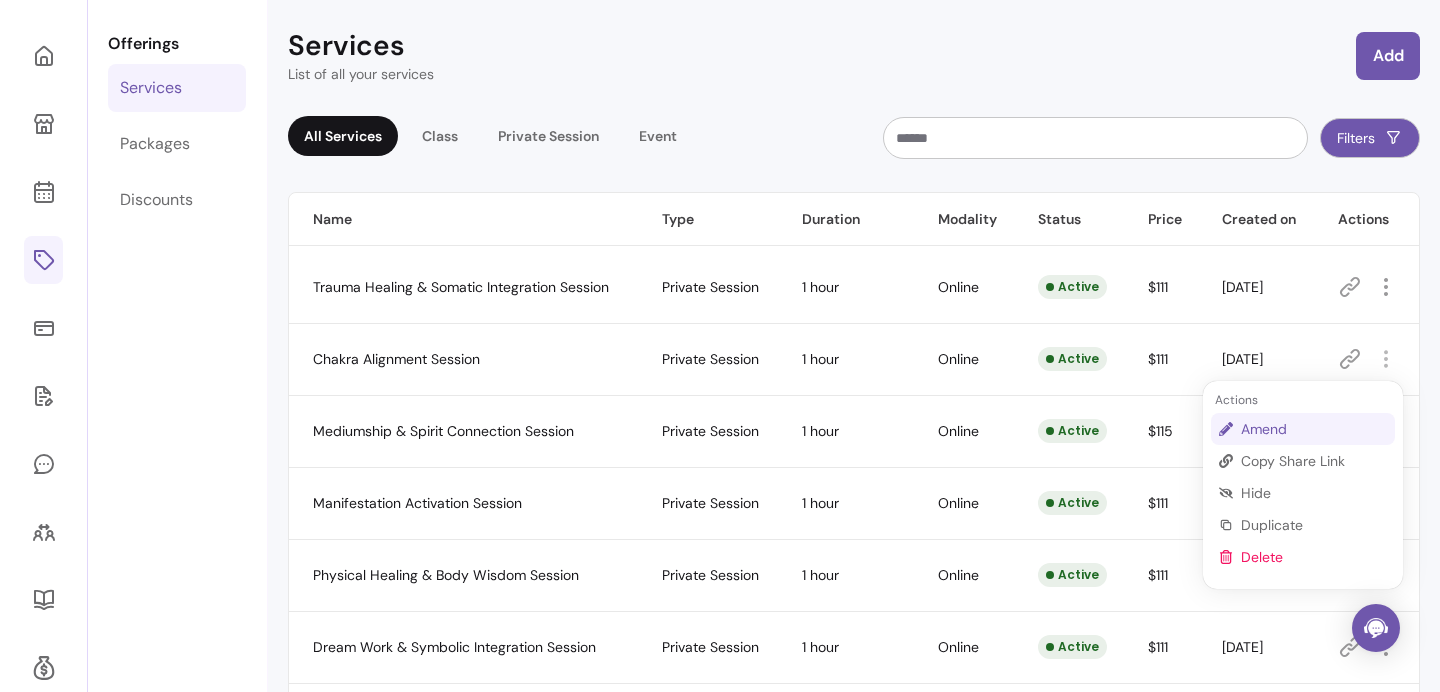 click on "Amend" at bounding box center [1314, 429] 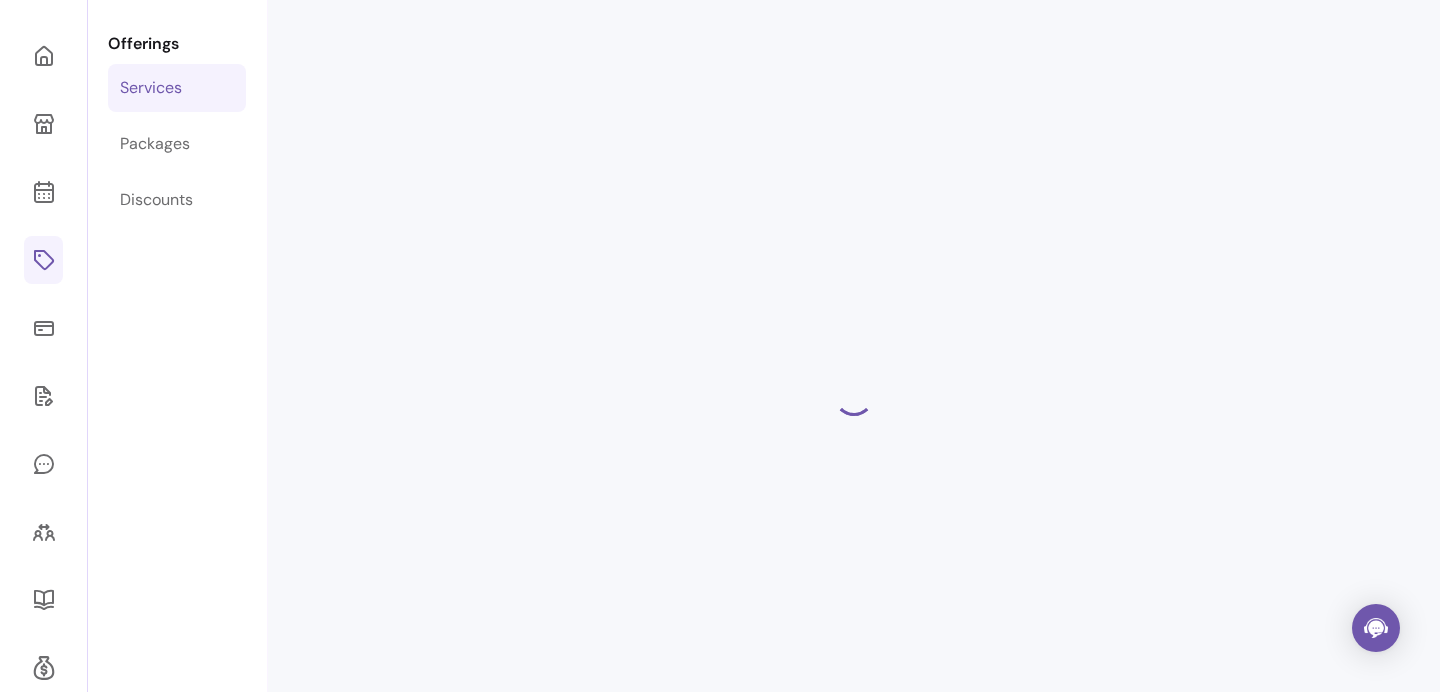 select on "**" 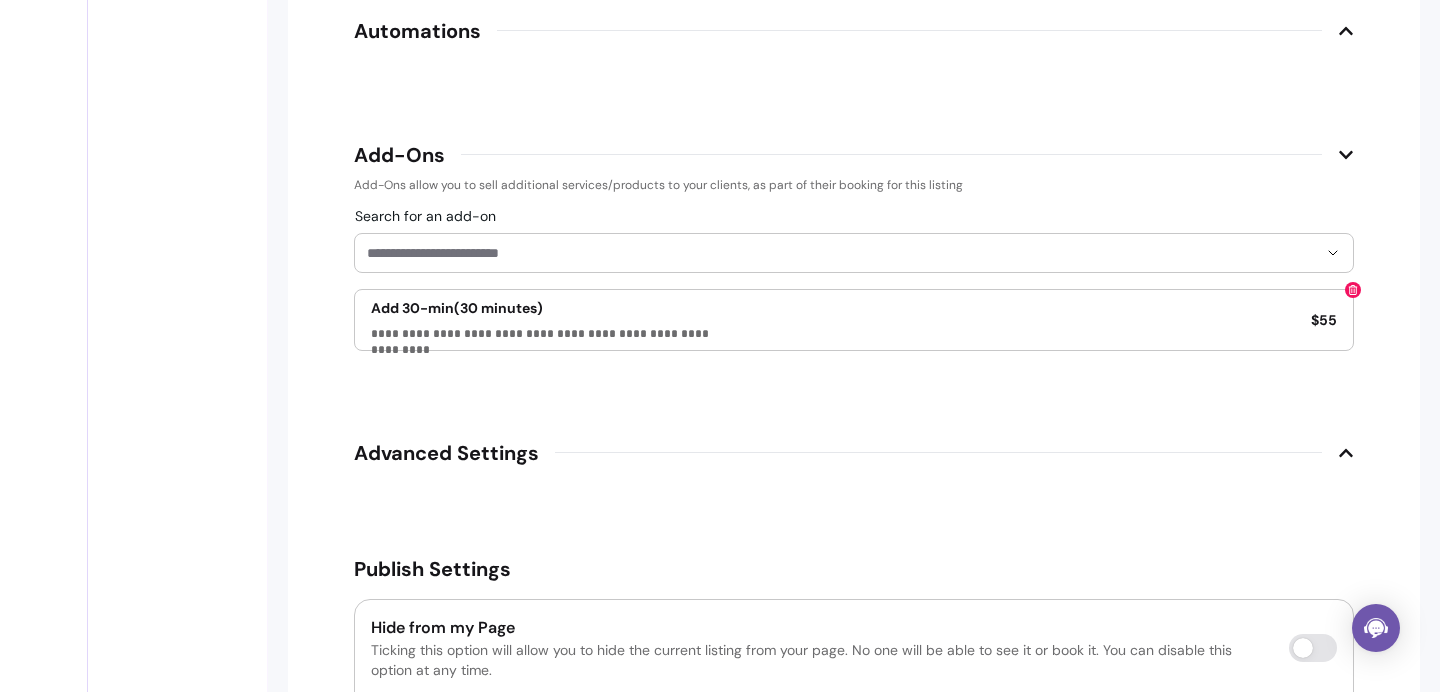 scroll, scrollTop: 3112, scrollLeft: 0, axis: vertical 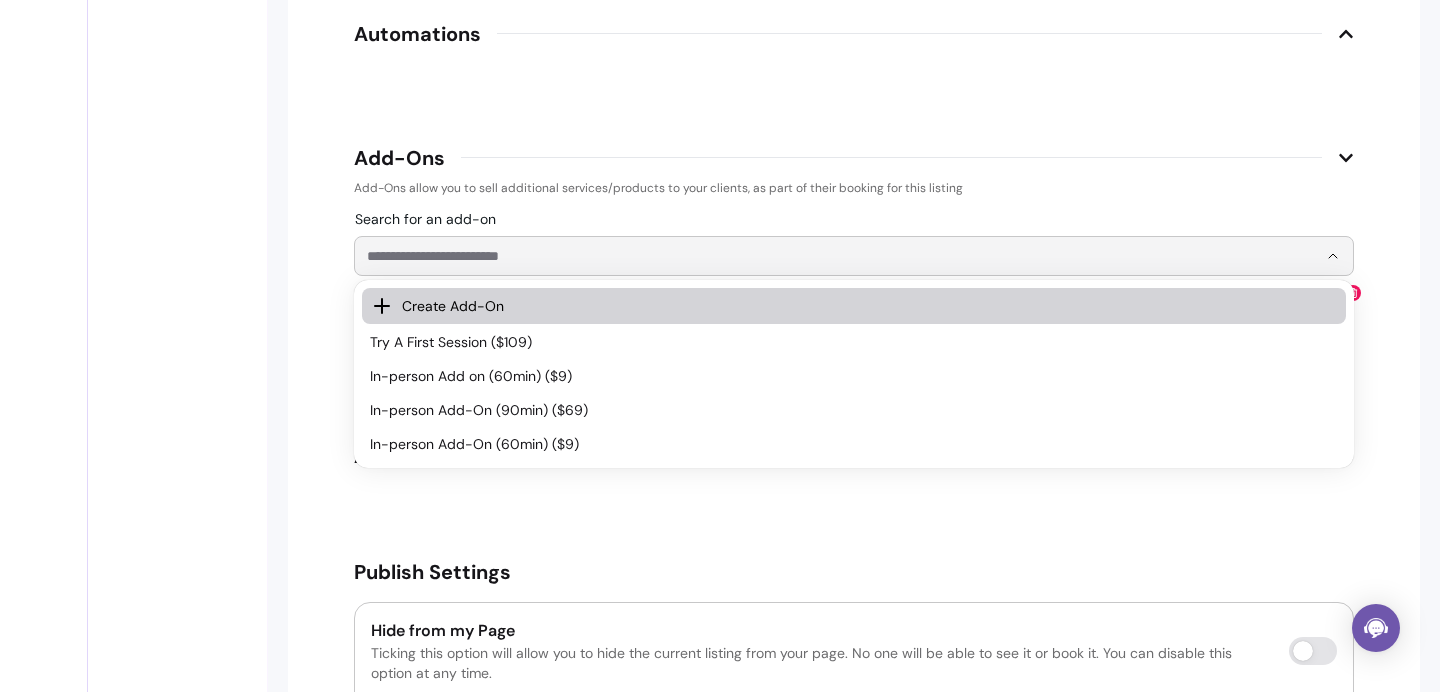 click on "Search for an add-on" at bounding box center [842, 256] 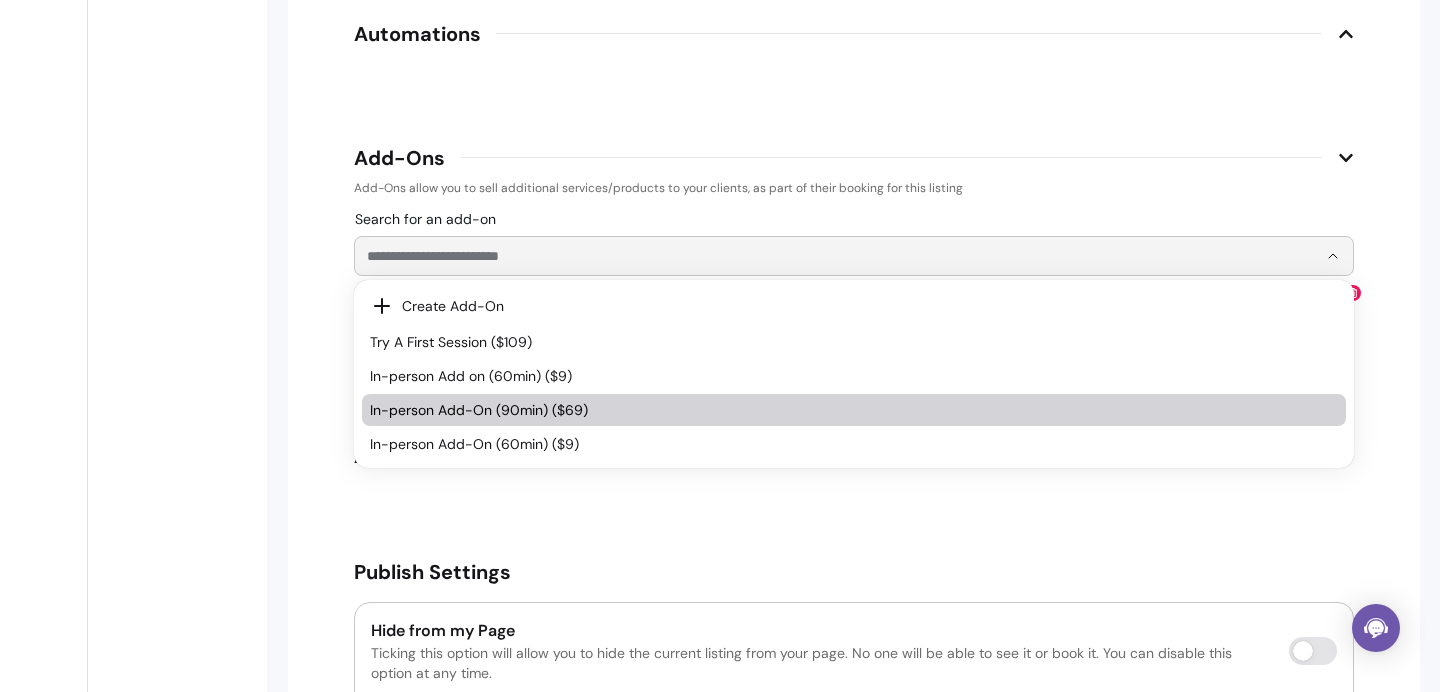 click on "In-person Add-On (90min) ($69)" at bounding box center [844, 410] 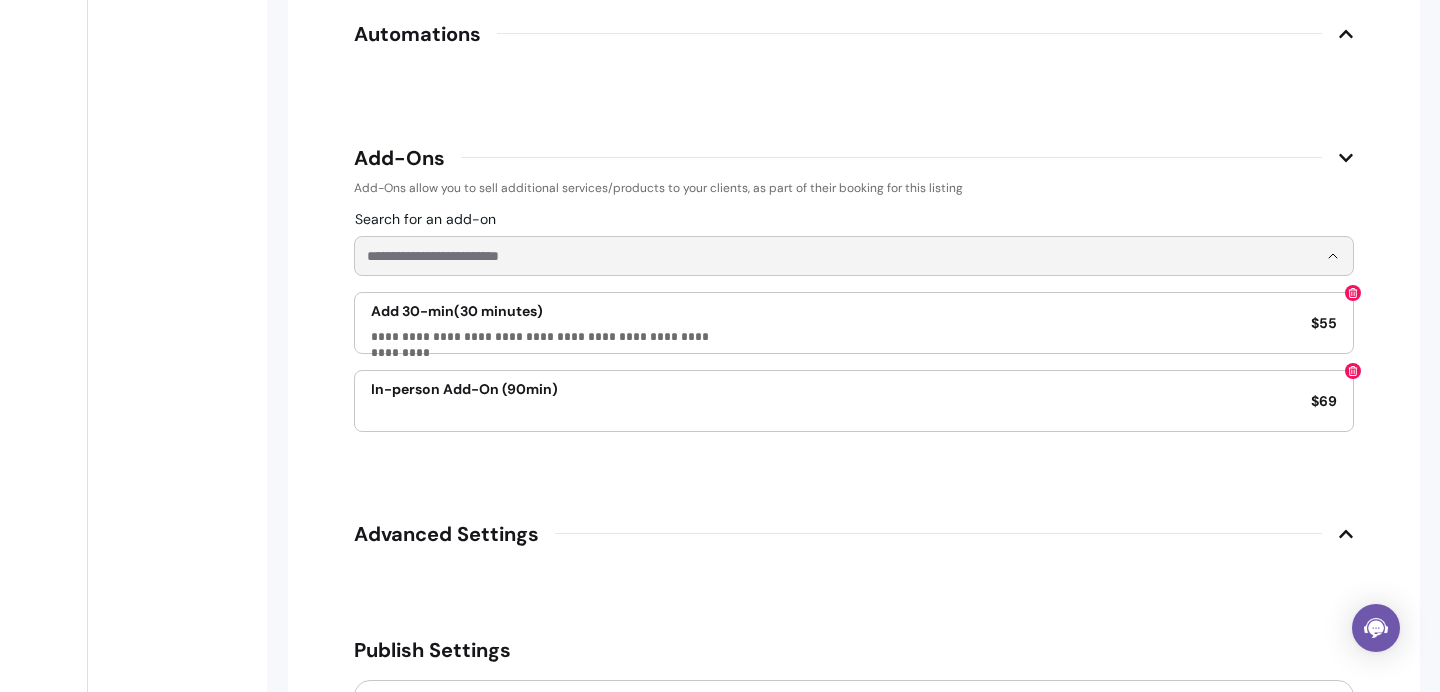 click on "Search for an add-on" at bounding box center [842, 256] 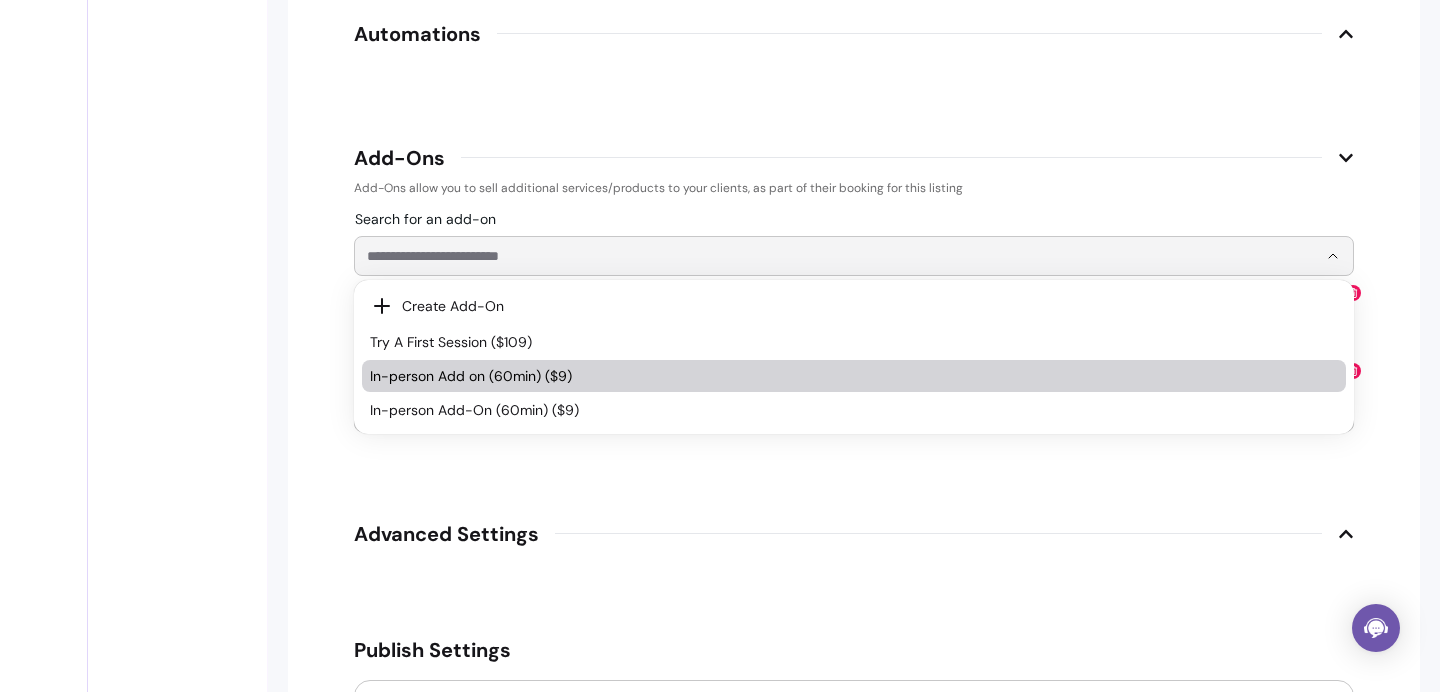 click on "In-person Add on (60min) ($9)" at bounding box center [844, 376] 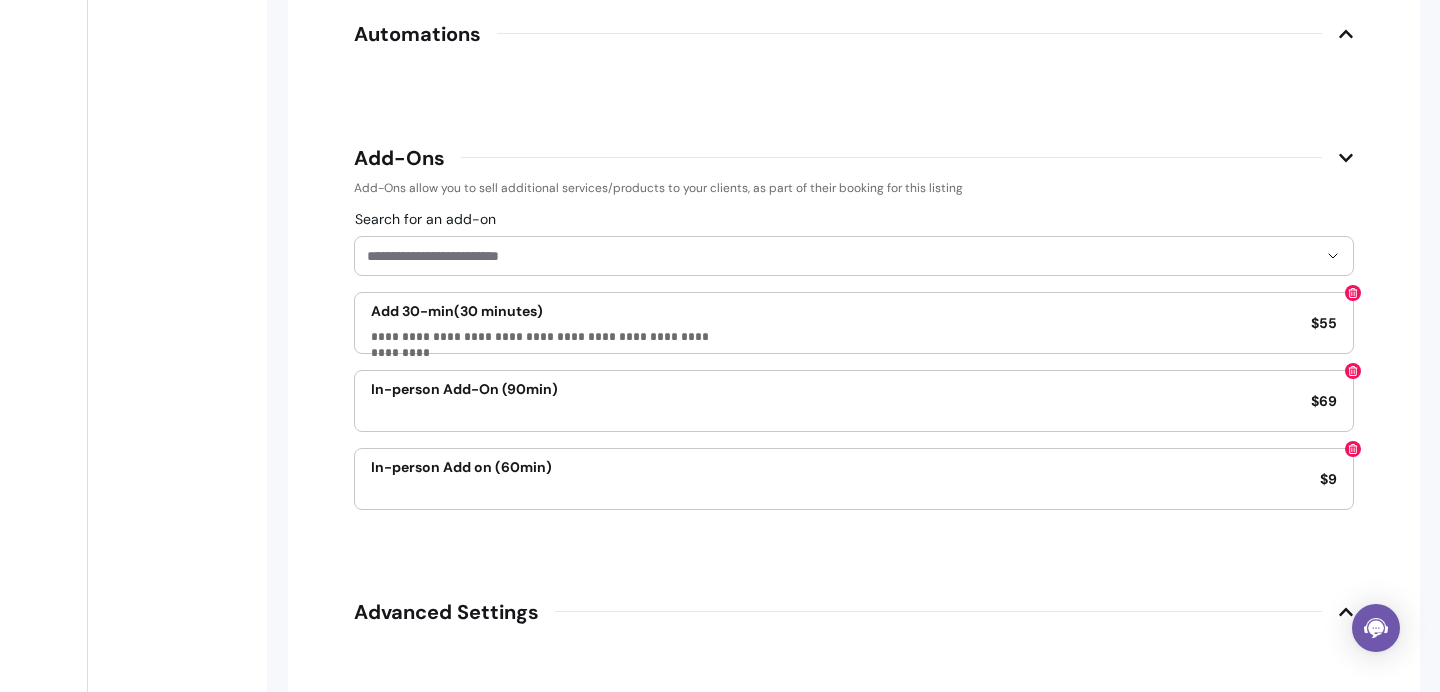click 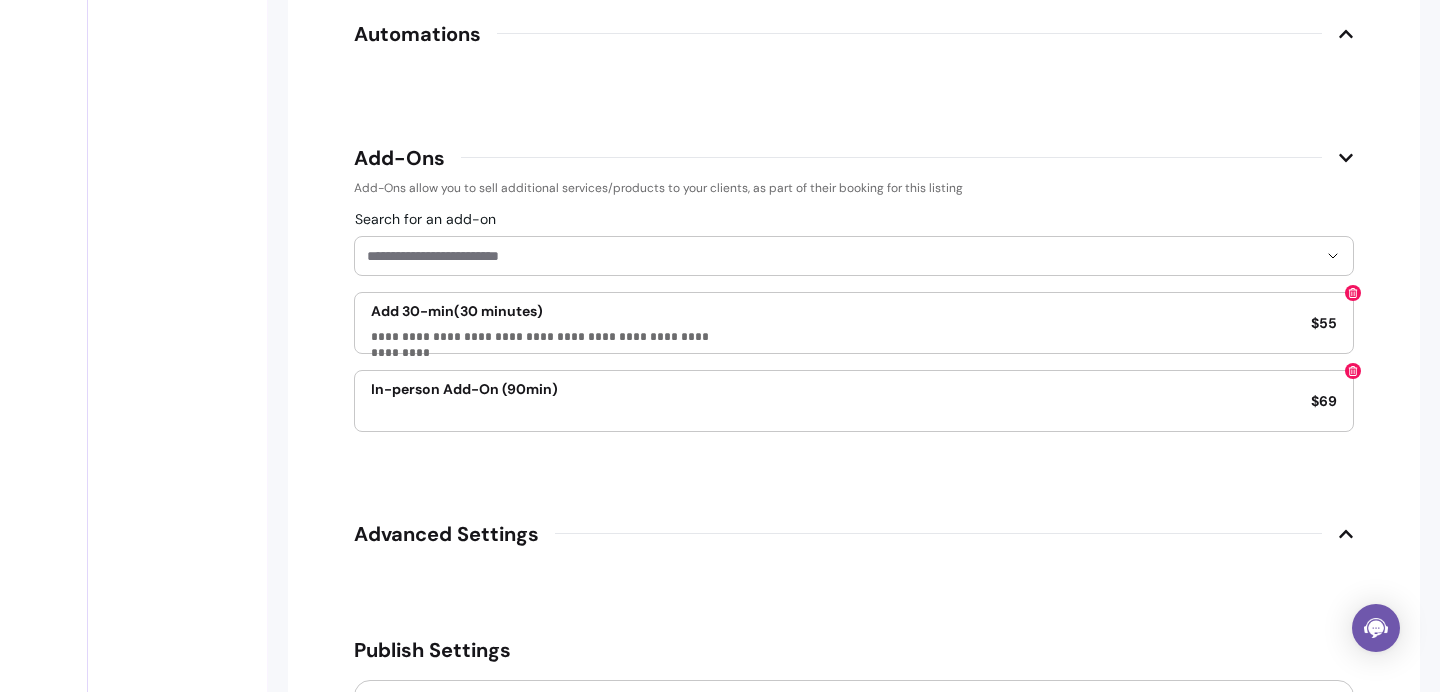 click on "Search for an add-on" at bounding box center [842, 256] 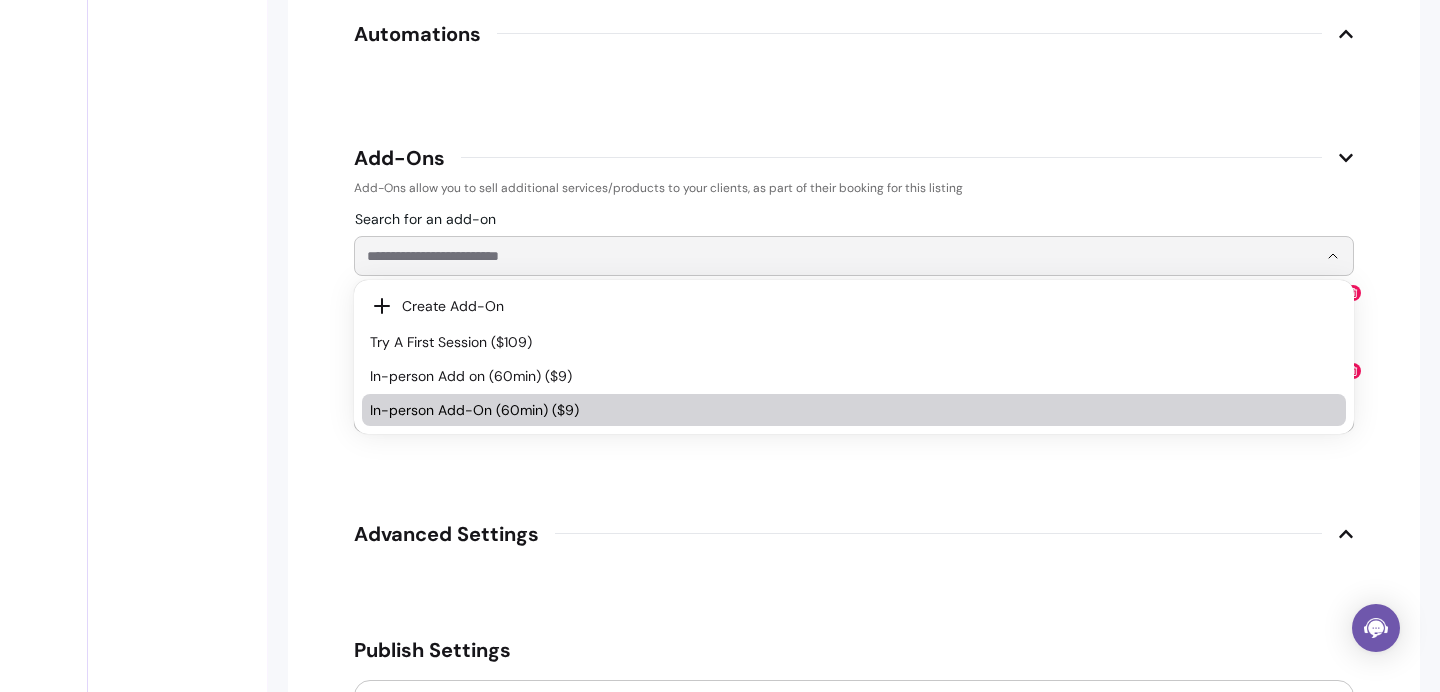 click on "In-person Add-On (60min) ($9)" at bounding box center [844, 410] 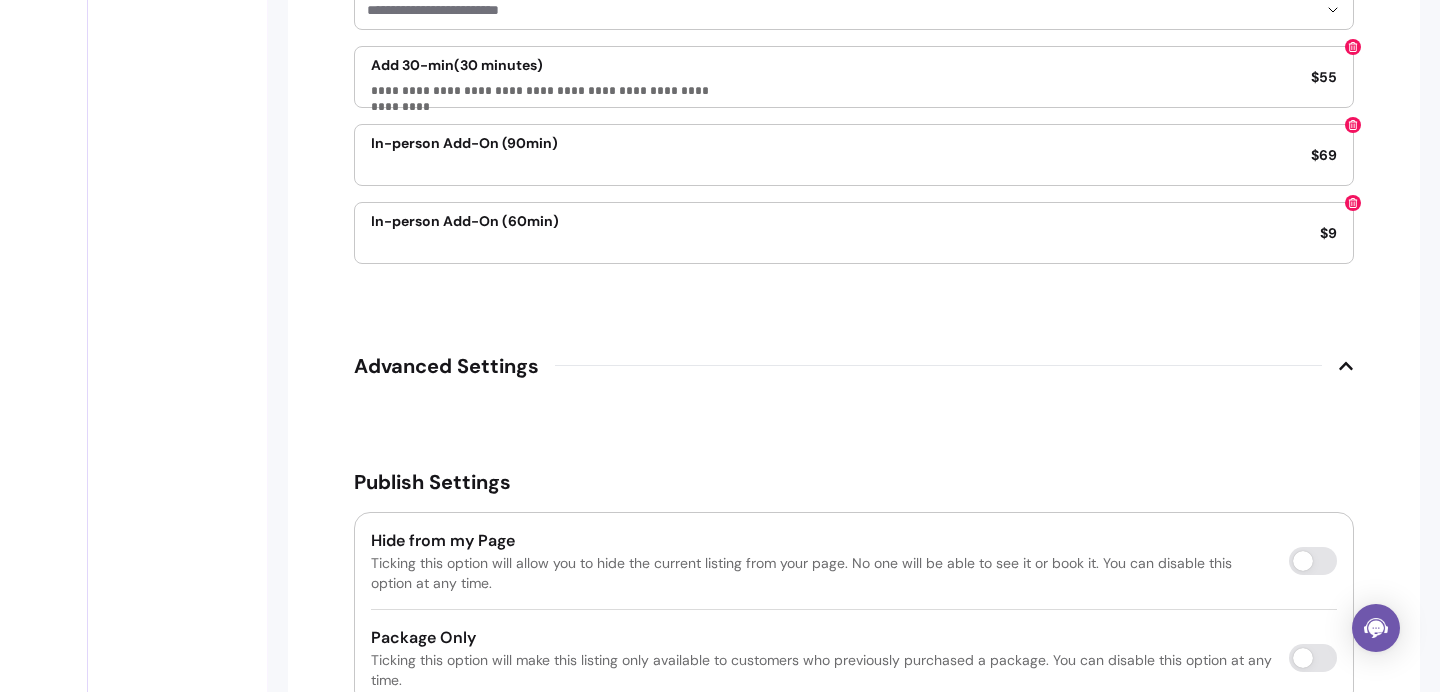 scroll, scrollTop: 3480, scrollLeft: 0, axis: vertical 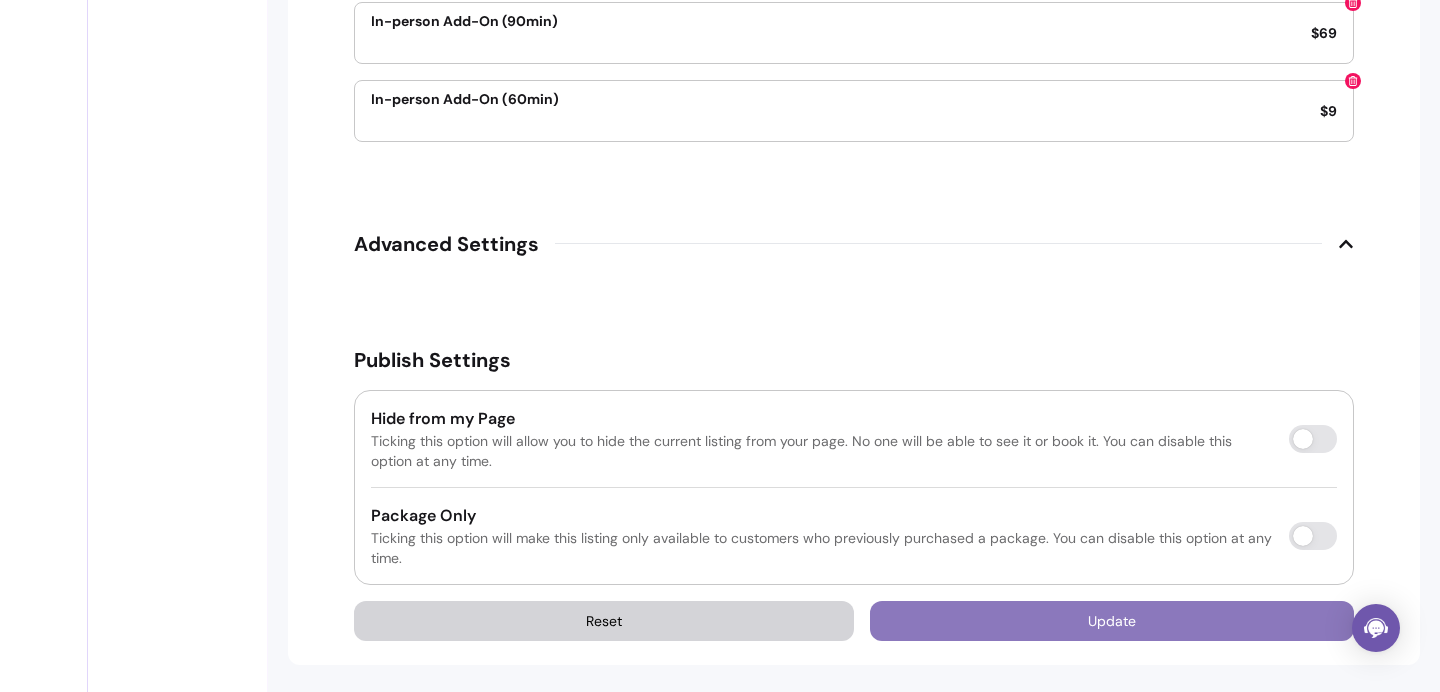 click on "Update" at bounding box center (1112, 621) 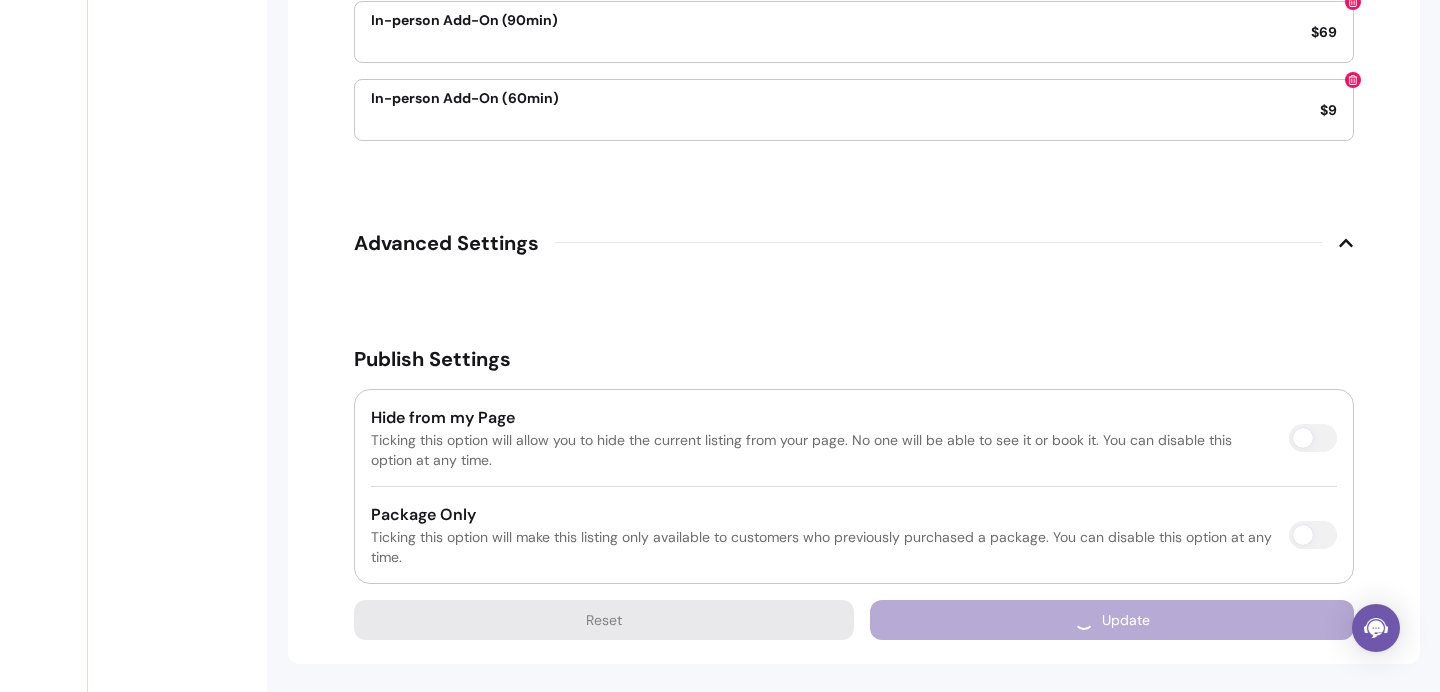 scroll, scrollTop: 3424, scrollLeft: 0, axis: vertical 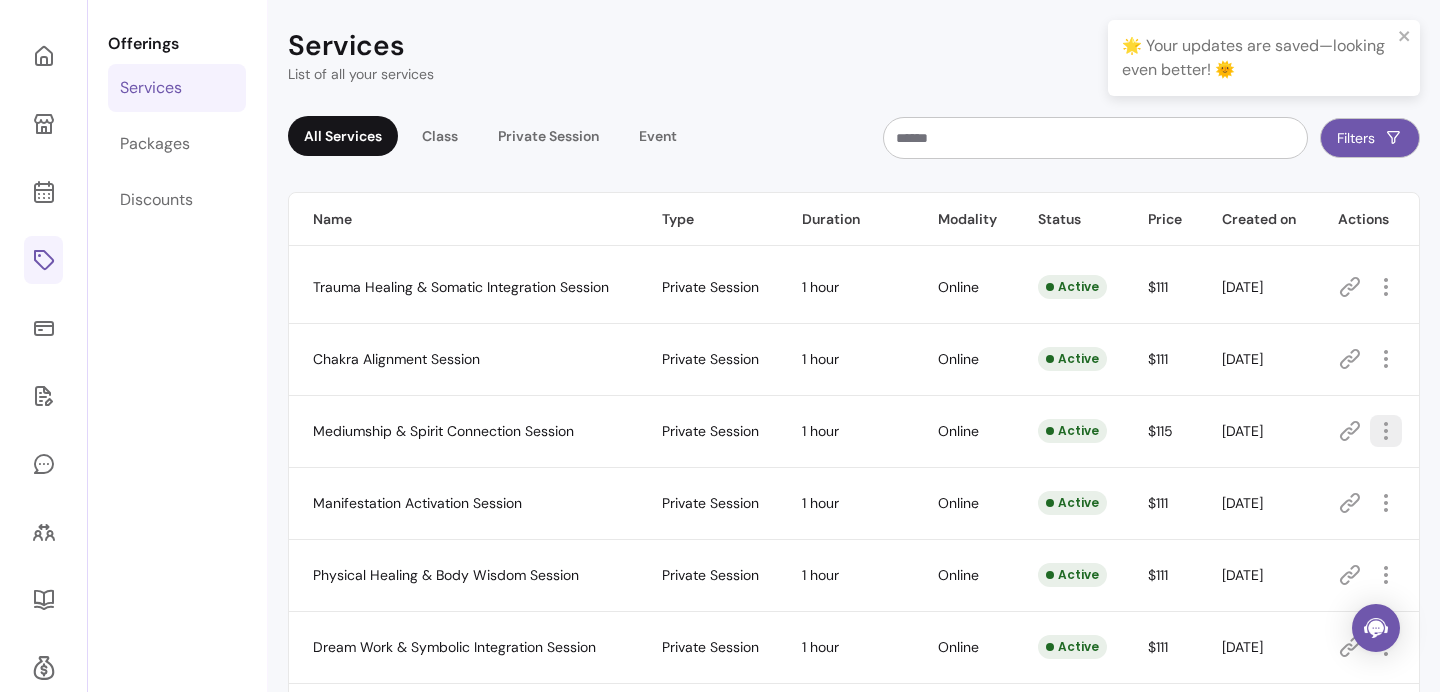 click 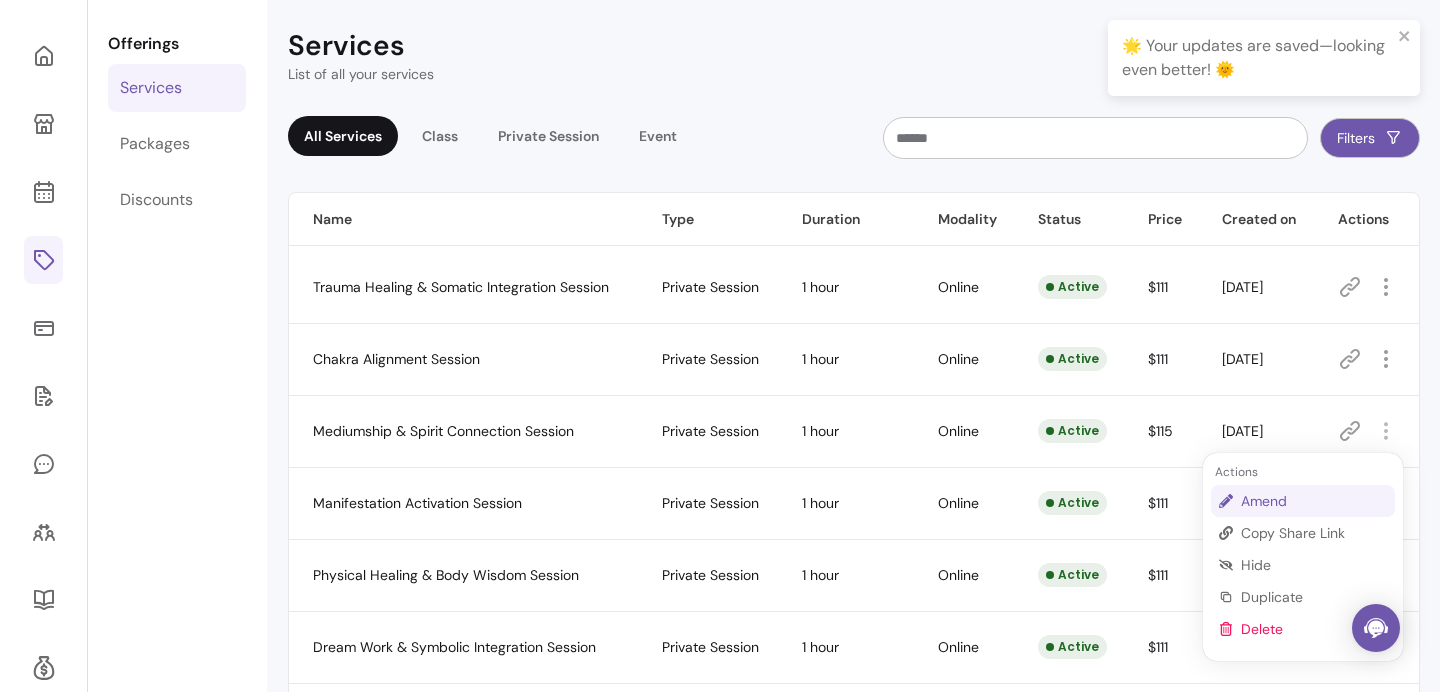 click on "Amend" at bounding box center (1314, 501) 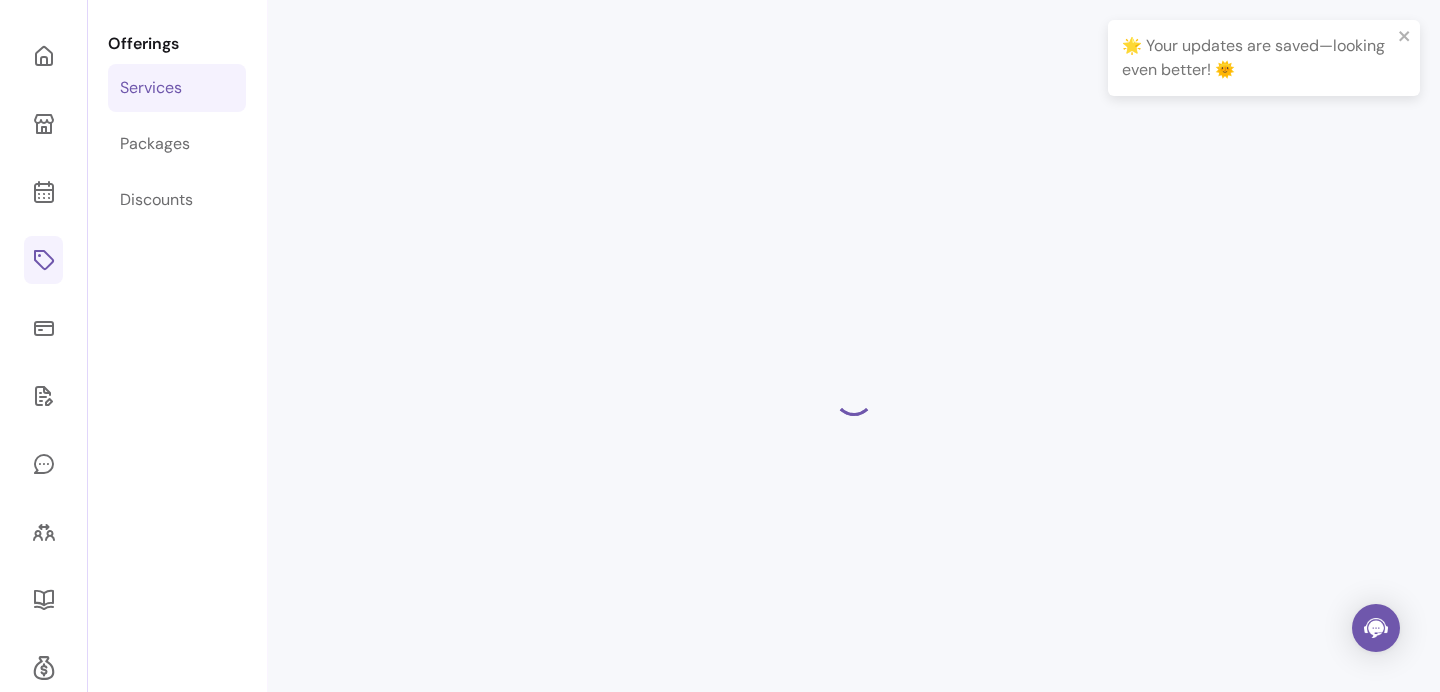 select on "**" 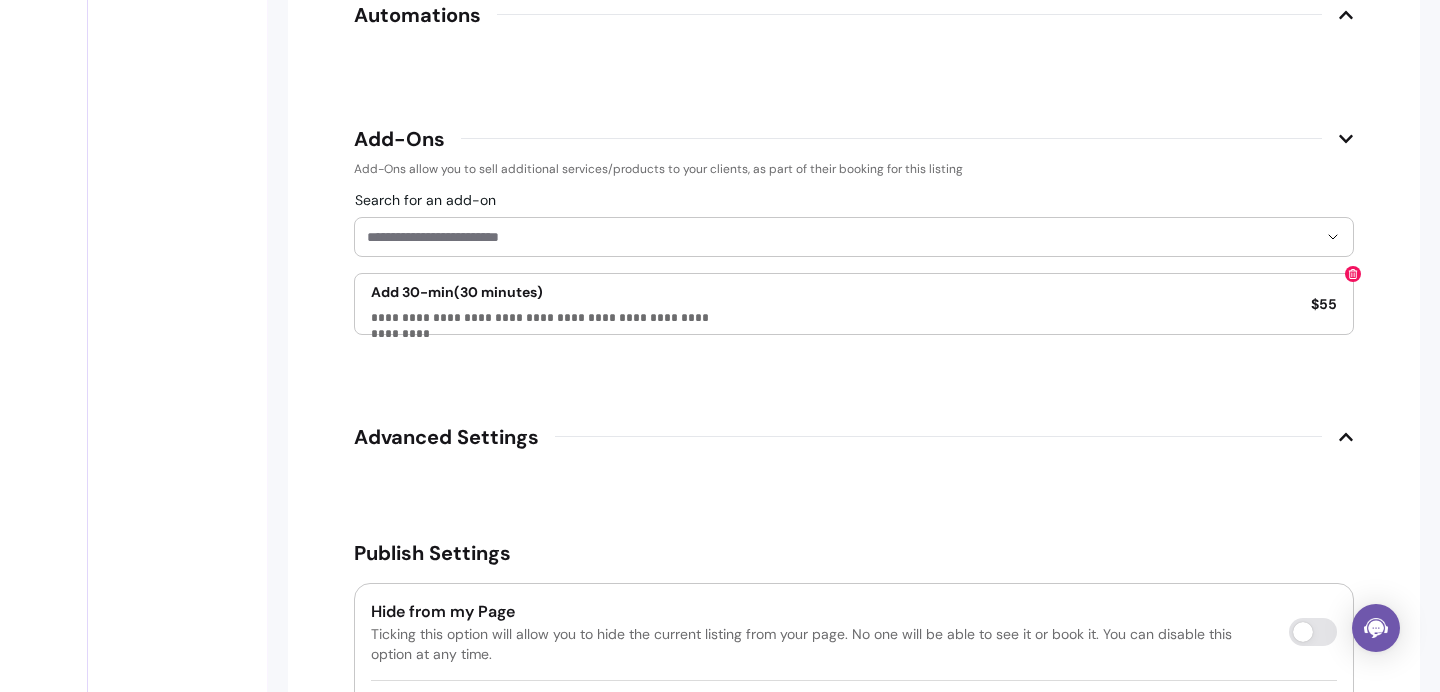 scroll, scrollTop: 3155, scrollLeft: 0, axis: vertical 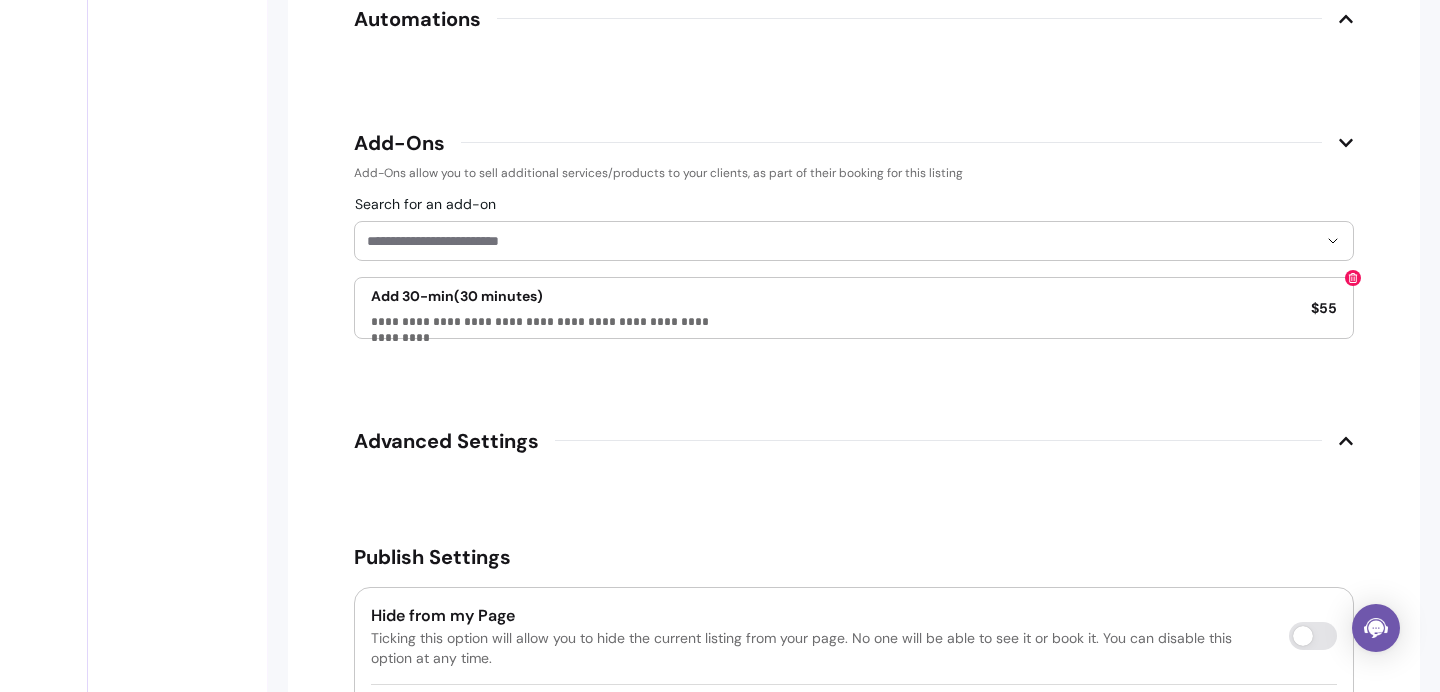 click on "Search for an add-on" at bounding box center [842, 241] 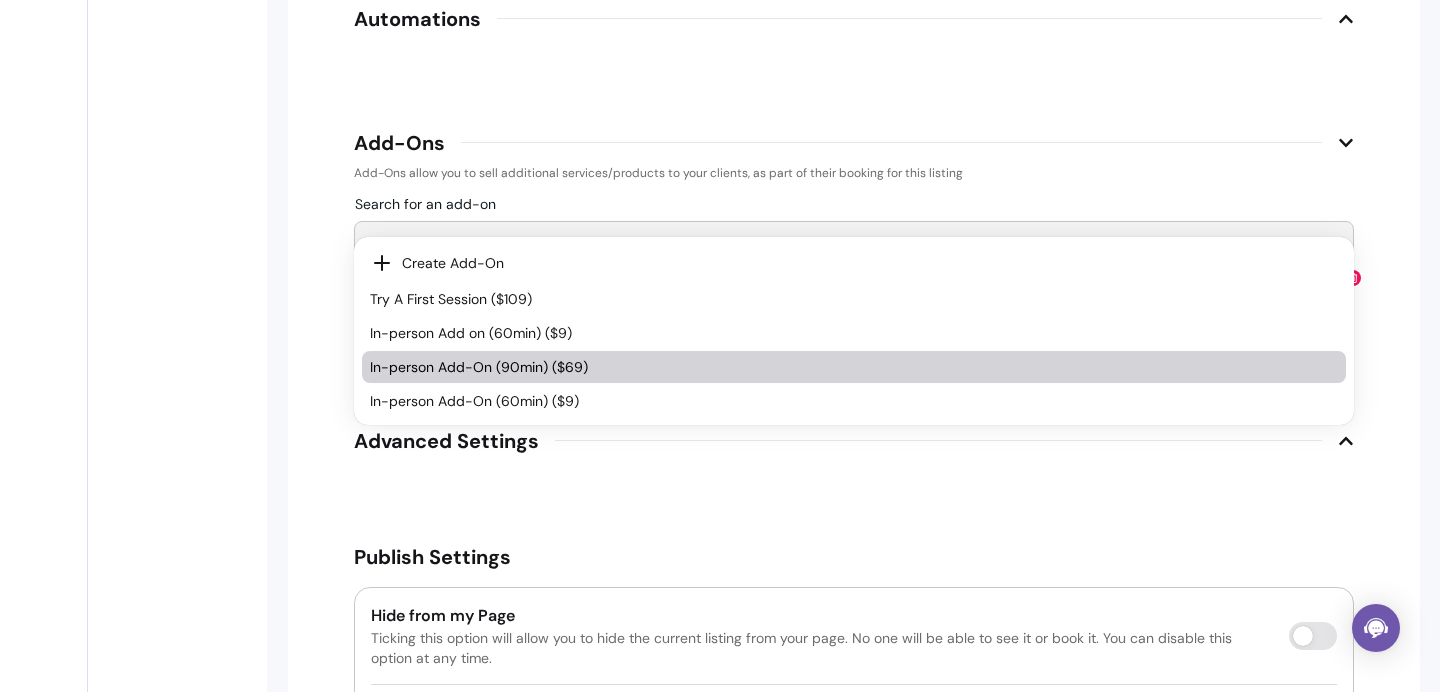 click on "In-person Add-On (90min) ($69)" at bounding box center (844, 367) 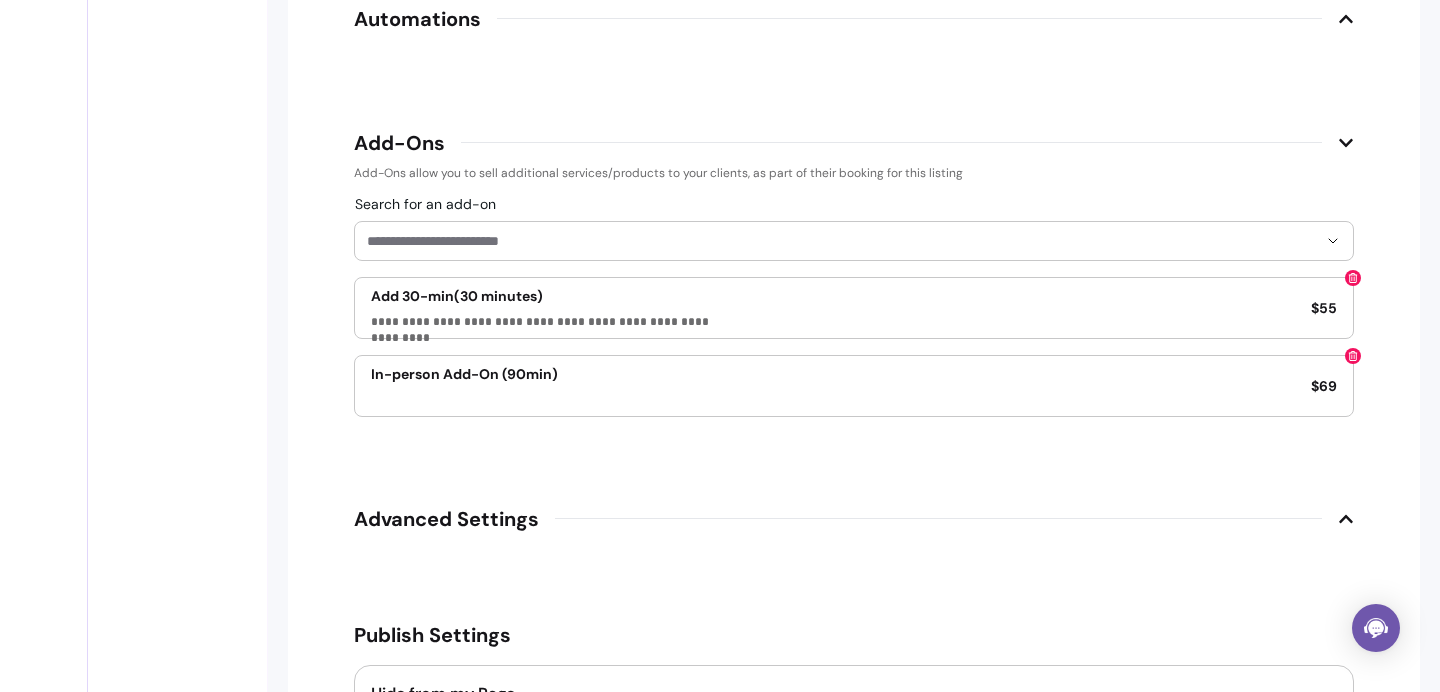 click on "Search for an add-on" at bounding box center [842, 241] 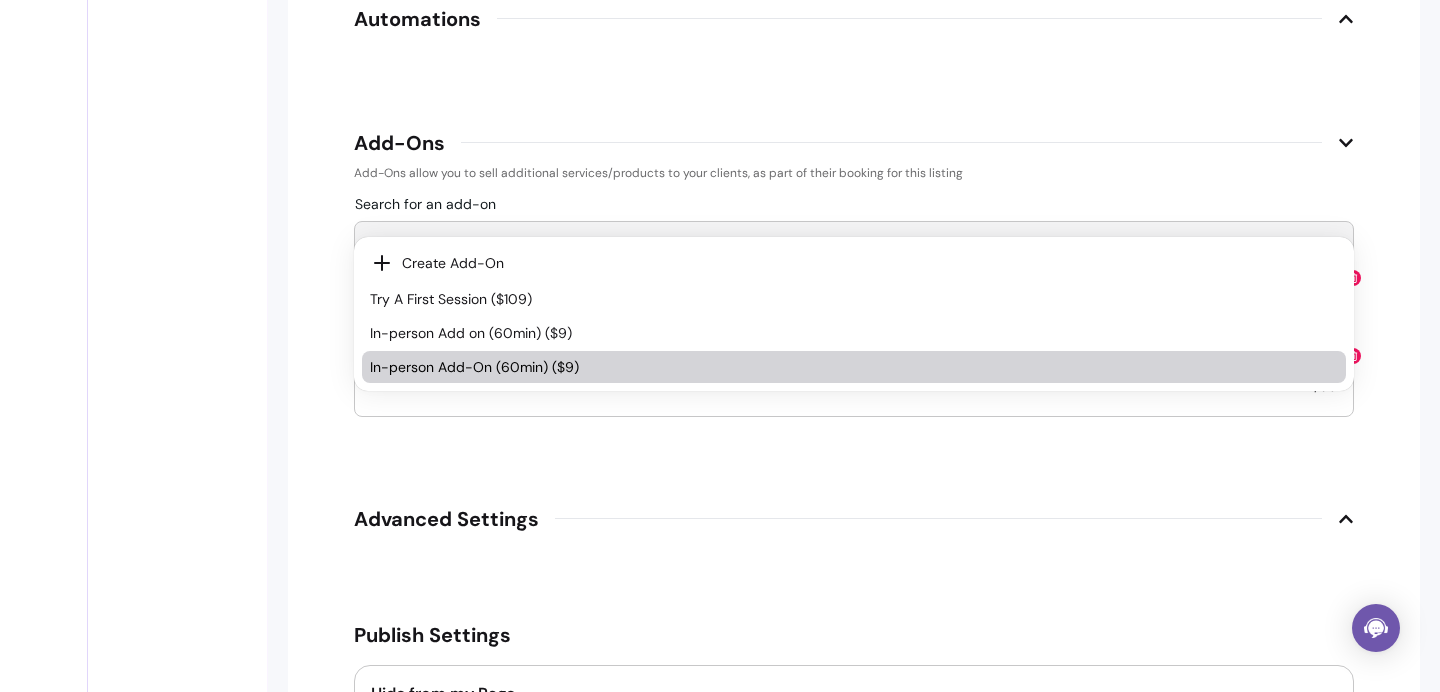 click on "In-person Add-On (60min) ($9)" at bounding box center [844, 367] 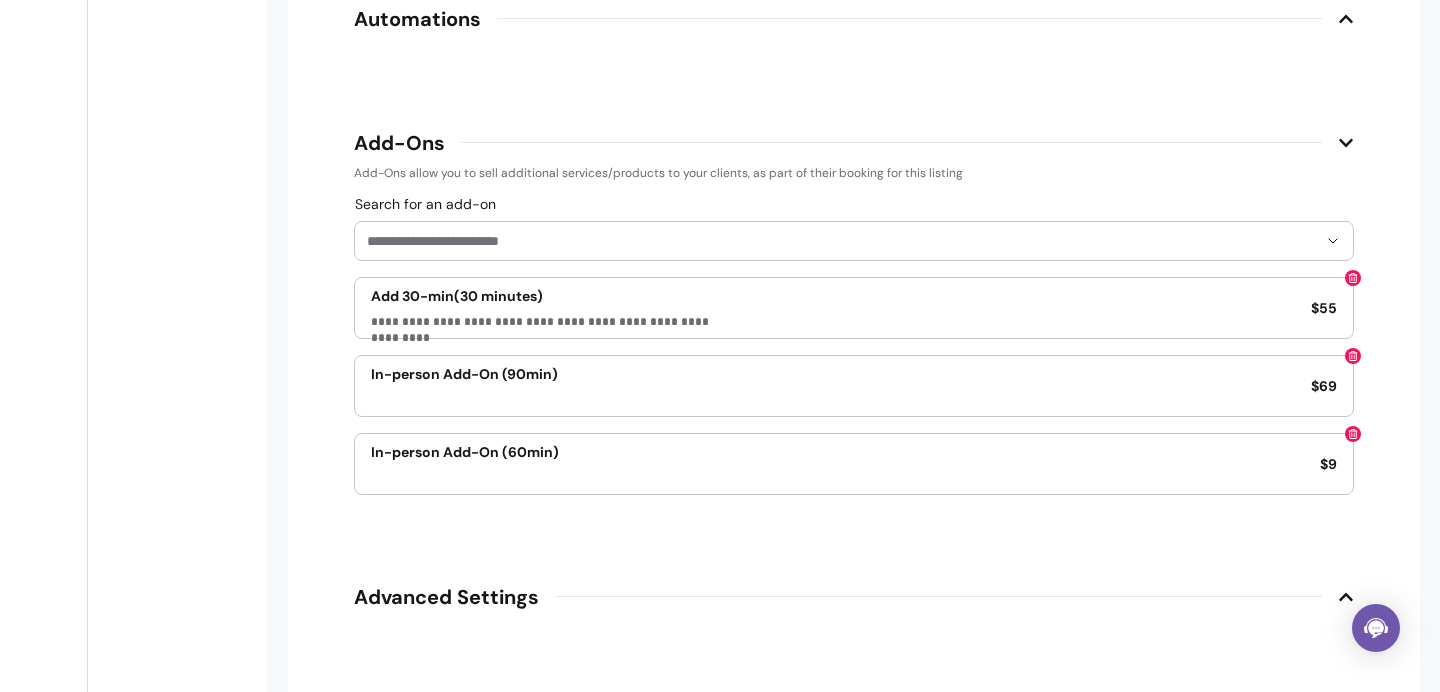 scroll, scrollTop: 3480, scrollLeft: 0, axis: vertical 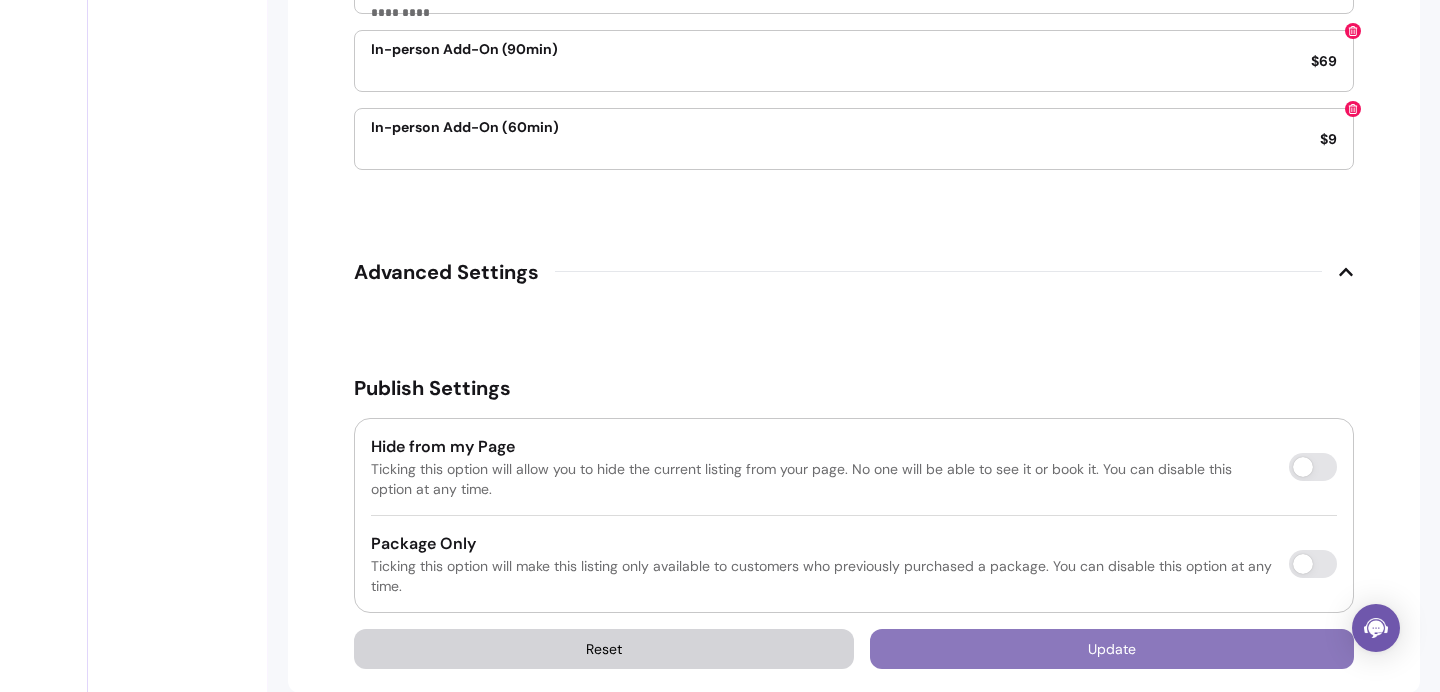 click on "Update" at bounding box center [1112, 649] 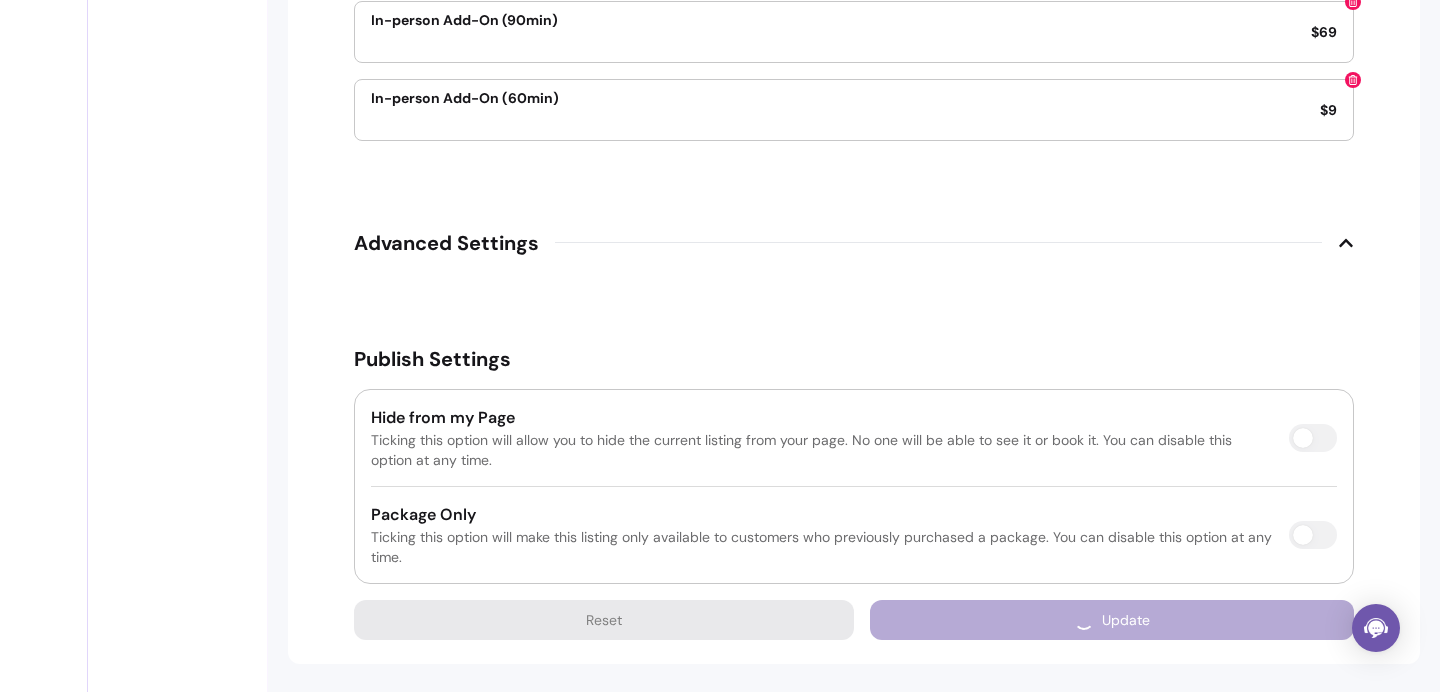 scroll, scrollTop: 3424, scrollLeft: 0, axis: vertical 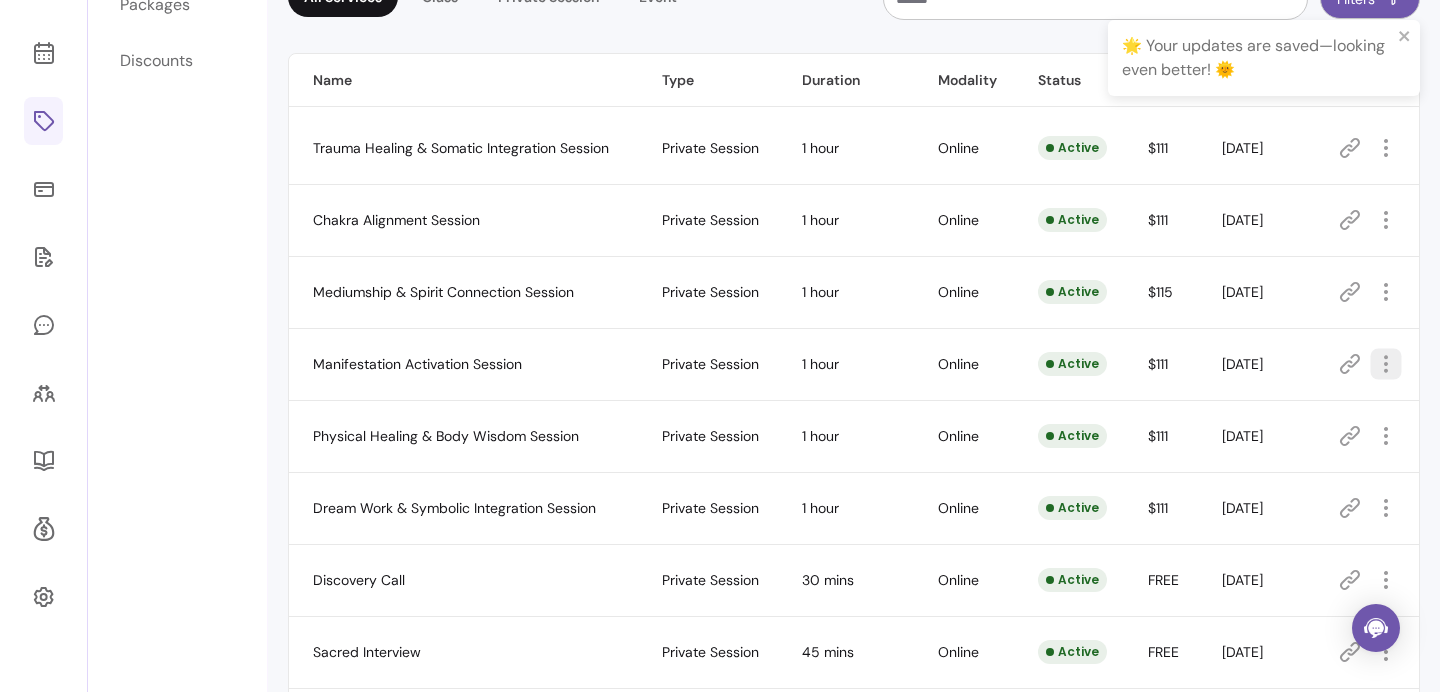 click 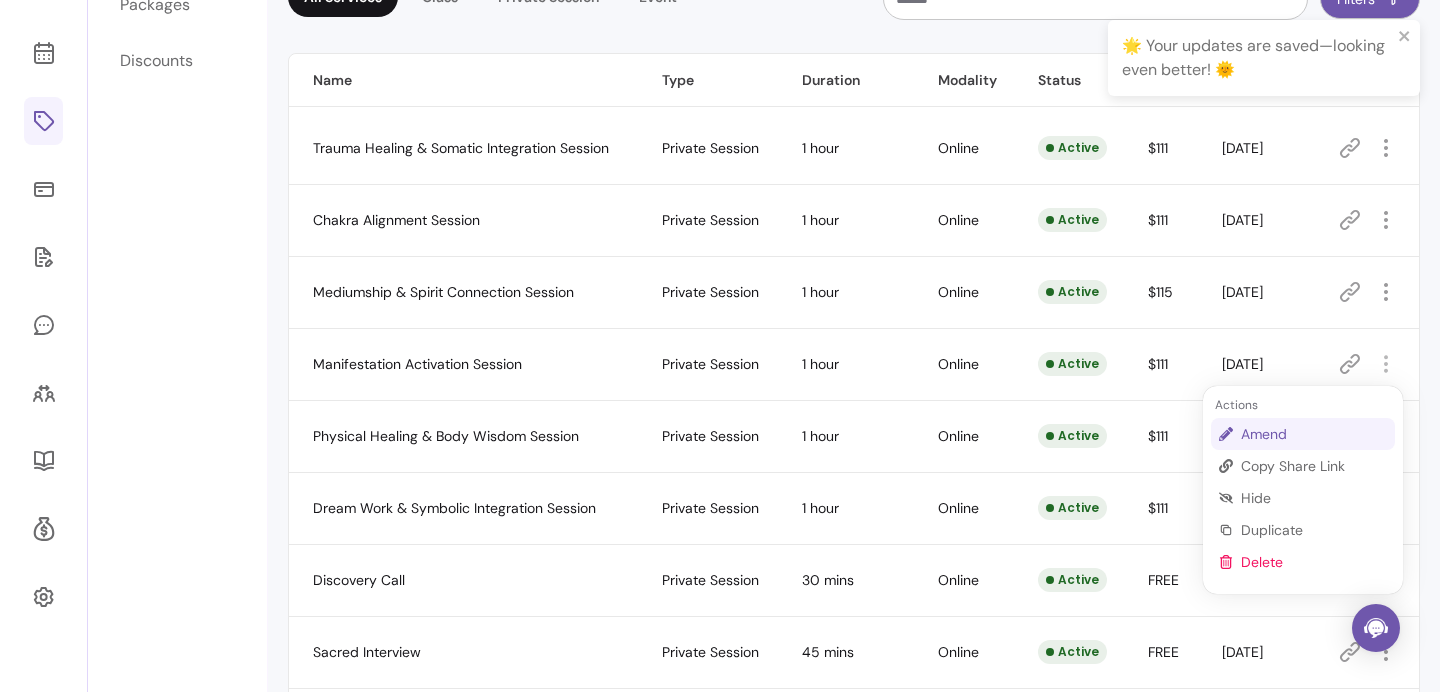 click on "Amend" at bounding box center [1314, 434] 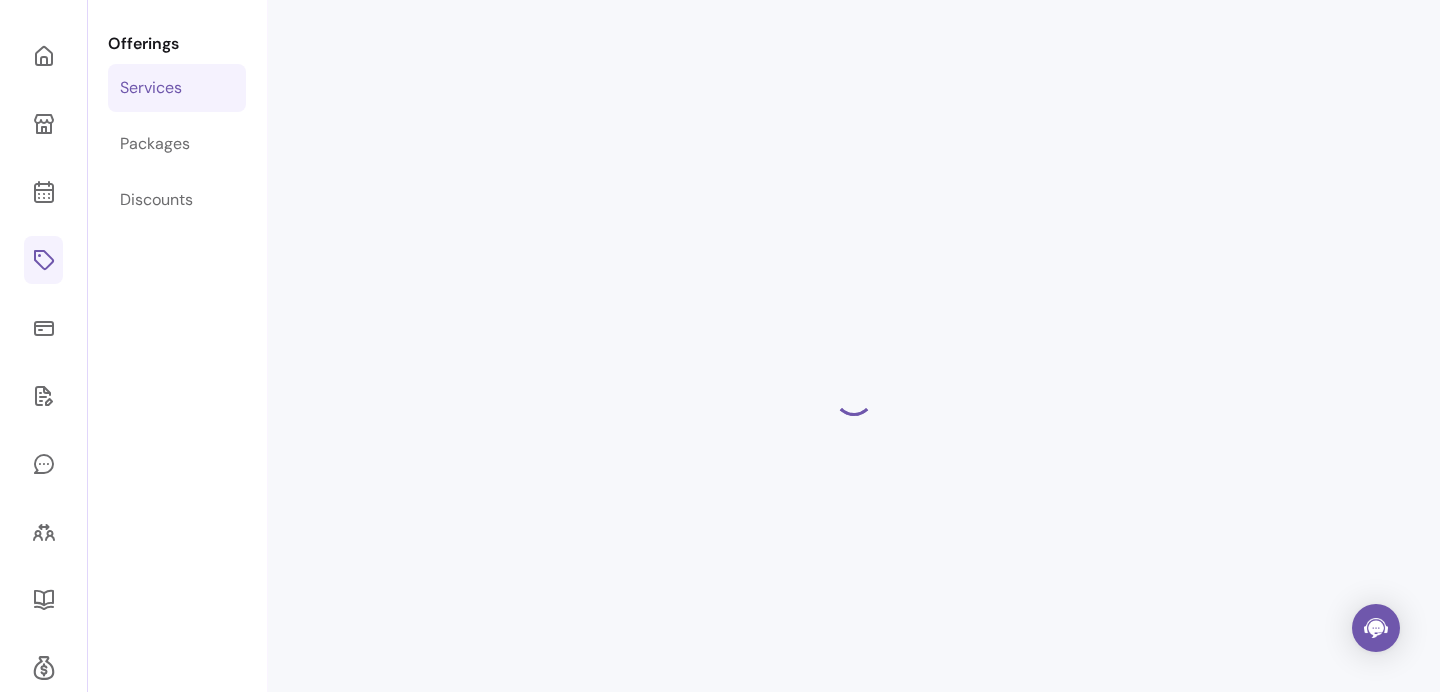 select on "**" 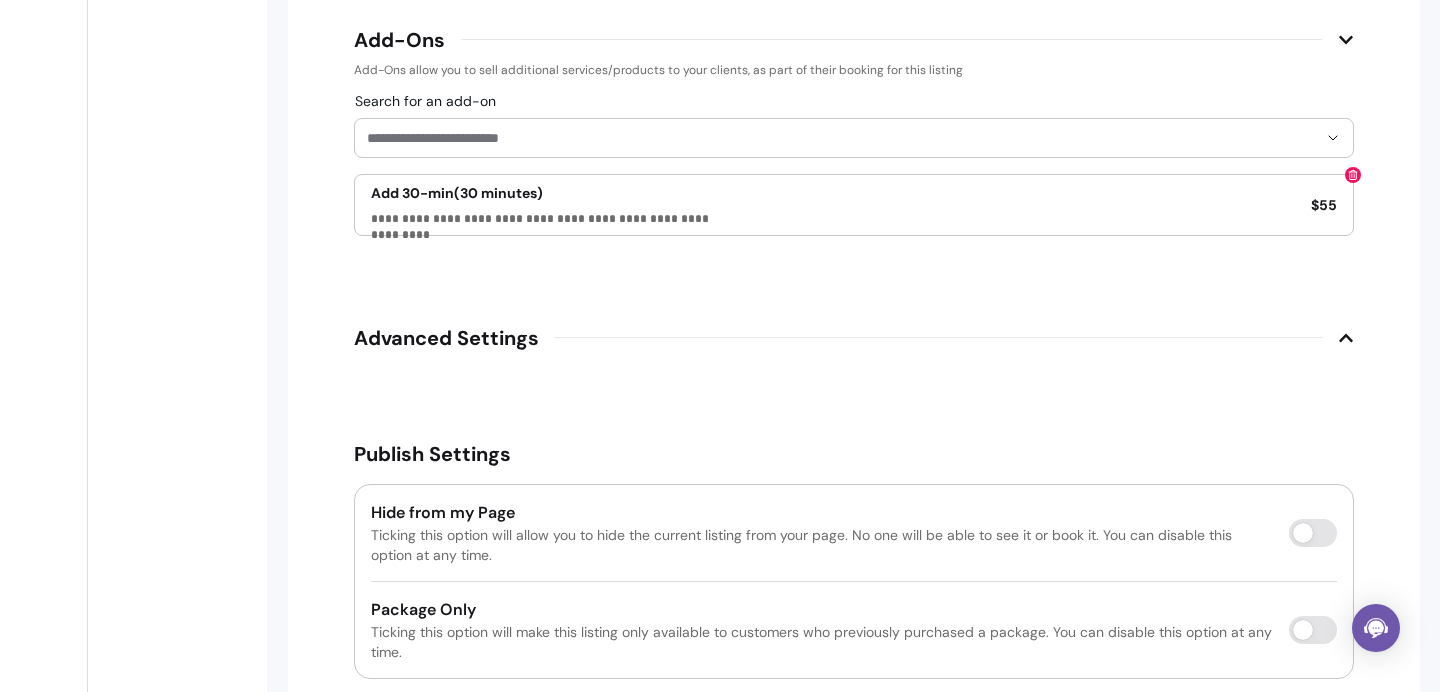 scroll, scrollTop: 3229, scrollLeft: 0, axis: vertical 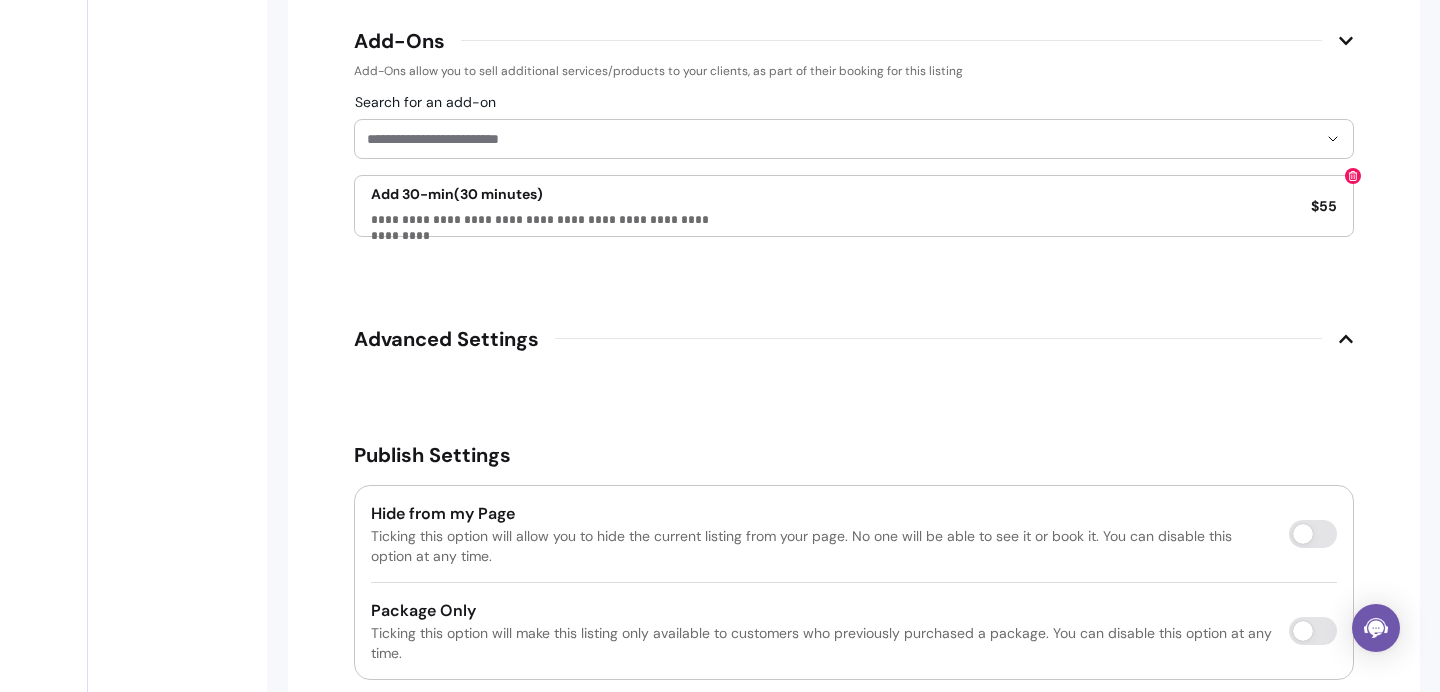 click on "Search for an add-on" at bounding box center [842, 139] 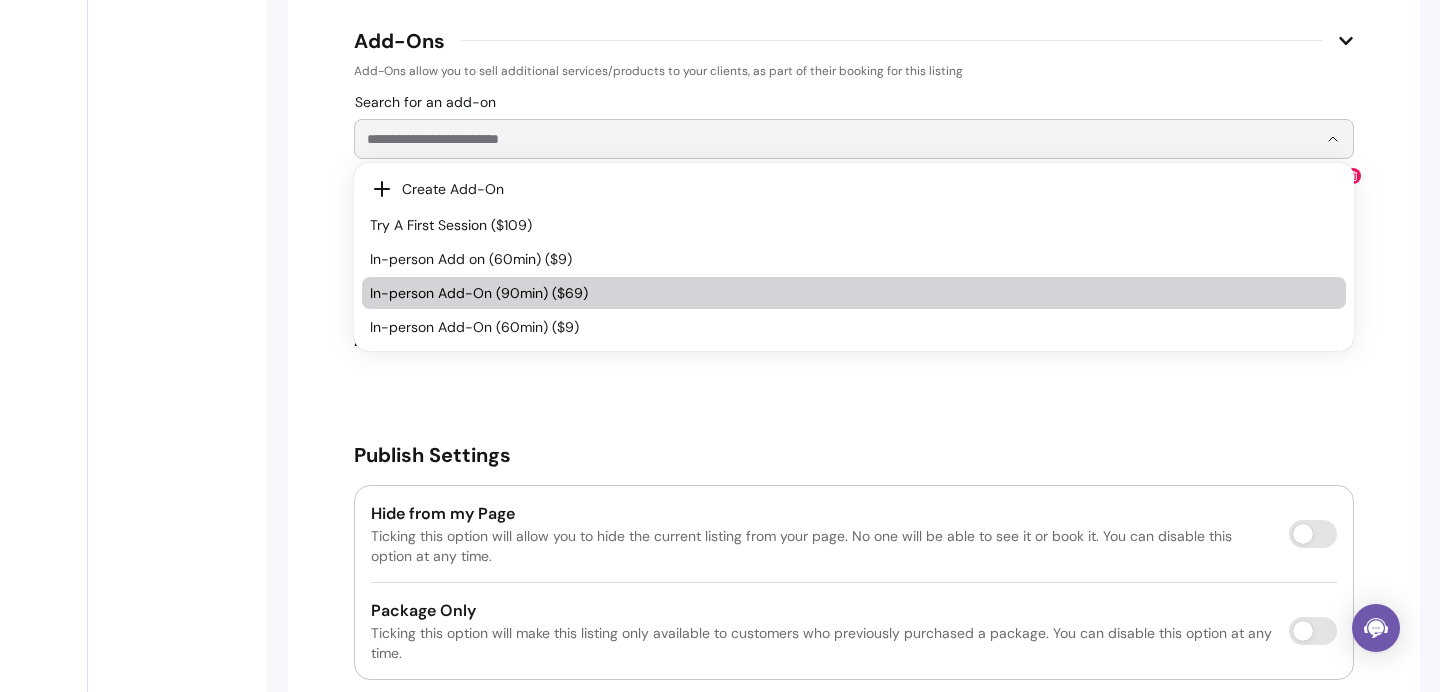 click on "In-person Add-On (90min) ($69)" at bounding box center [854, 293] 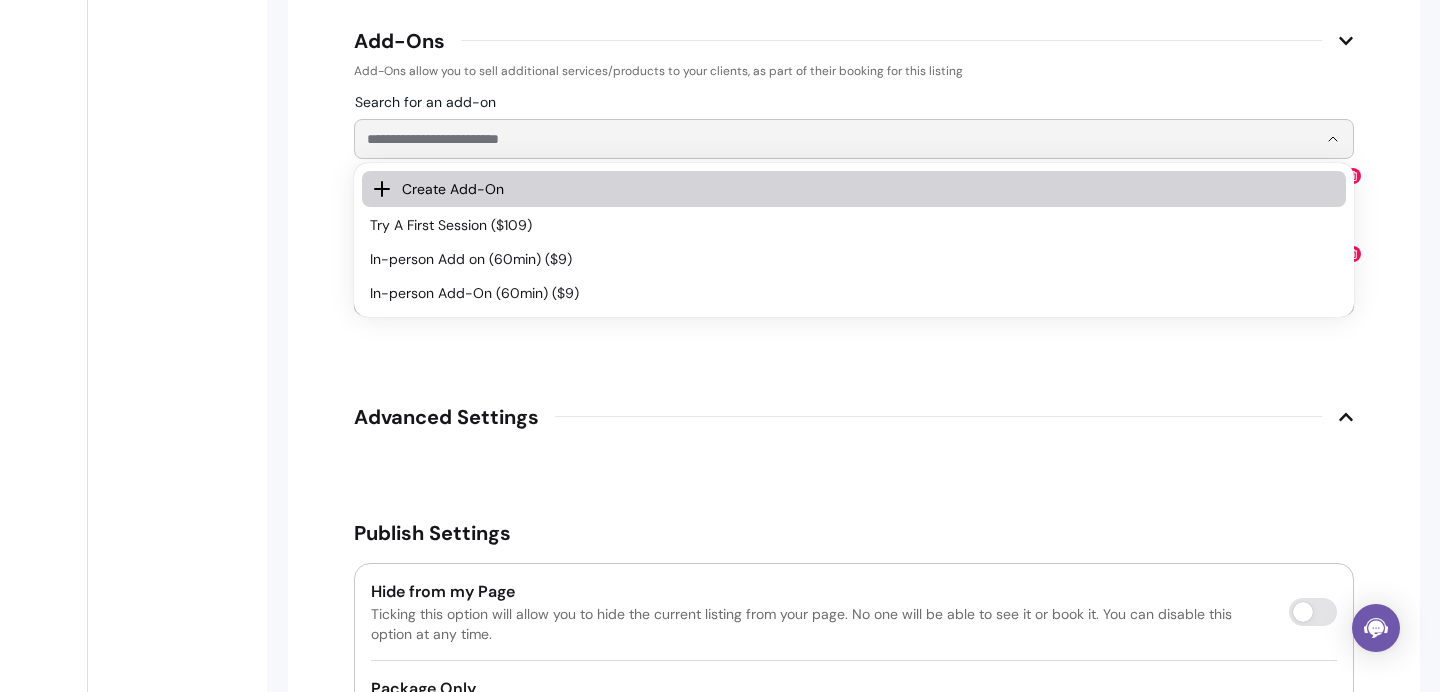 click on "Search for an add-on" at bounding box center (842, 139) 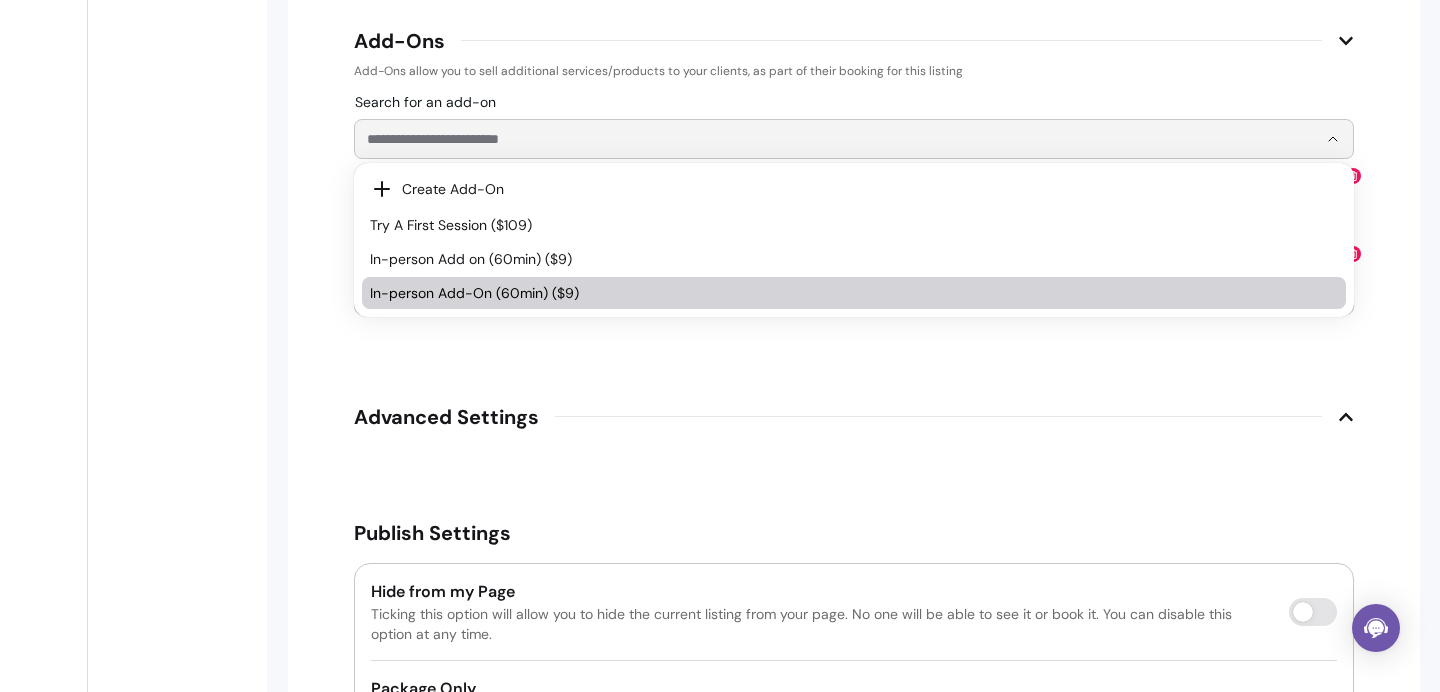 click on "In-person Add-On (60min) ($9)" at bounding box center (844, 293) 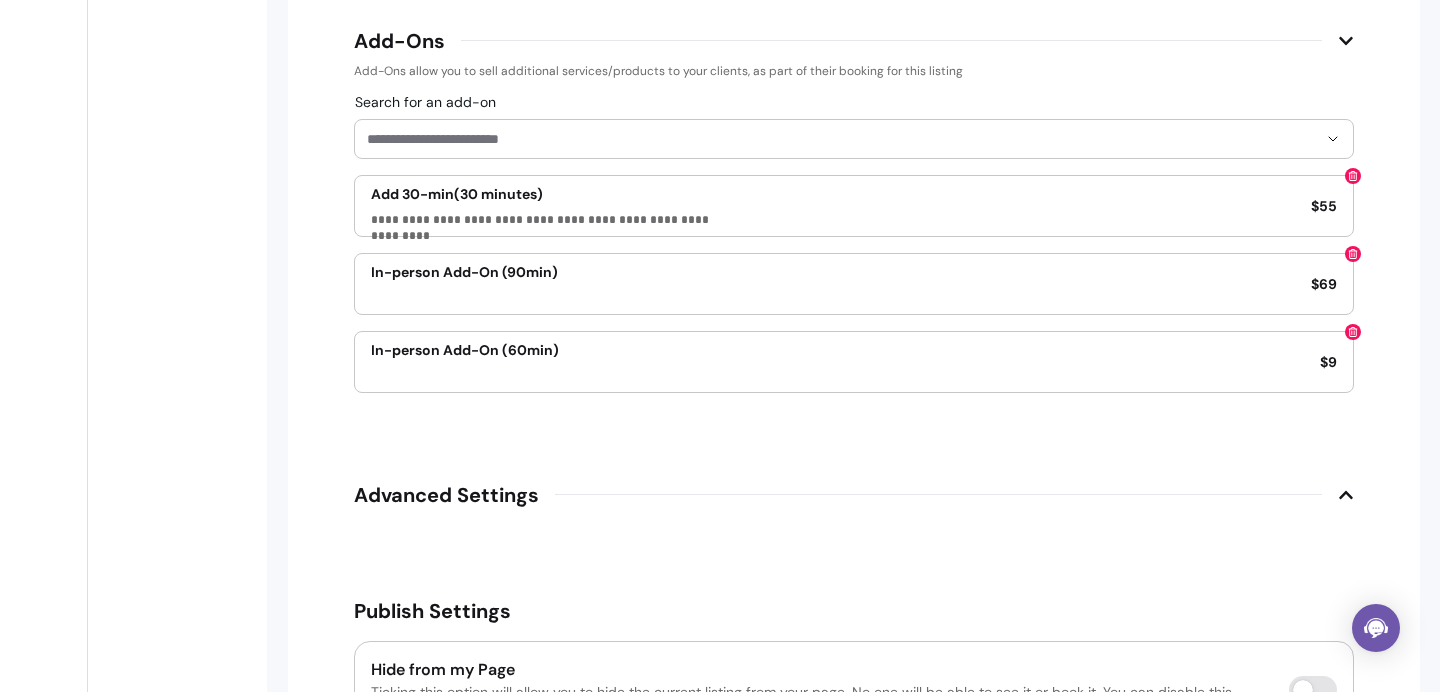 scroll, scrollTop: 3480, scrollLeft: 0, axis: vertical 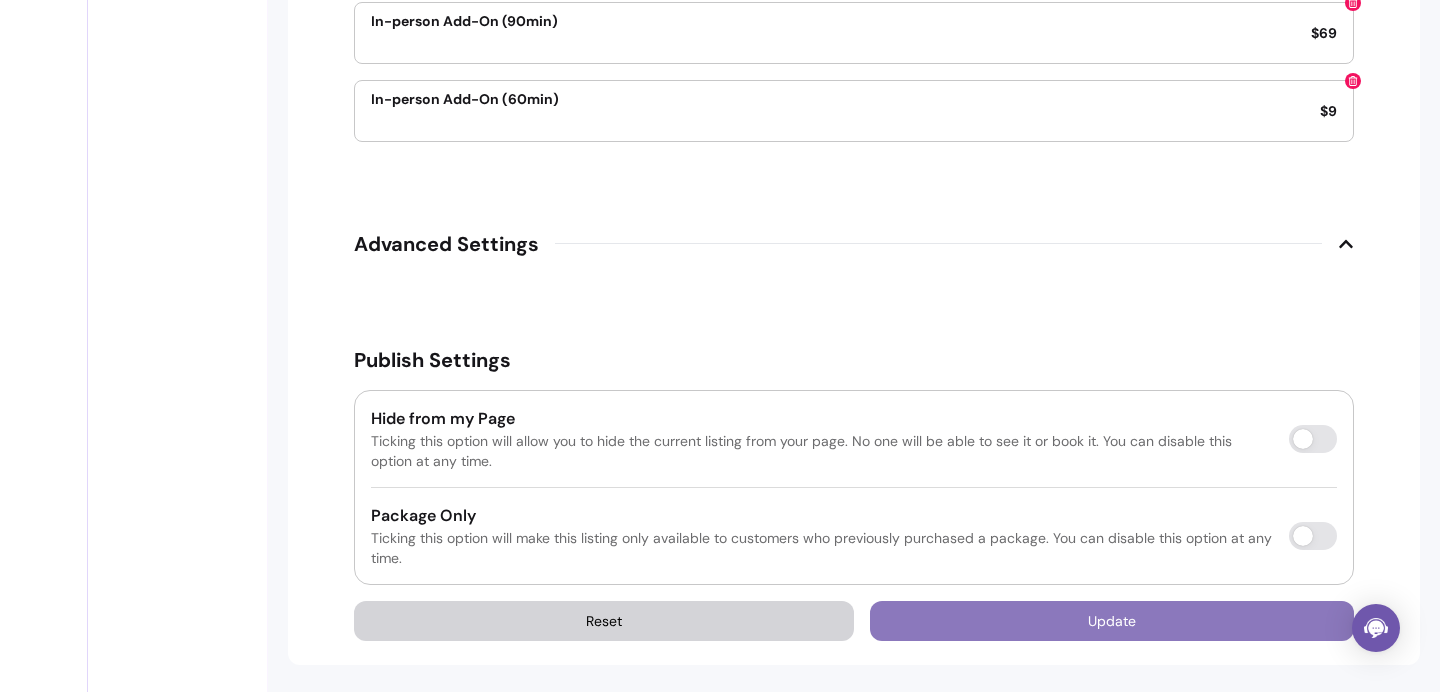 click on "Update" at bounding box center (1112, 621) 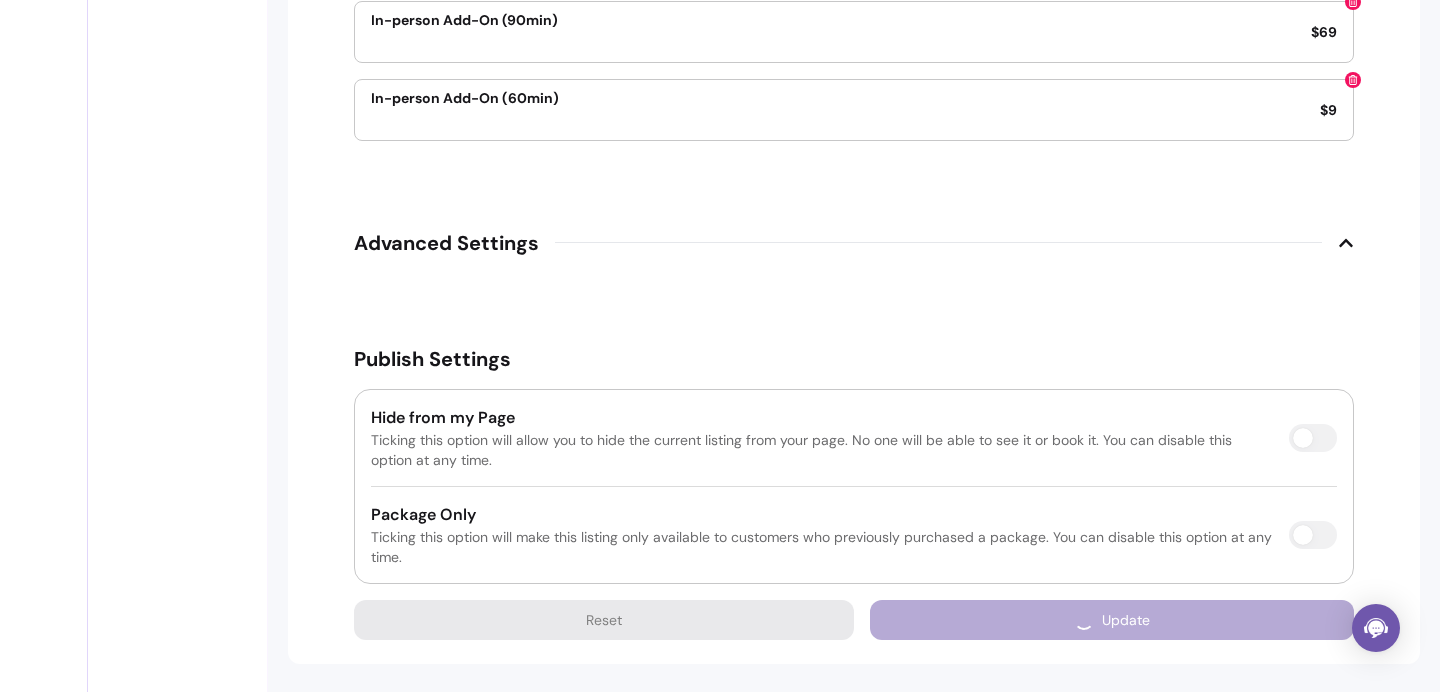 scroll, scrollTop: 3424, scrollLeft: 0, axis: vertical 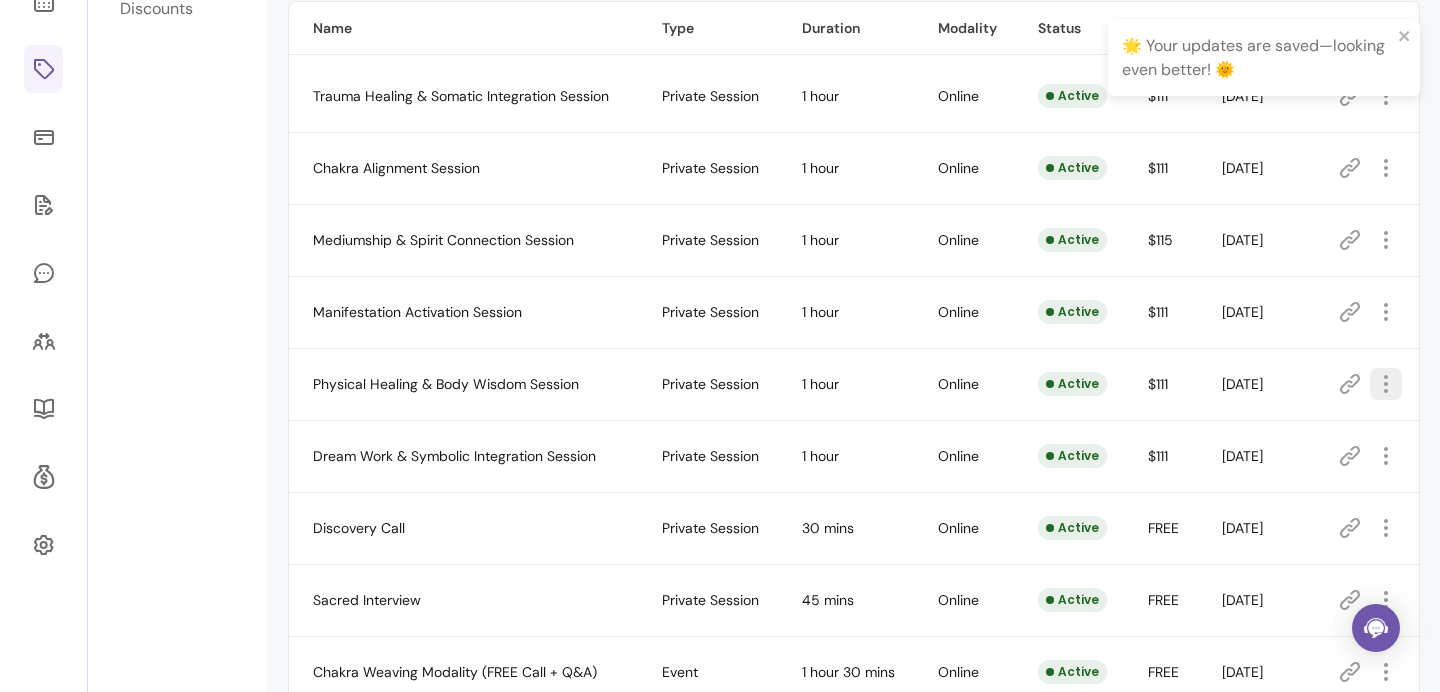 click 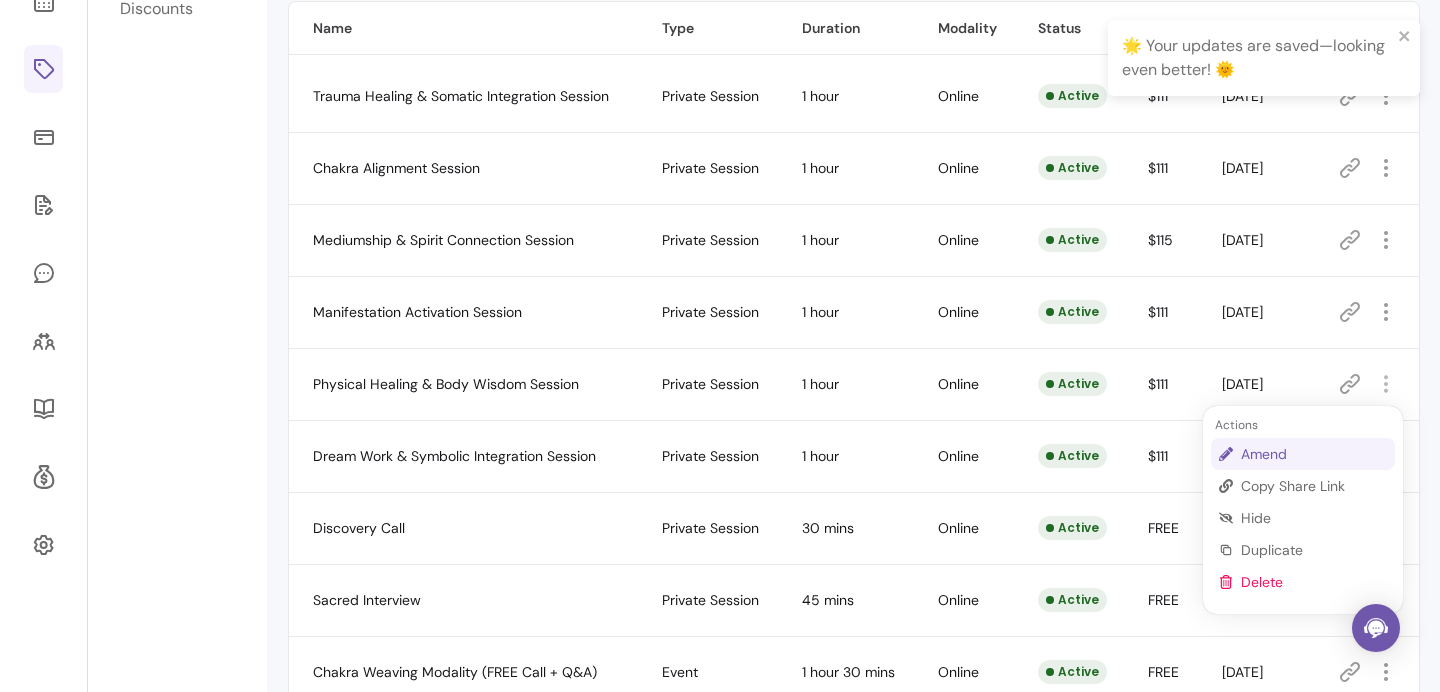 click on "Amend" at bounding box center (1314, 454) 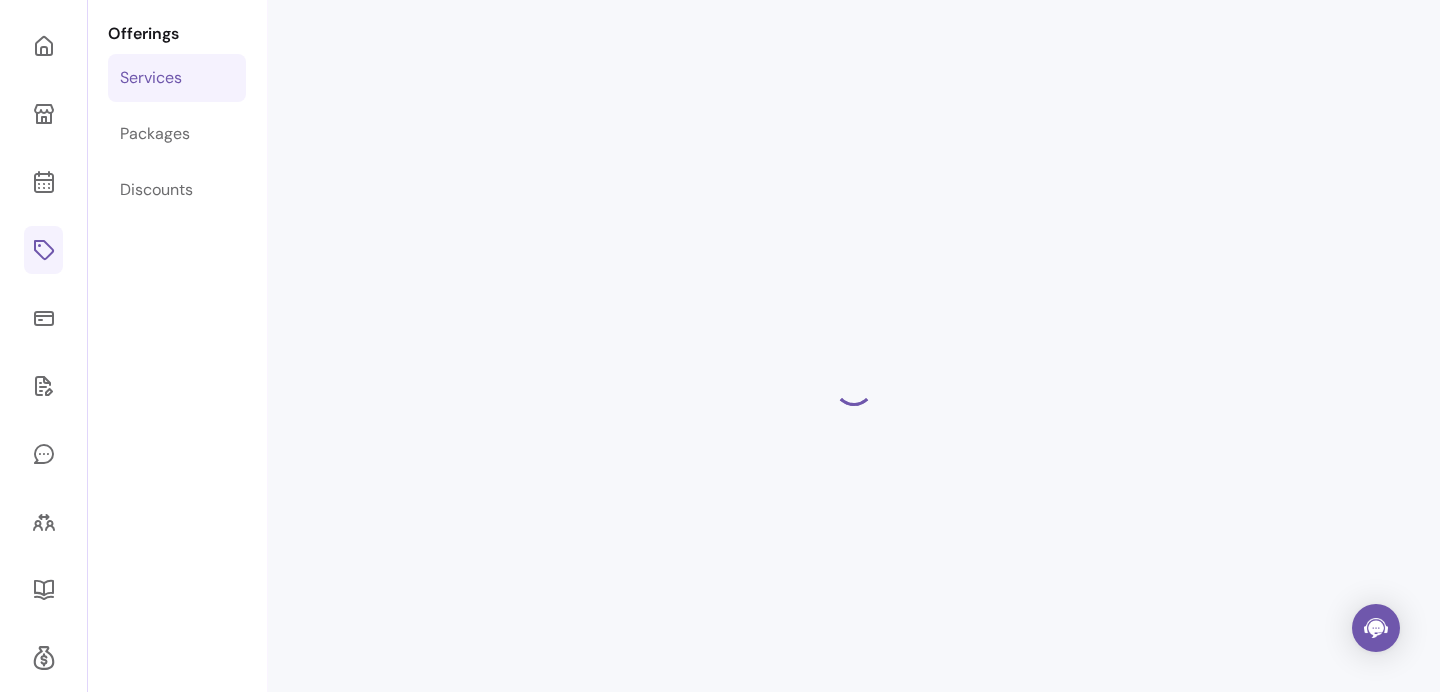 scroll, scrollTop: 96, scrollLeft: 0, axis: vertical 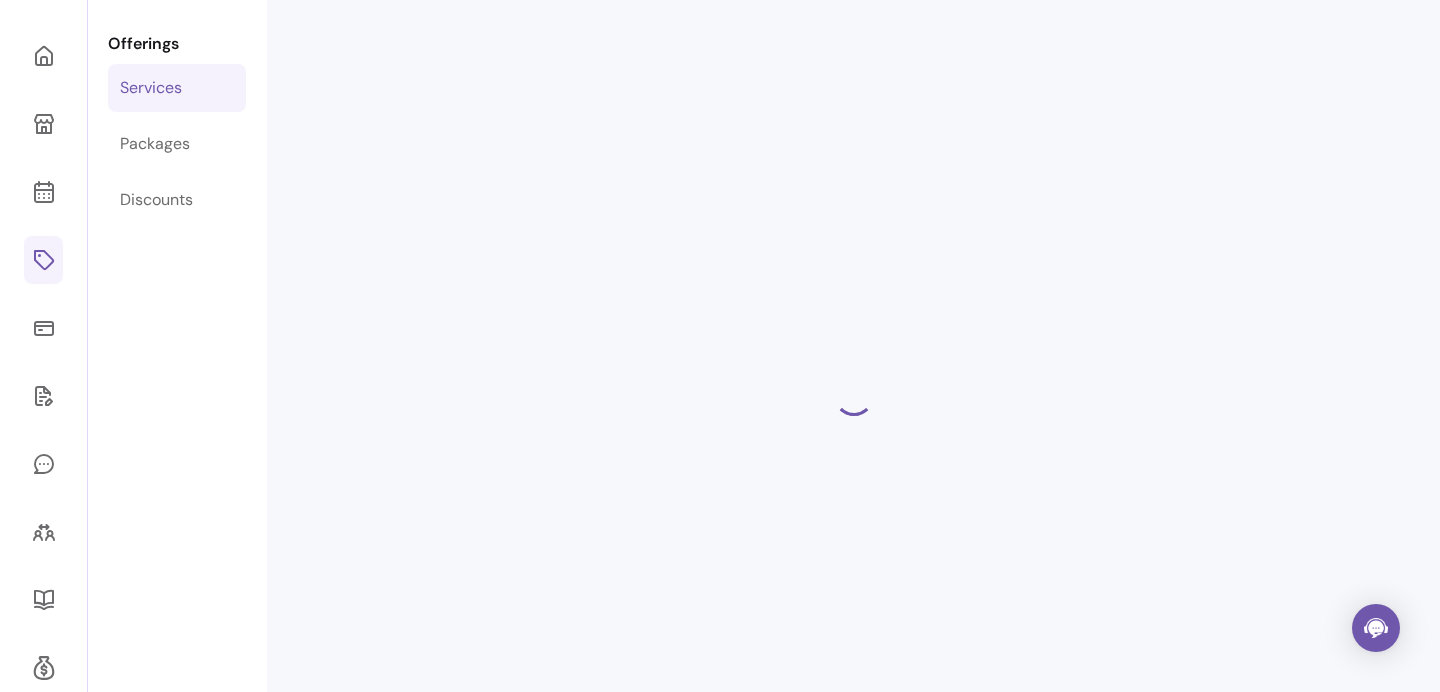 select on "**" 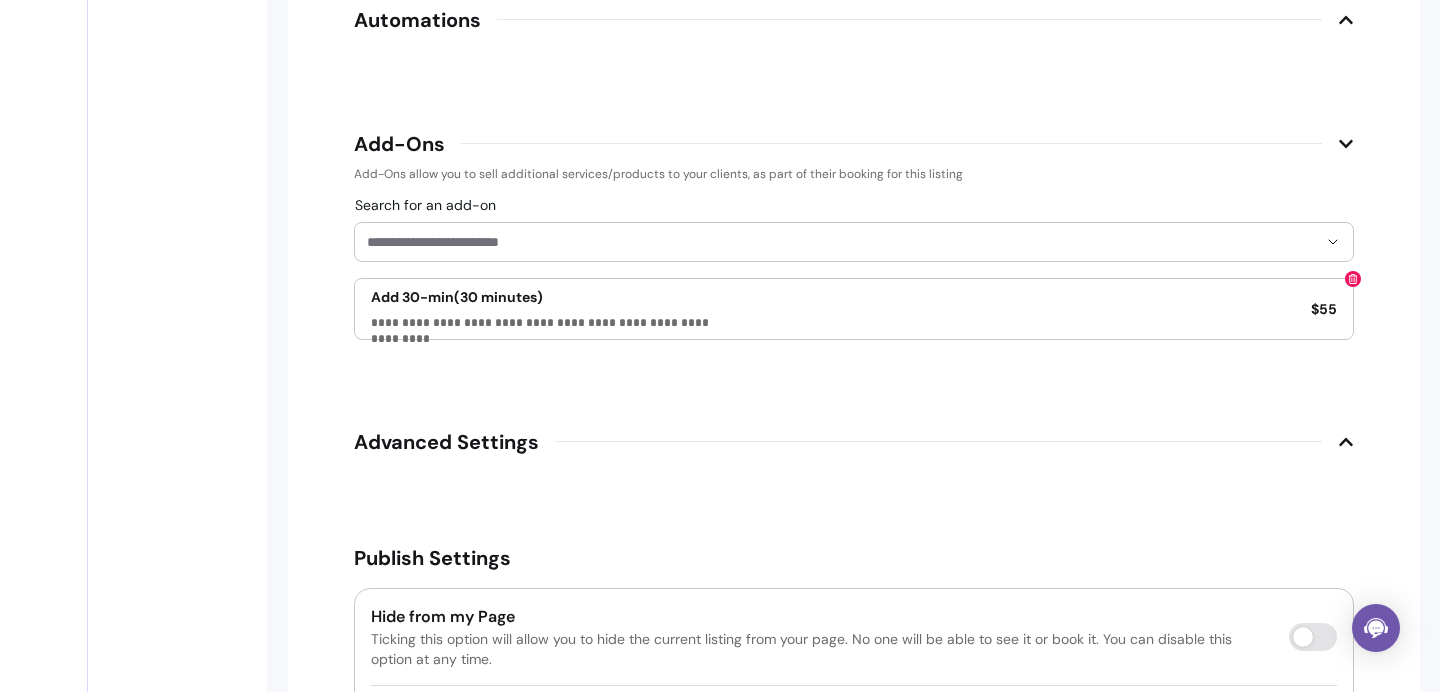 scroll, scrollTop: 3113, scrollLeft: 0, axis: vertical 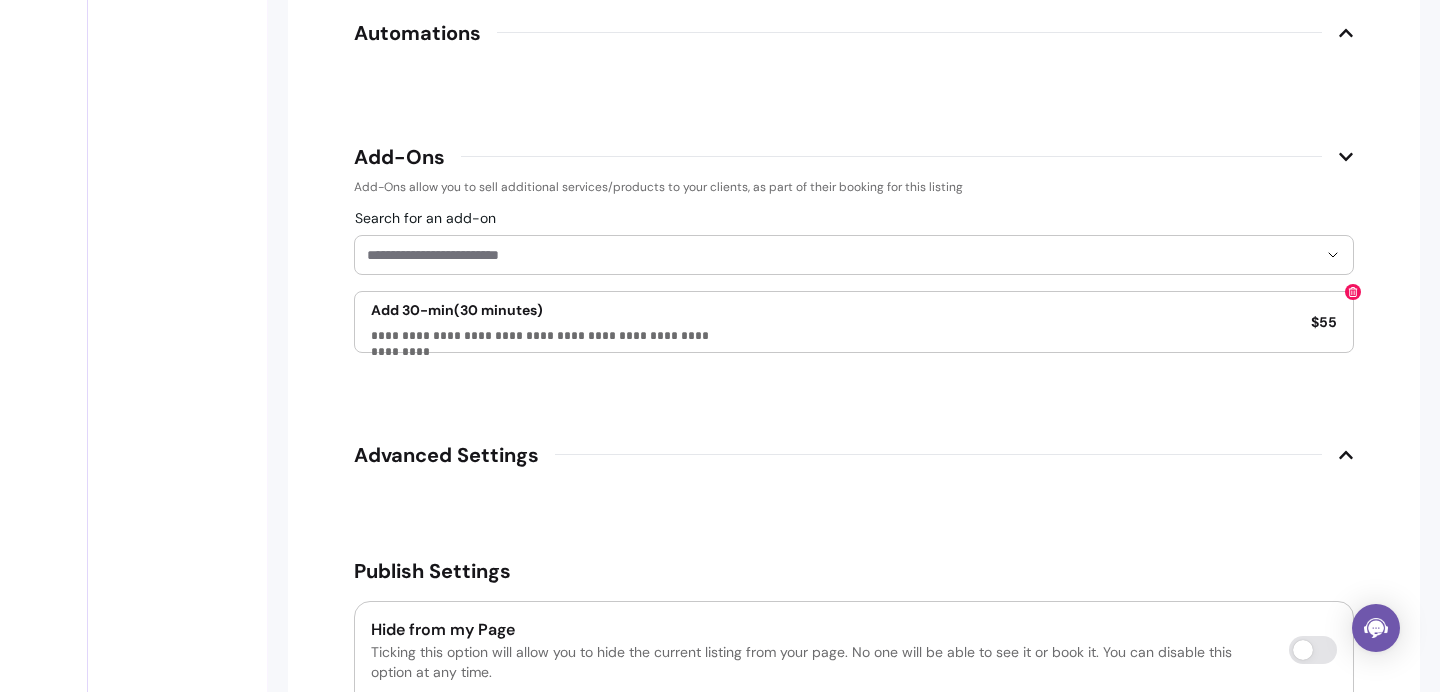 click on "Search for an add-on" at bounding box center [842, 255] 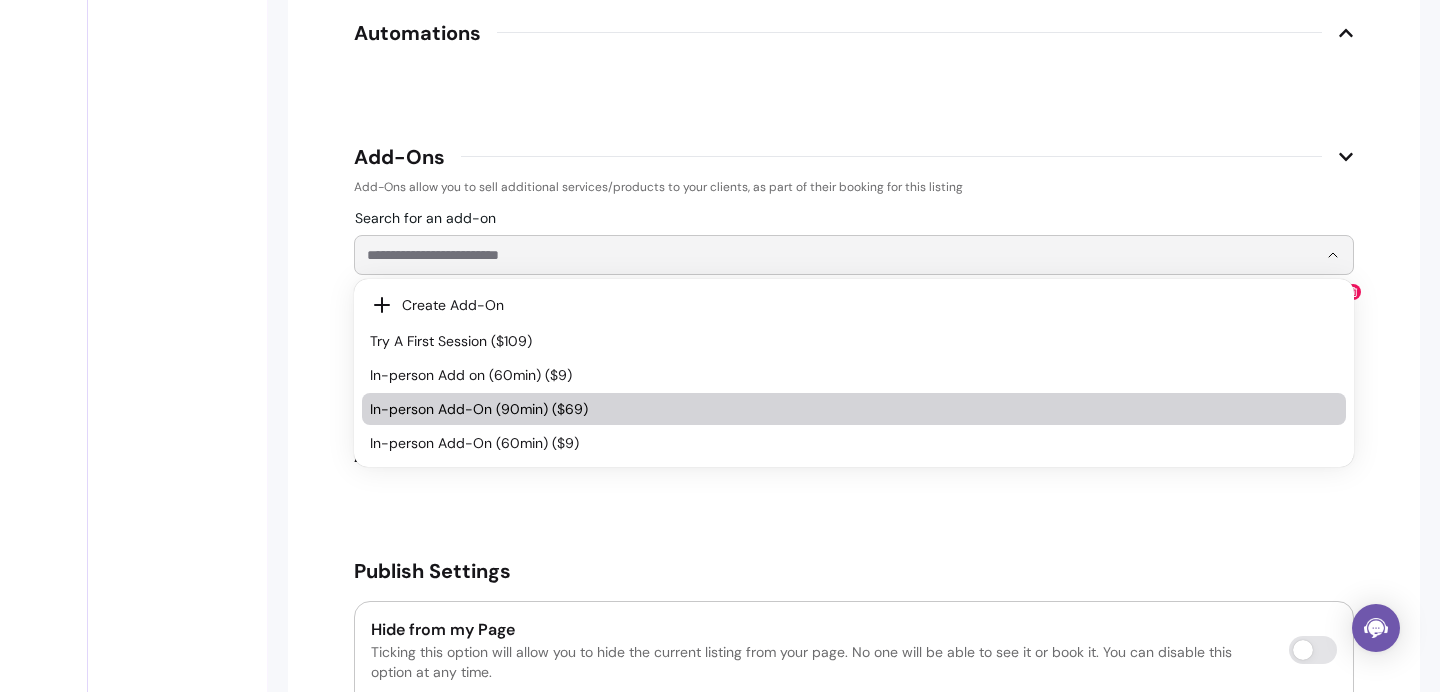 click on "In-person Add-On (90min) ($69)" at bounding box center (844, 409) 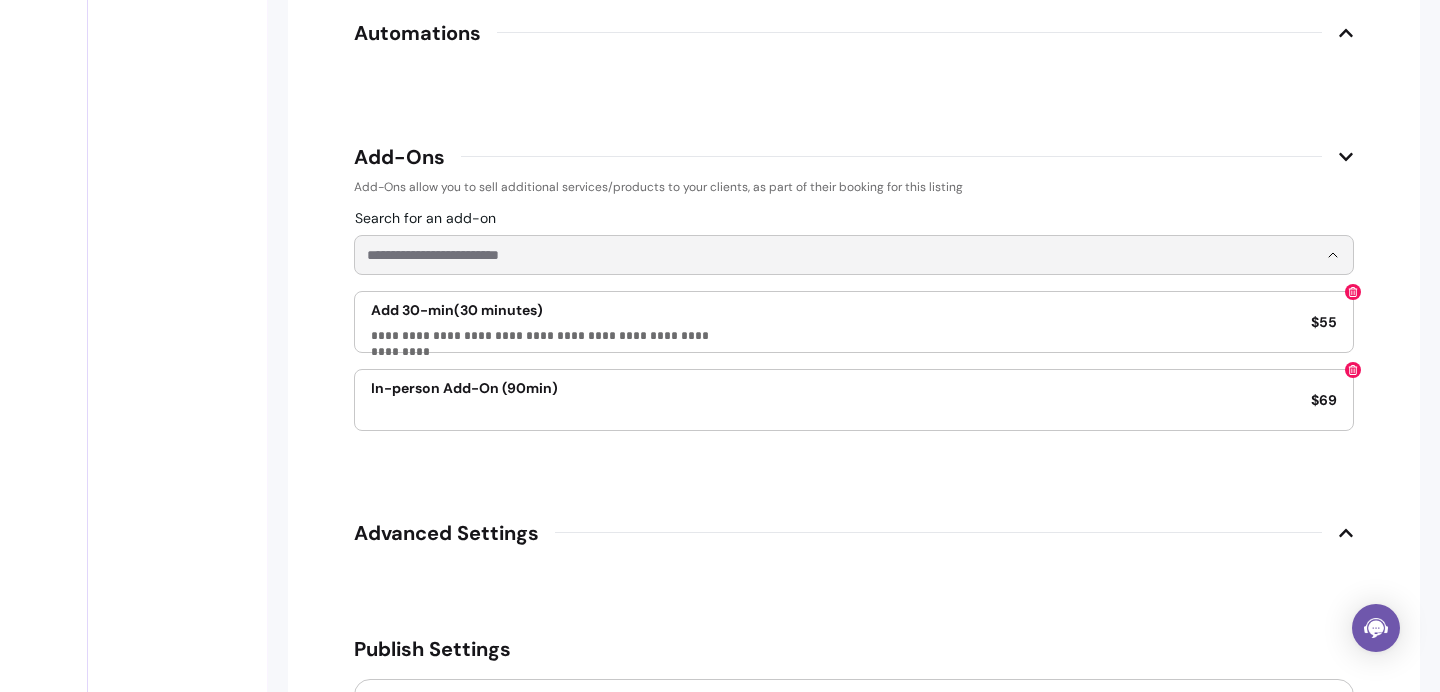 click on "Search for an add-on" at bounding box center [842, 255] 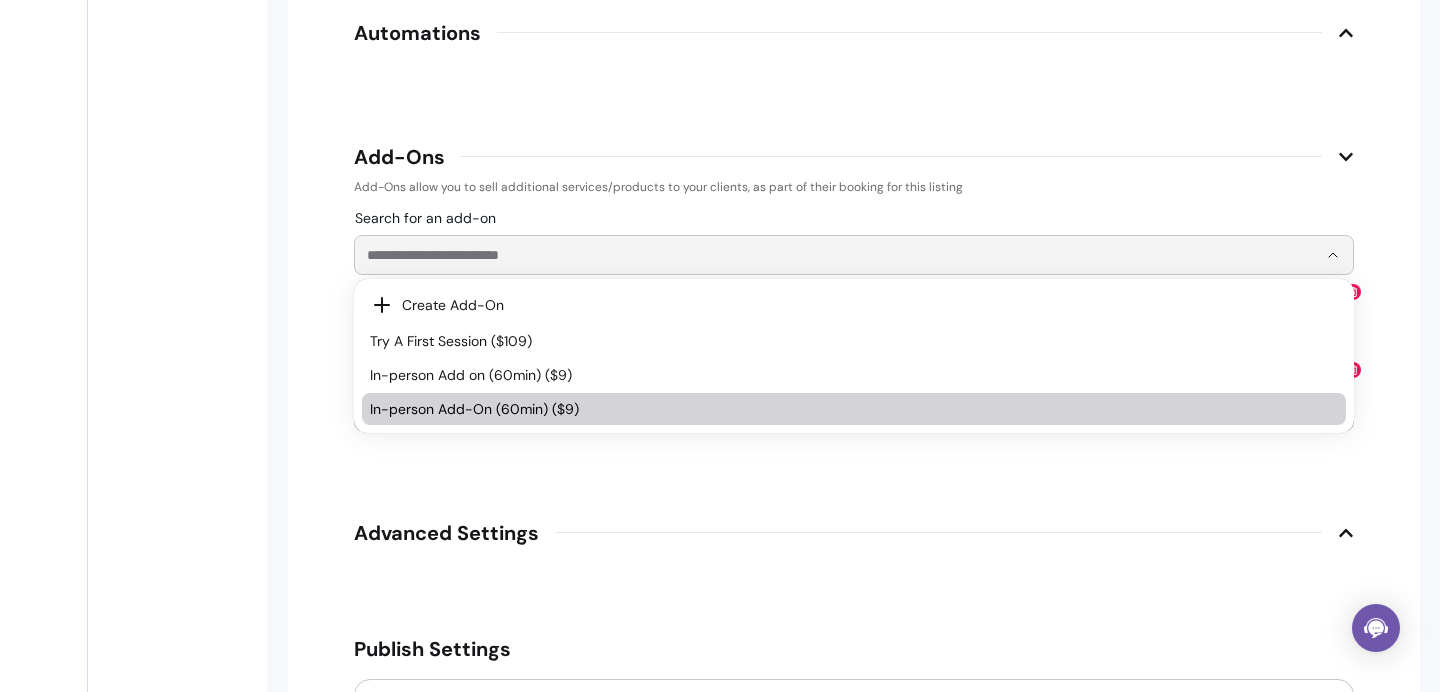 click on "In-person Add-On (60min) ($9)" at bounding box center [844, 409] 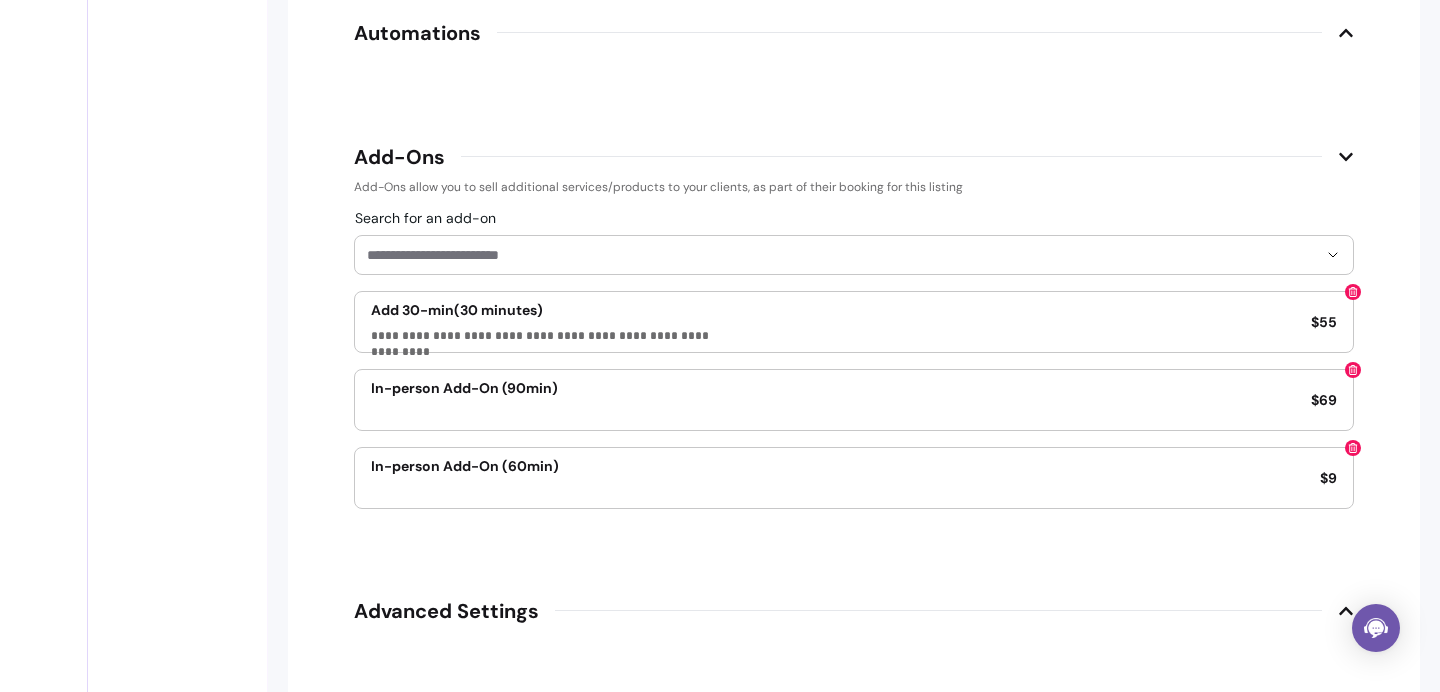 scroll, scrollTop: 3480, scrollLeft: 0, axis: vertical 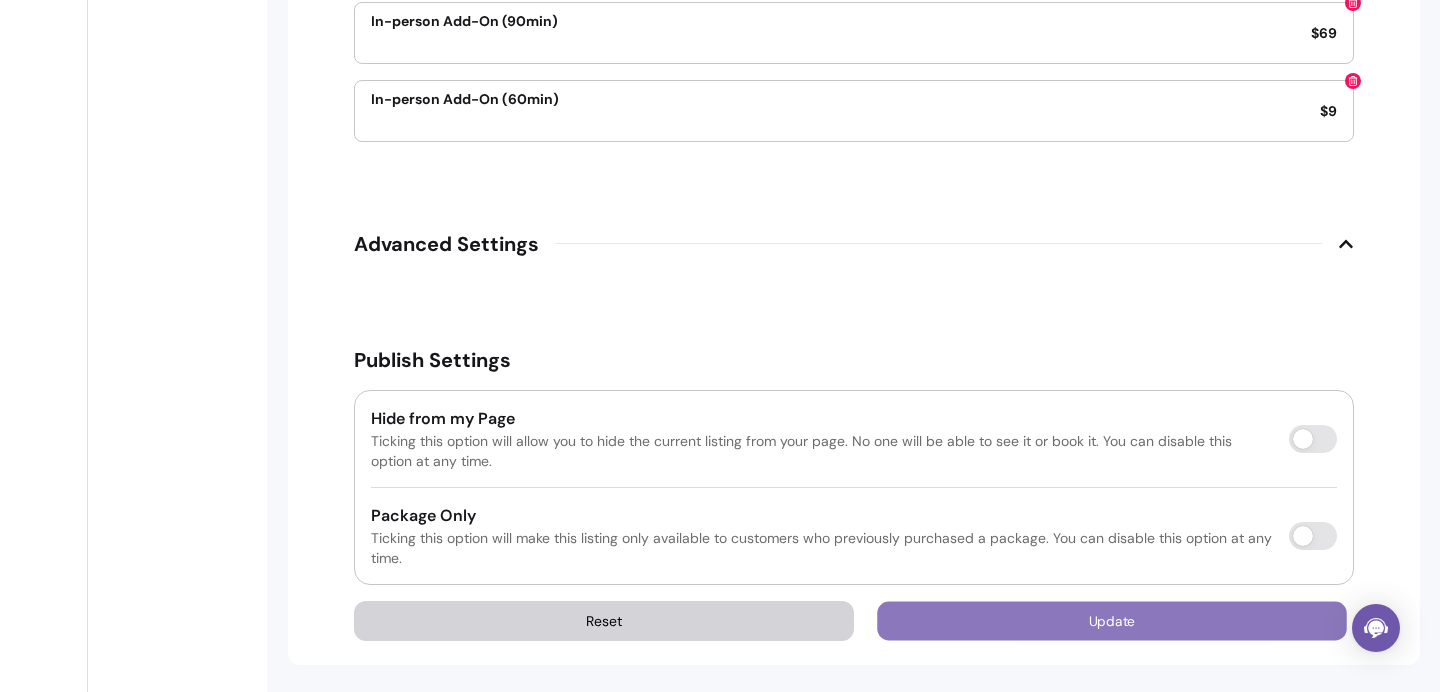 click on "Update" at bounding box center [1112, 620] 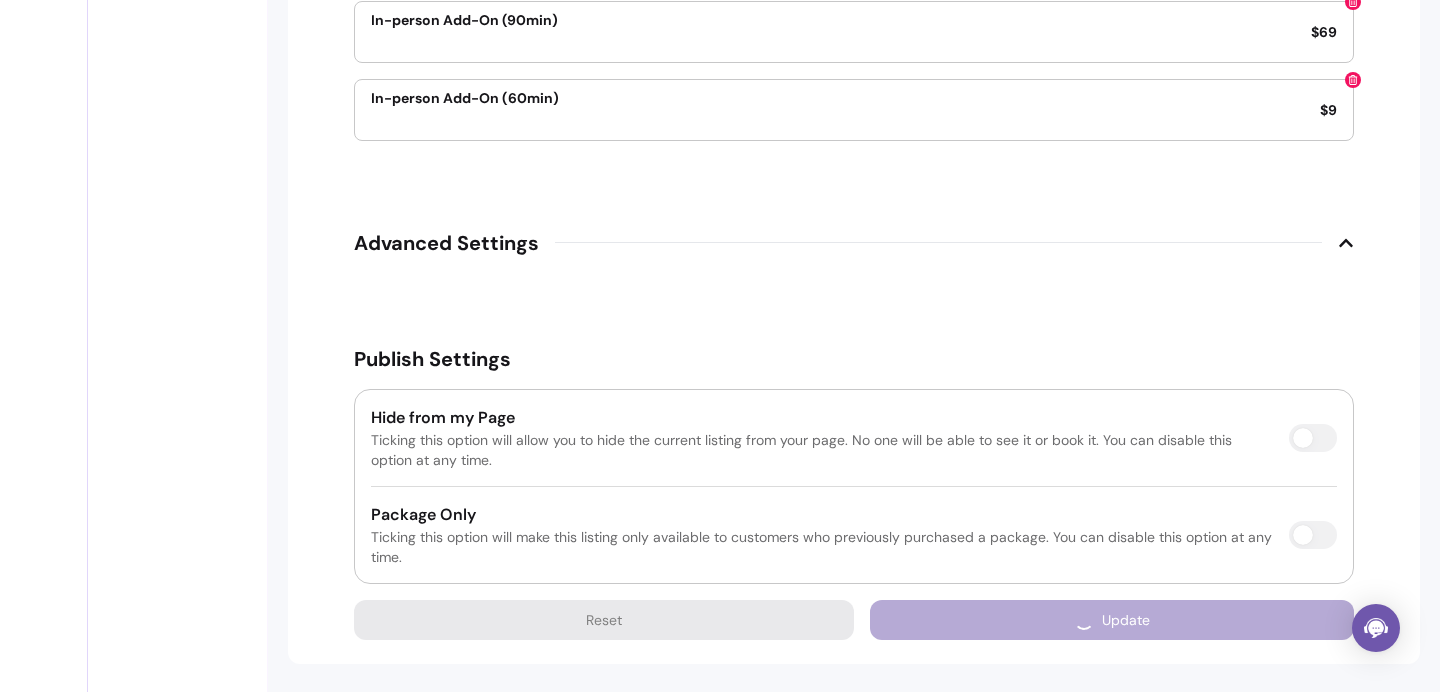 scroll, scrollTop: 3424, scrollLeft: 0, axis: vertical 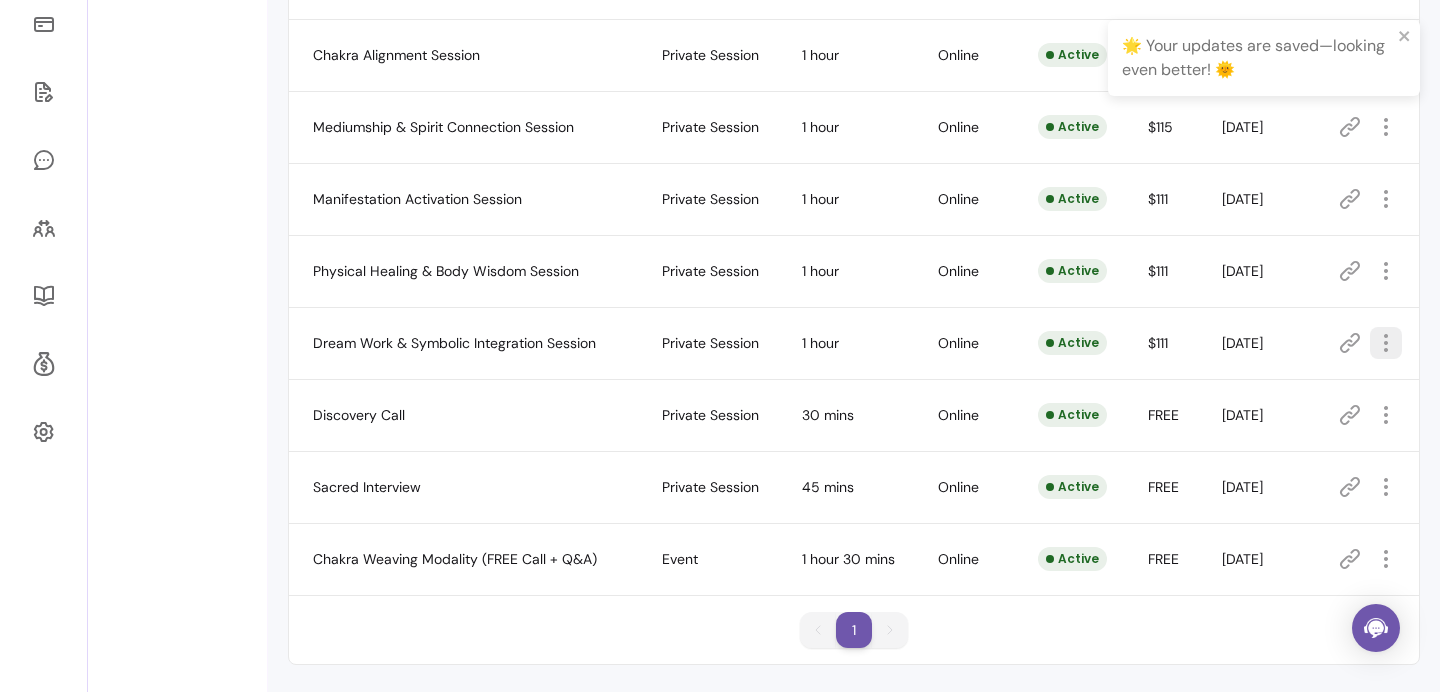 click 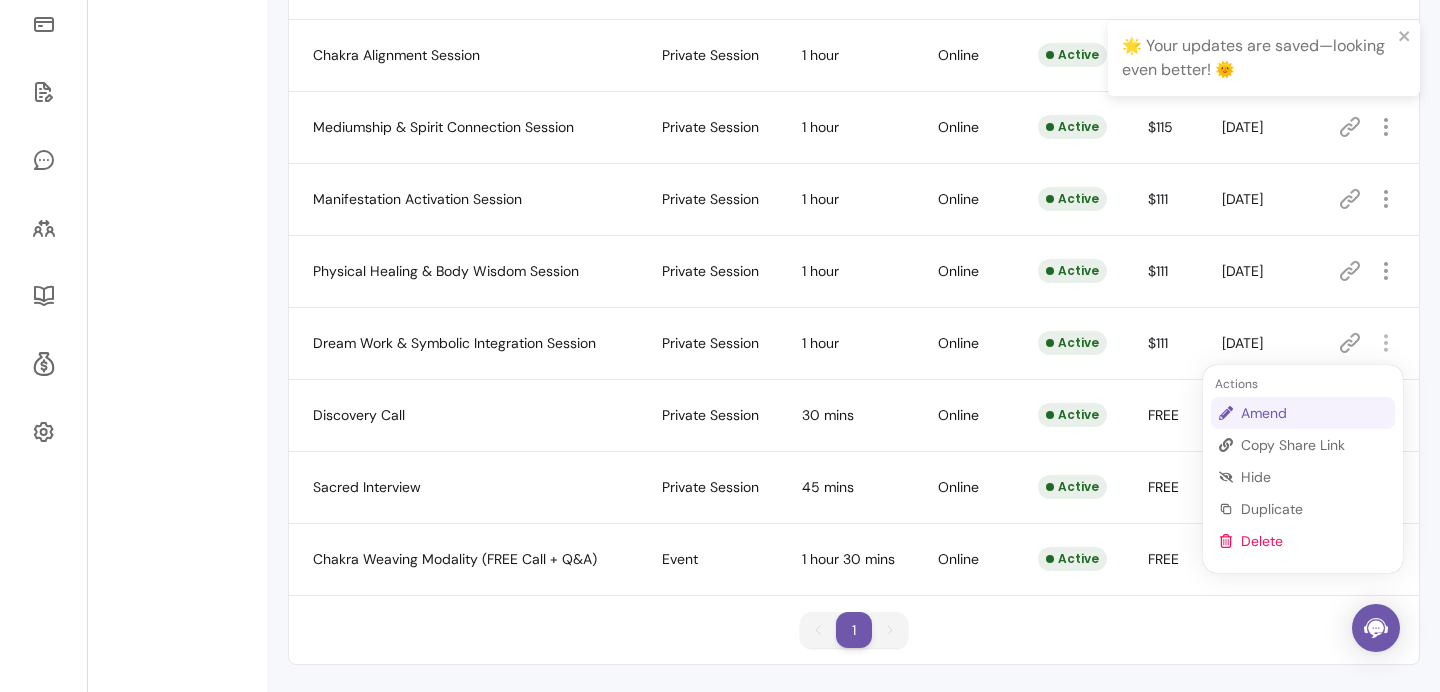 click on "Amend" at bounding box center (1314, 413) 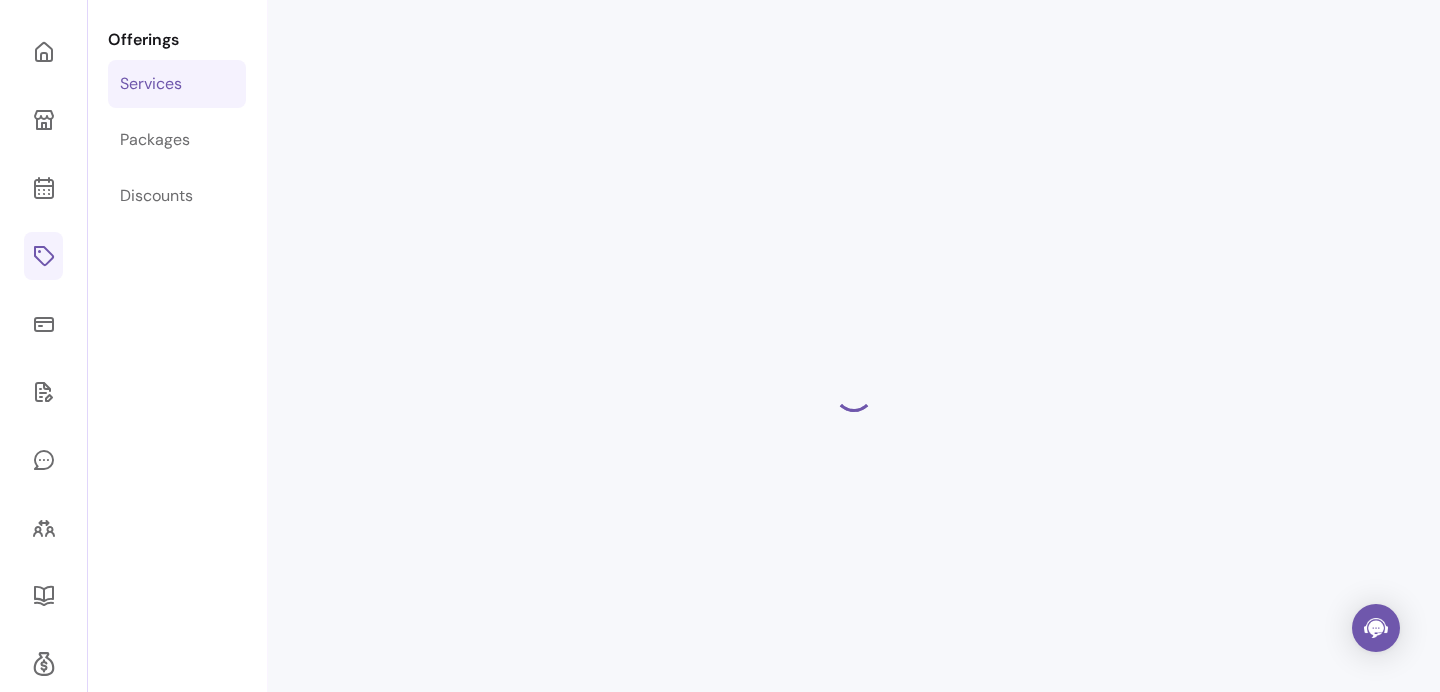 scroll, scrollTop: 96, scrollLeft: 0, axis: vertical 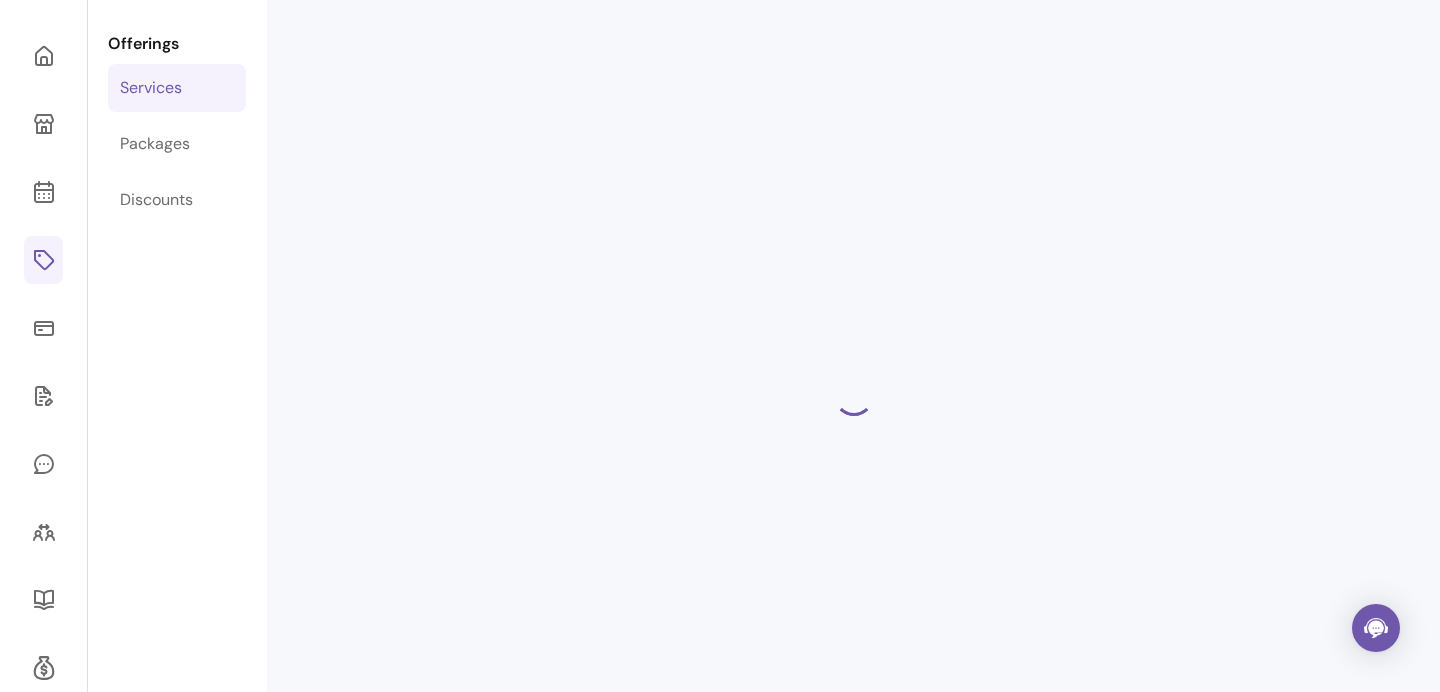 select on "**" 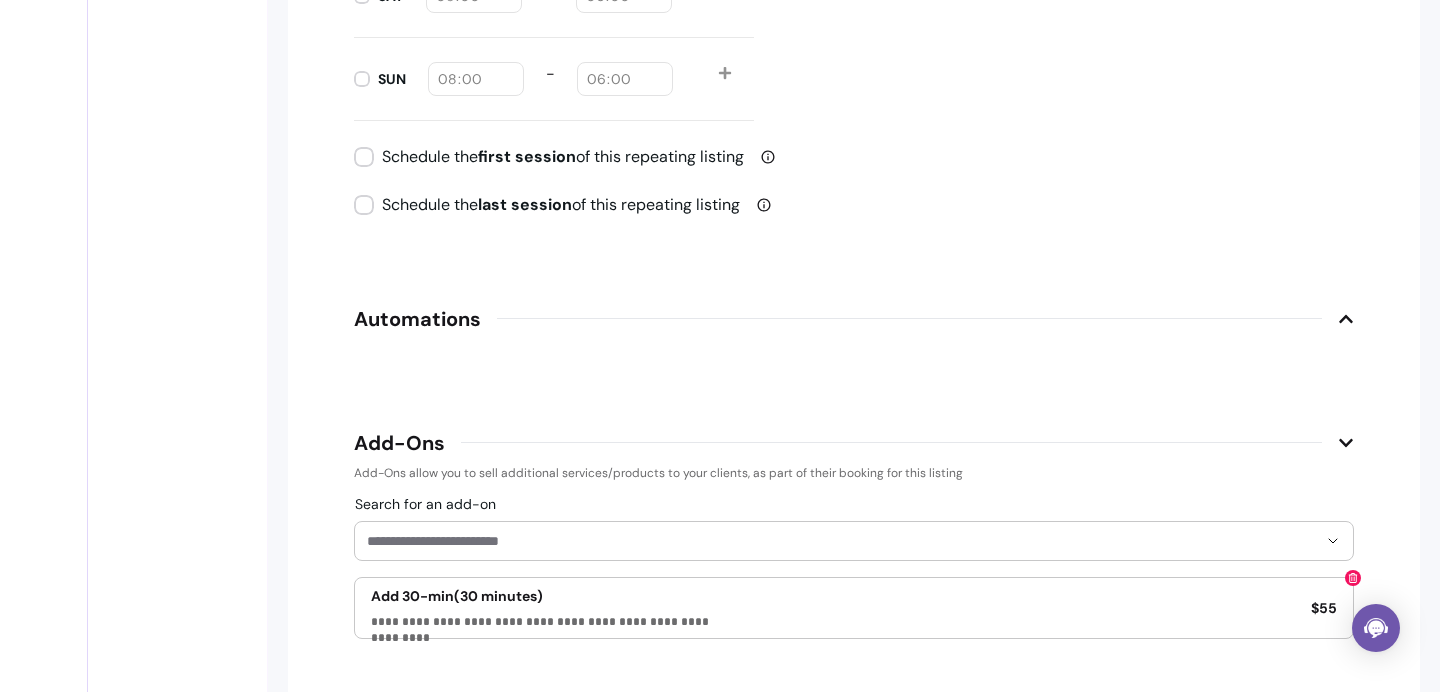 scroll, scrollTop: 2914, scrollLeft: 0, axis: vertical 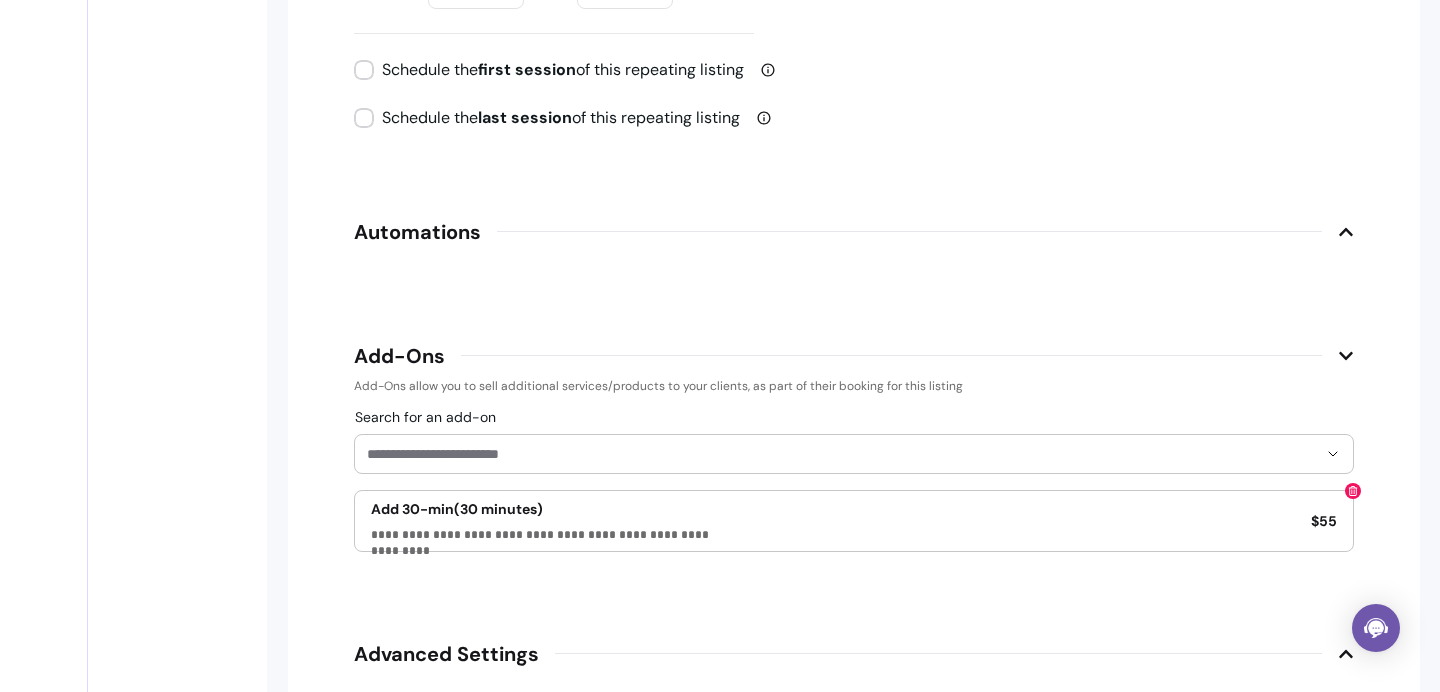 click on "Search for an add-on" at bounding box center (842, 454) 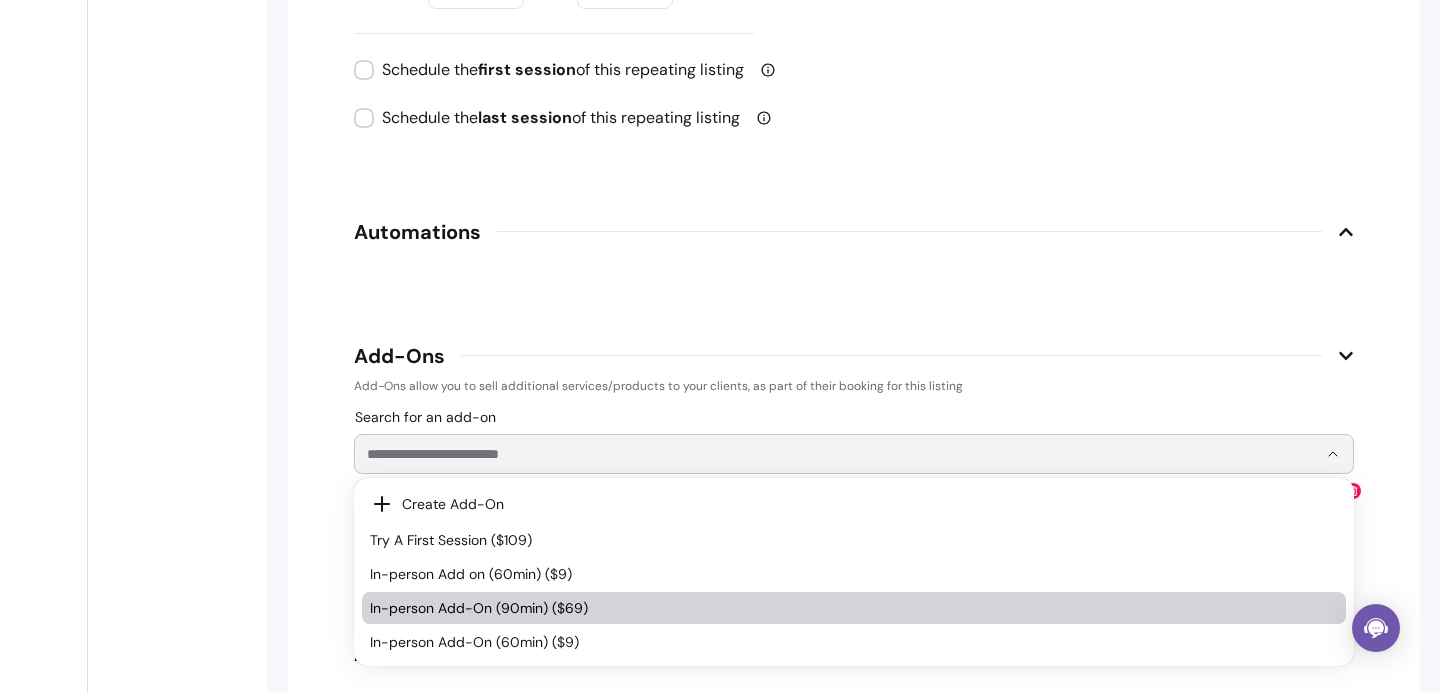 click on "In-person Add-On (90min) ($69)" at bounding box center [844, 608] 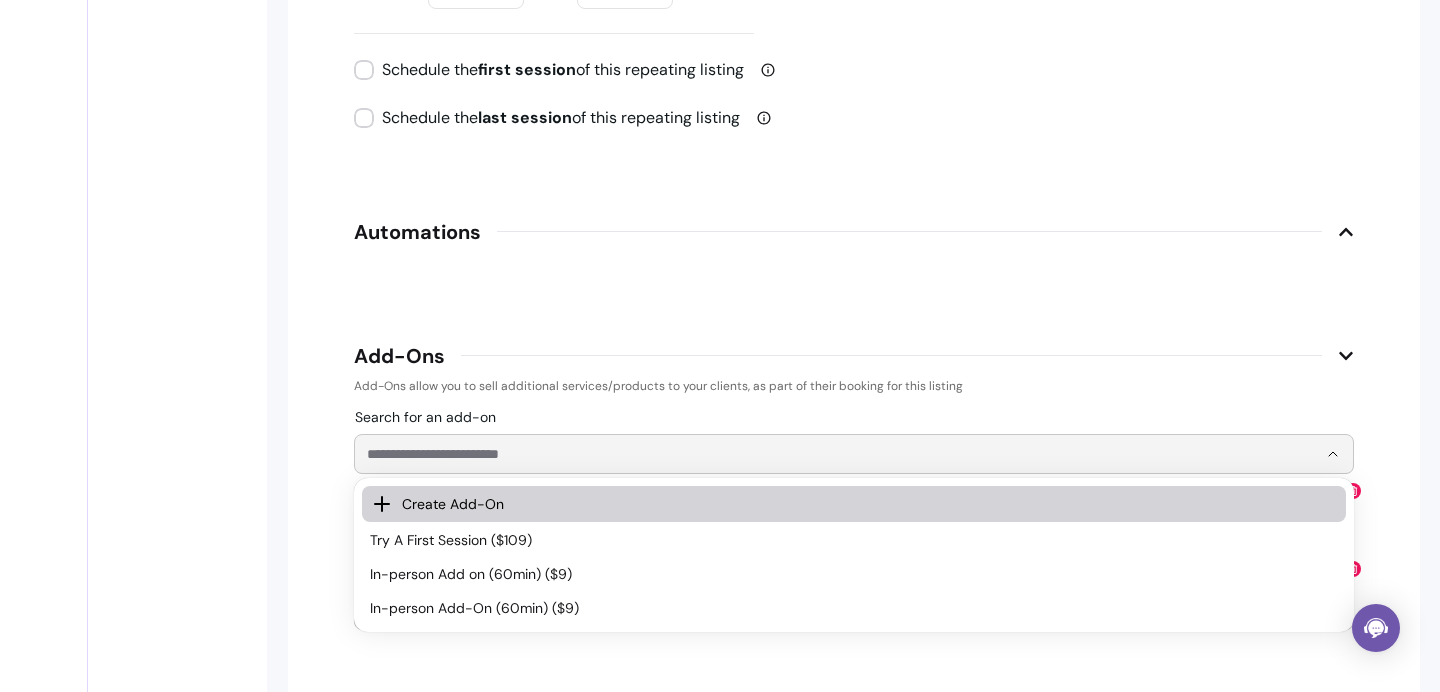 click on "Search for an add-on" at bounding box center [842, 454] 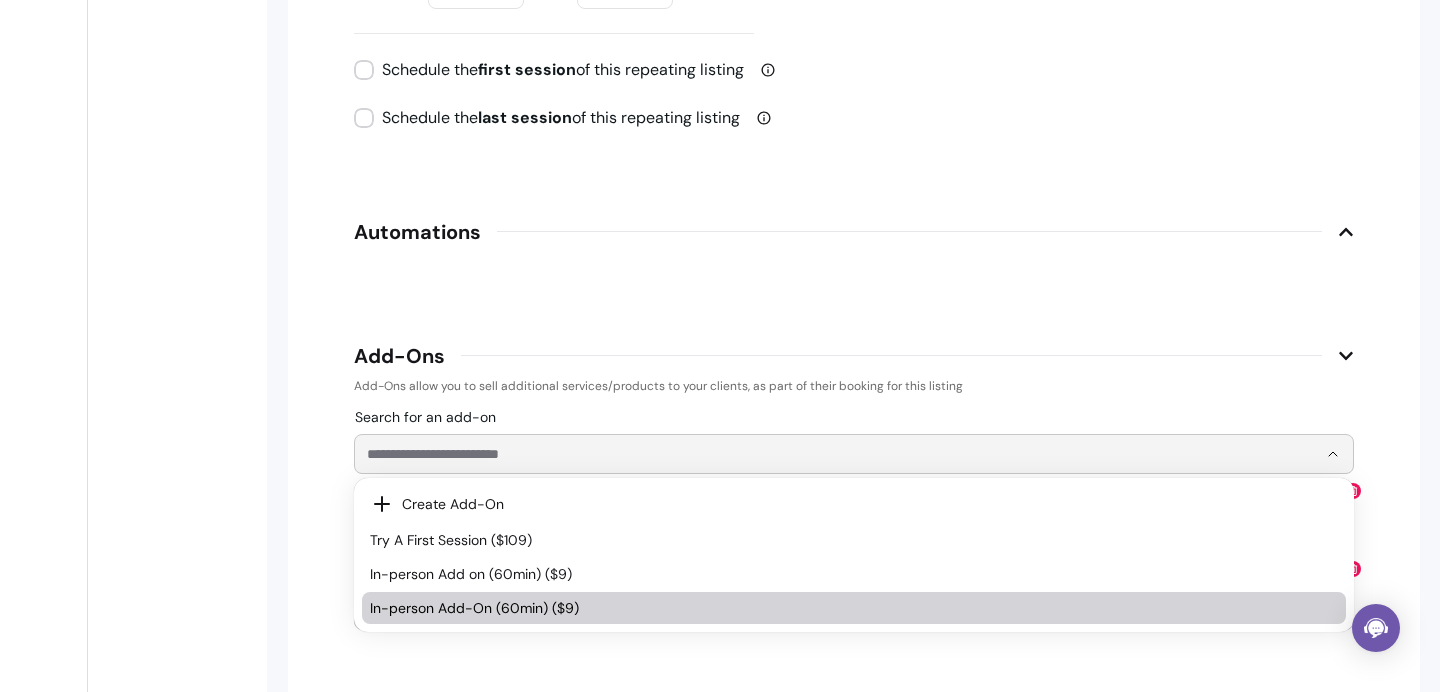 click on "In-person Add-On (60min) ($9)" at bounding box center (844, 608) 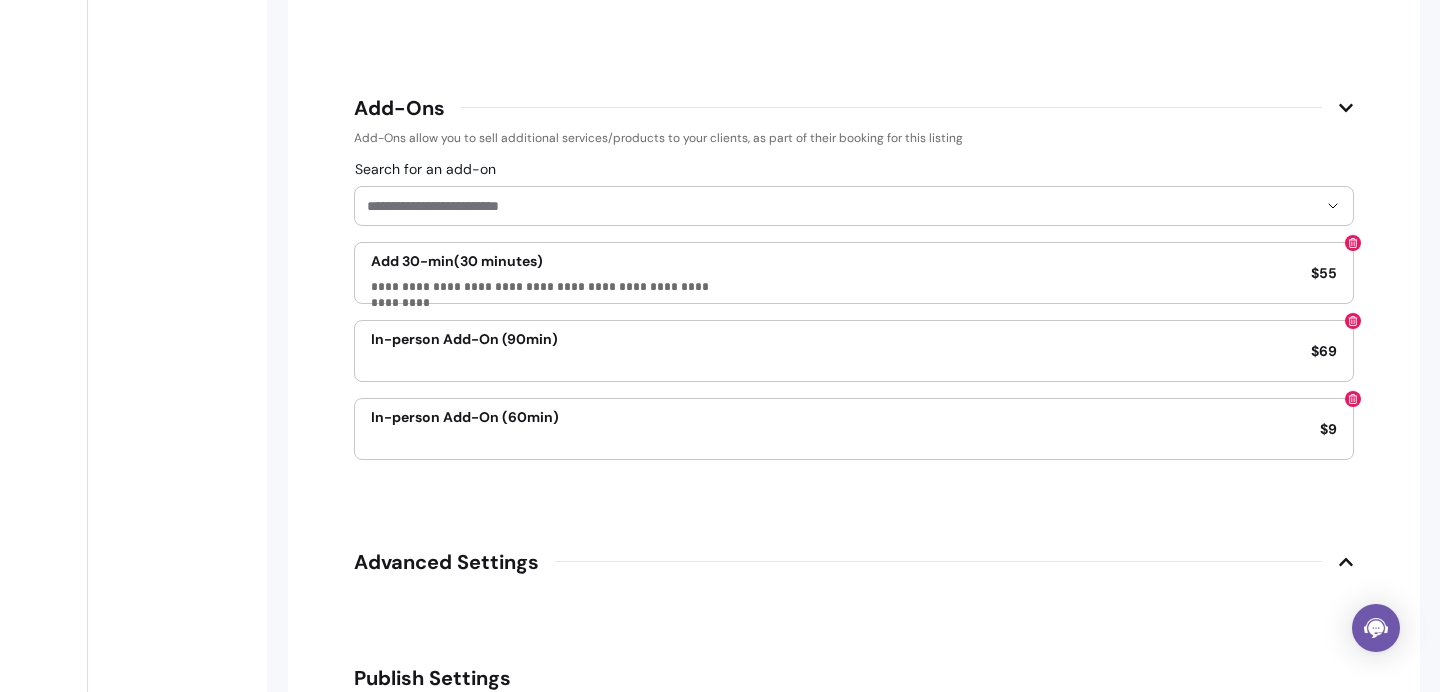 scroll, scrollTop: 3480, scrollLeft: 0, axis: vertical 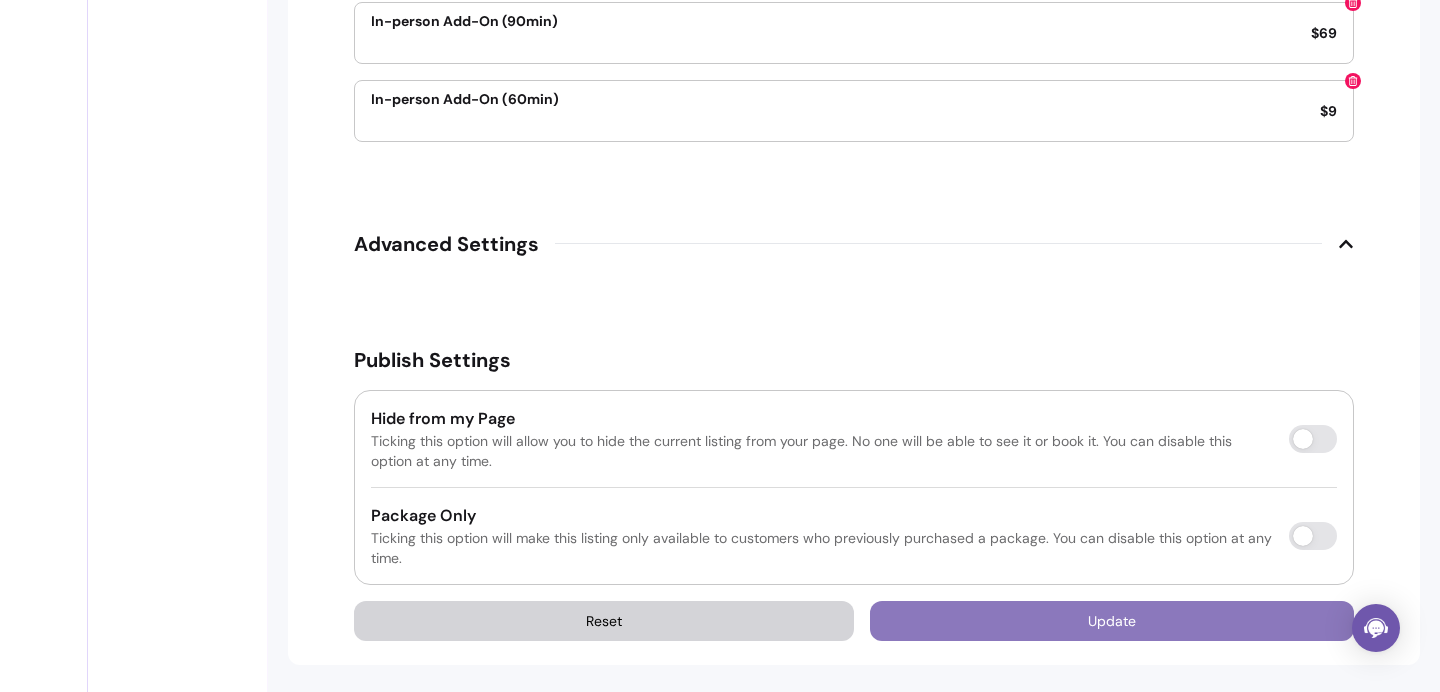 click on "Update" at bounding box center [1112, 621] 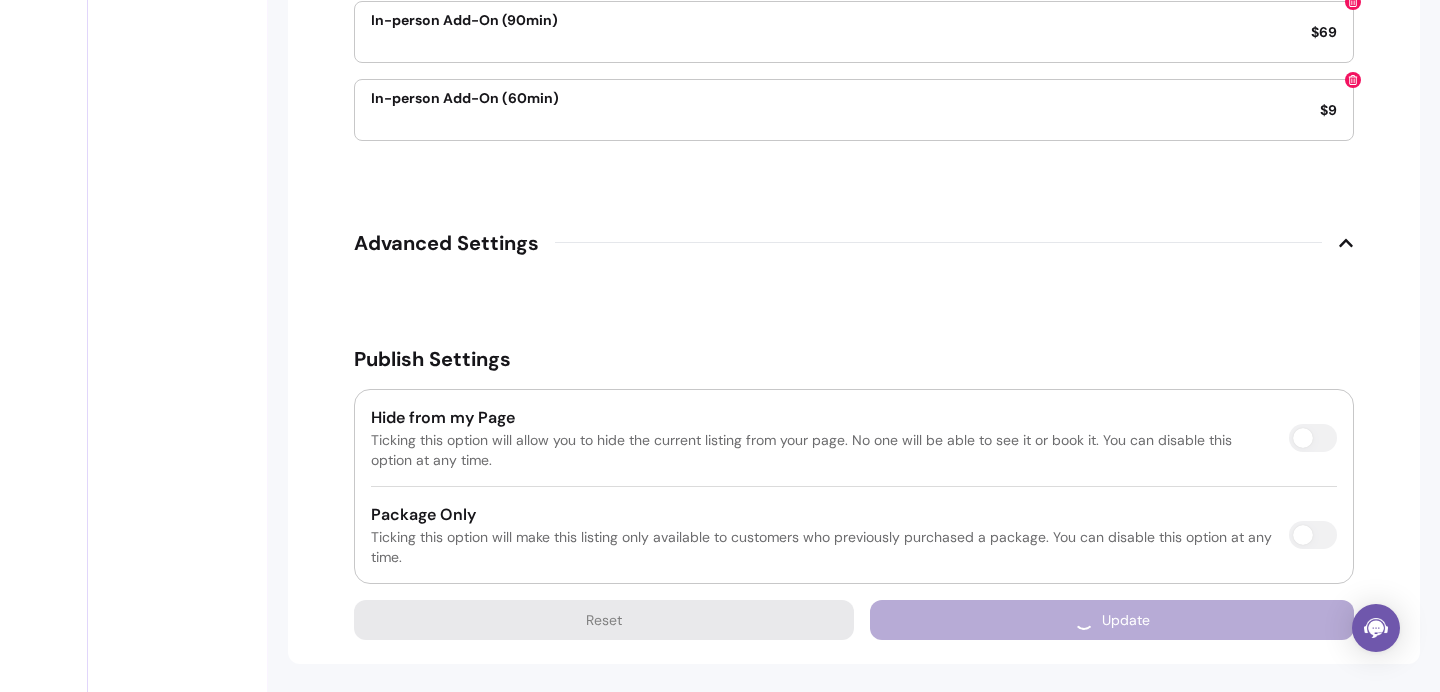 scroll, scrollTop: 3424, scrollLeft: 0, axis: vertical 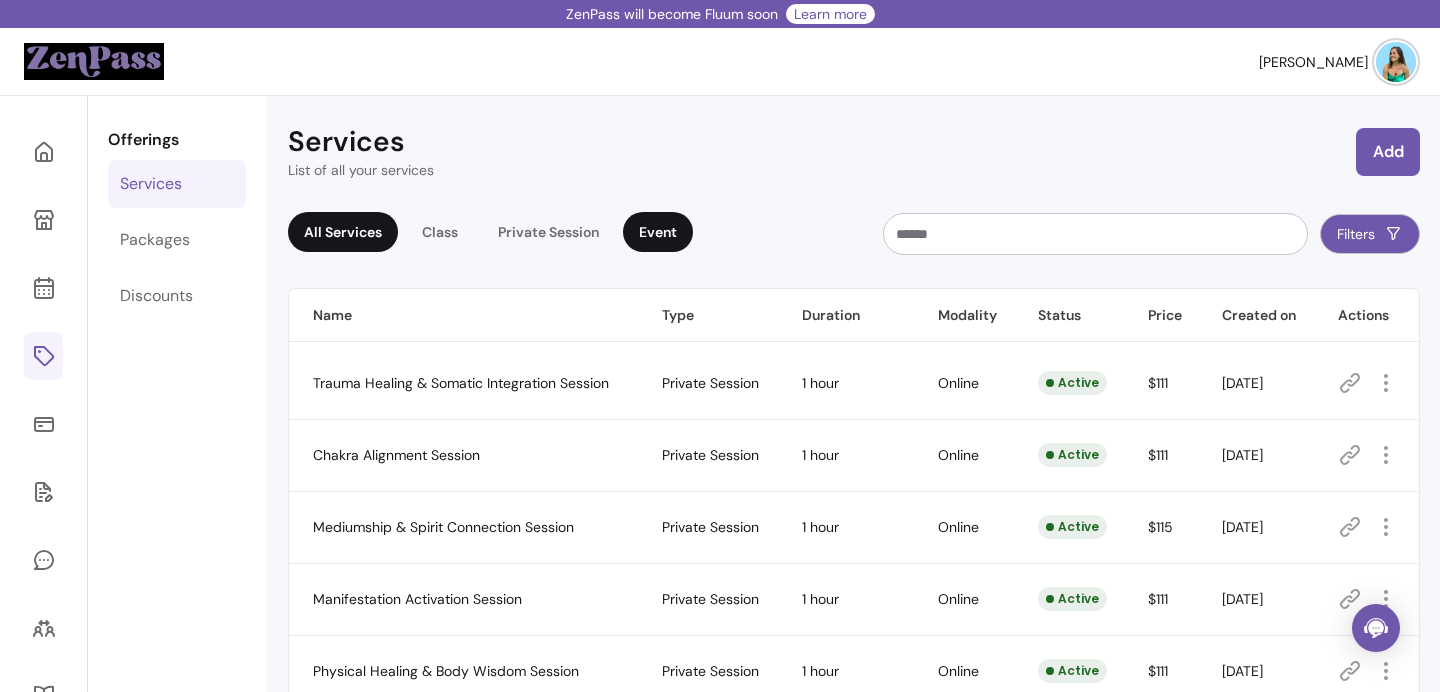 click on "Event" at bounding box center (658, 232) 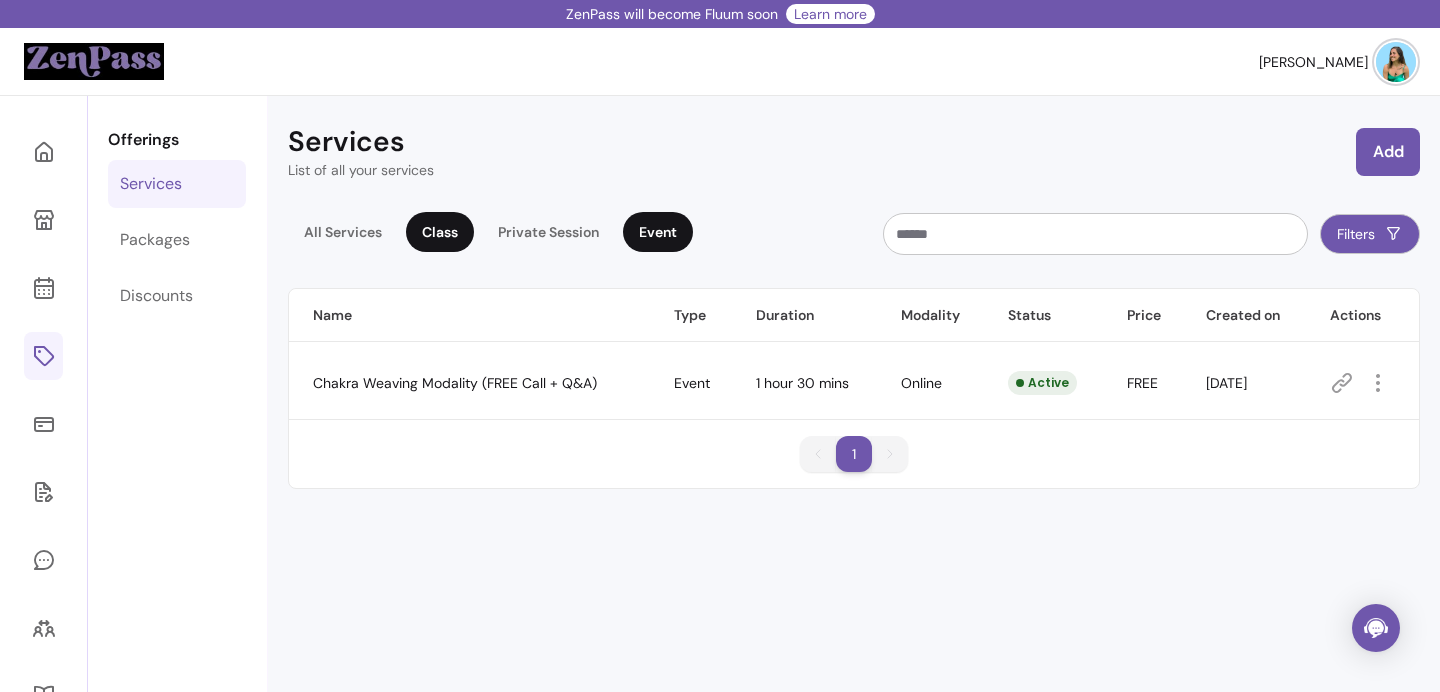 click on "Class" at bounding box center (440, 232) 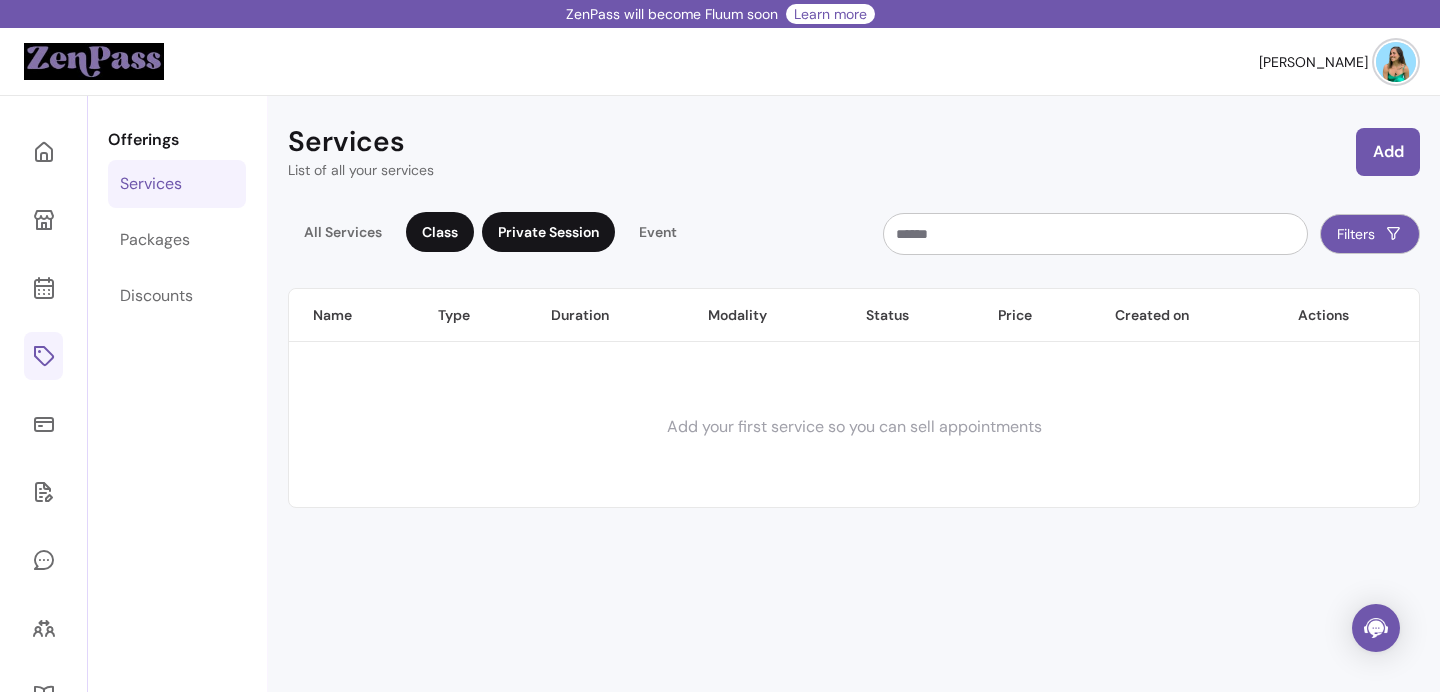 click on "Private Session" at bounding box center (548, 232) 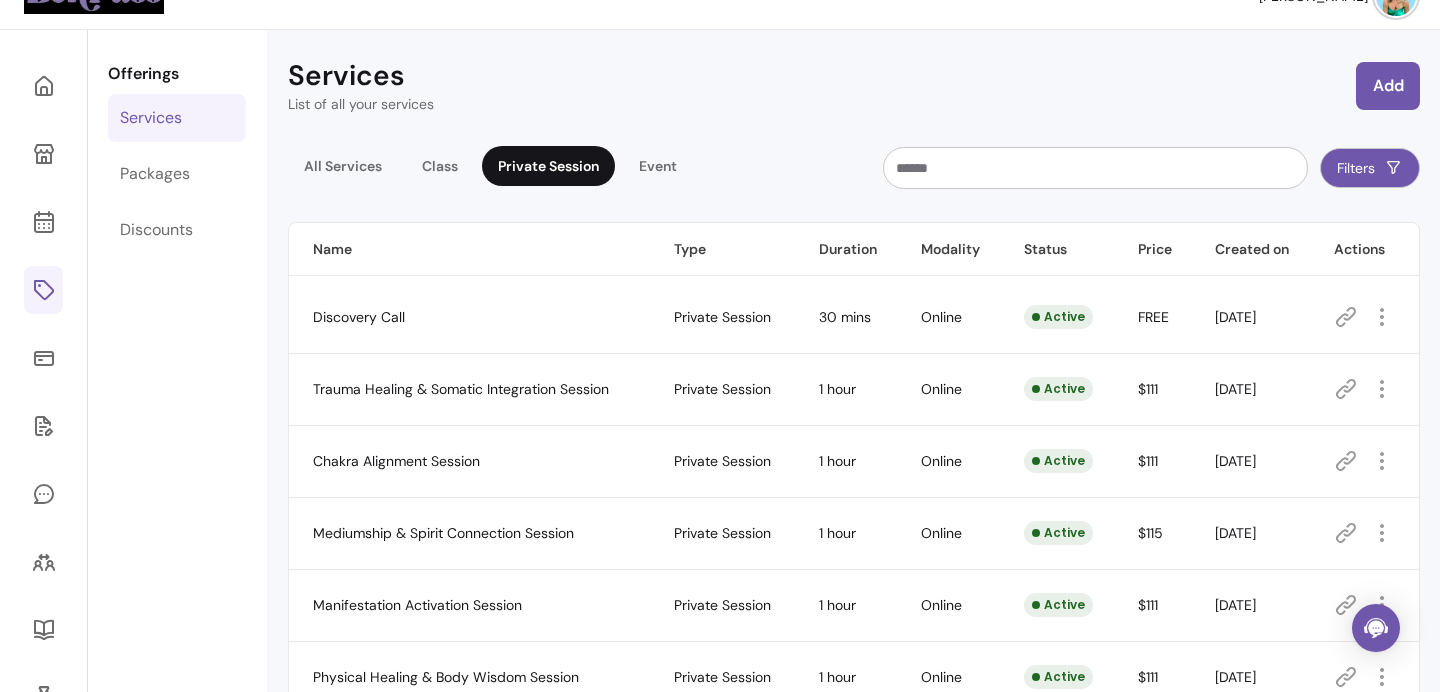 scroll, scrollTop: 0, scrollLeft: 0, axis: both 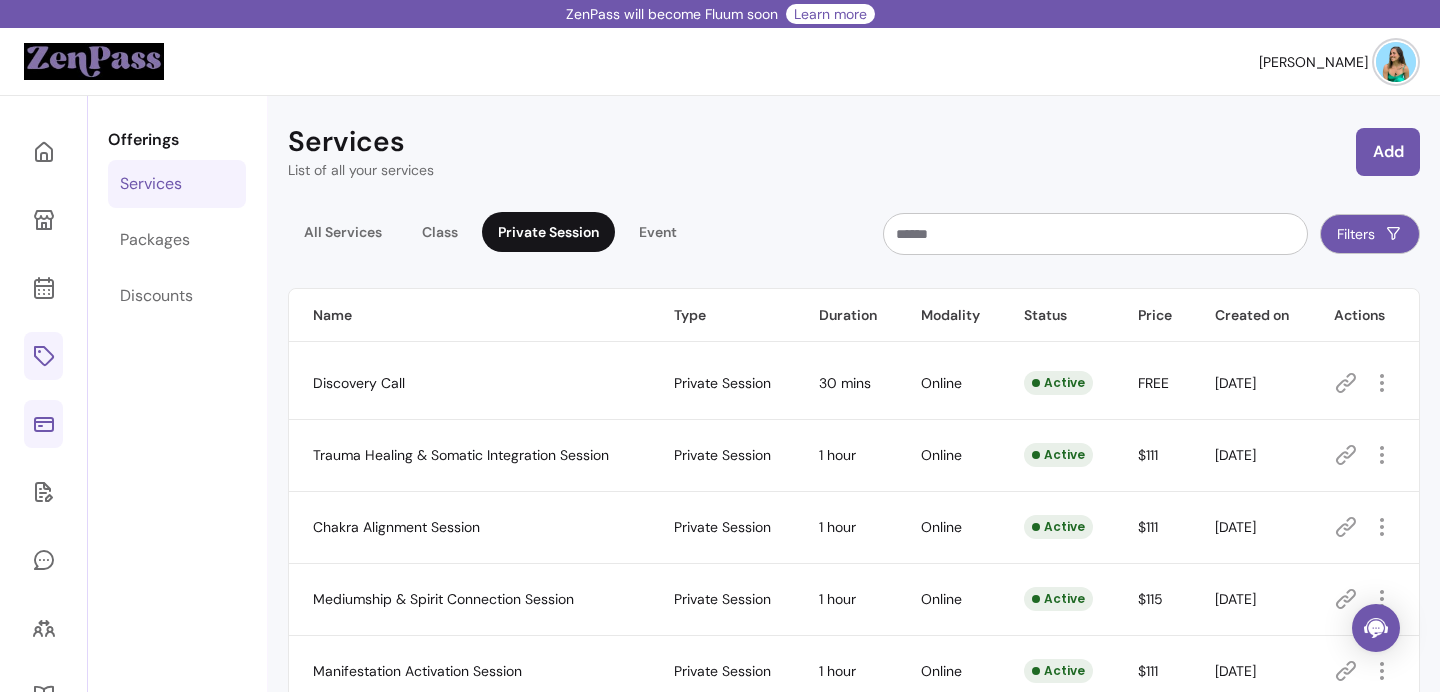 click 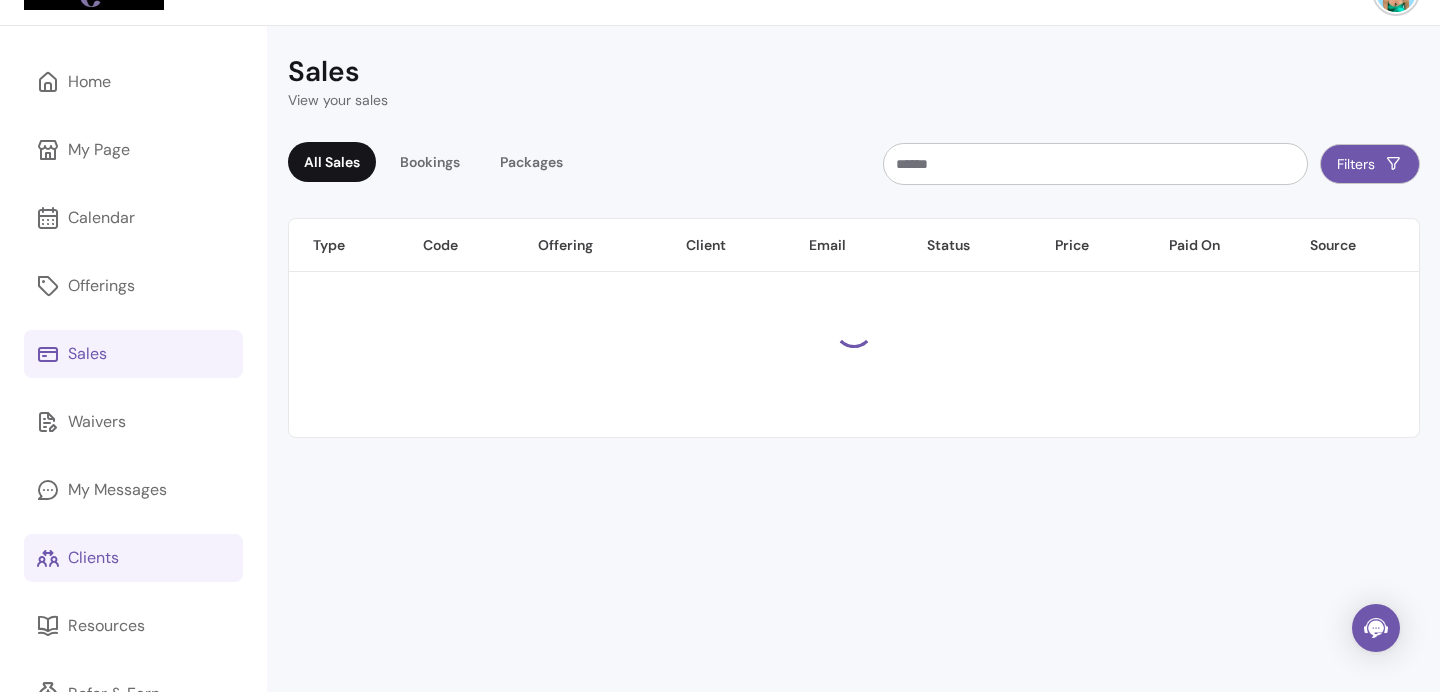 scroll, scrollTop: 75, scrollLeft: 0, axis: vertical 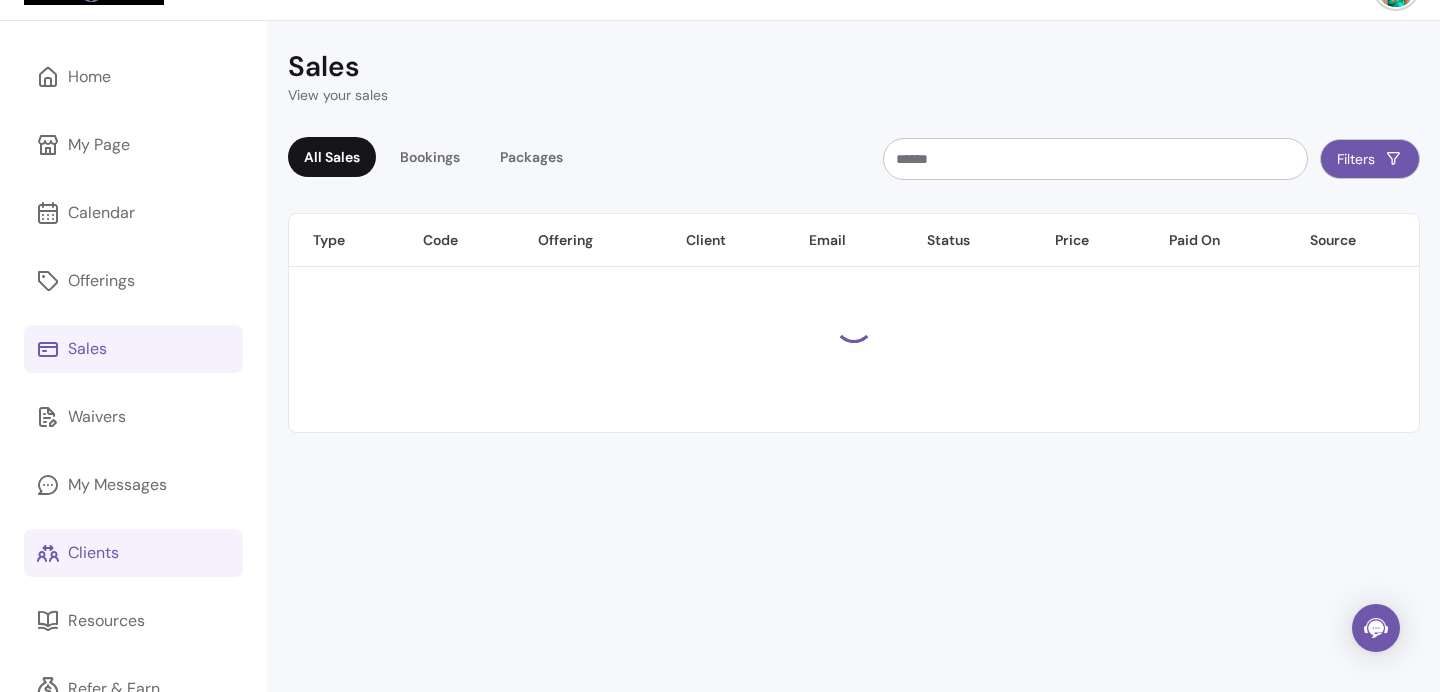 click on "Clients" at bounding box center (93, 553) 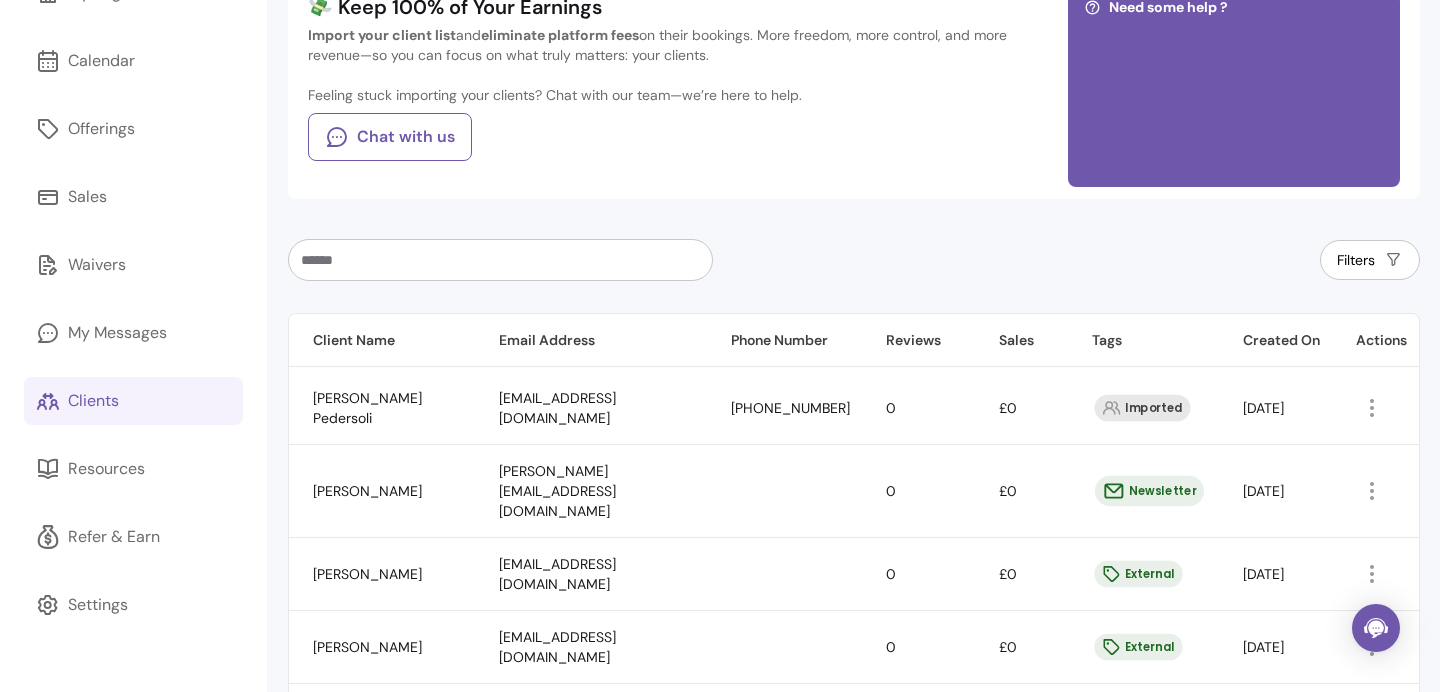 scroll, scrollTop: 233, scrollLeft: 0, axis: vertical 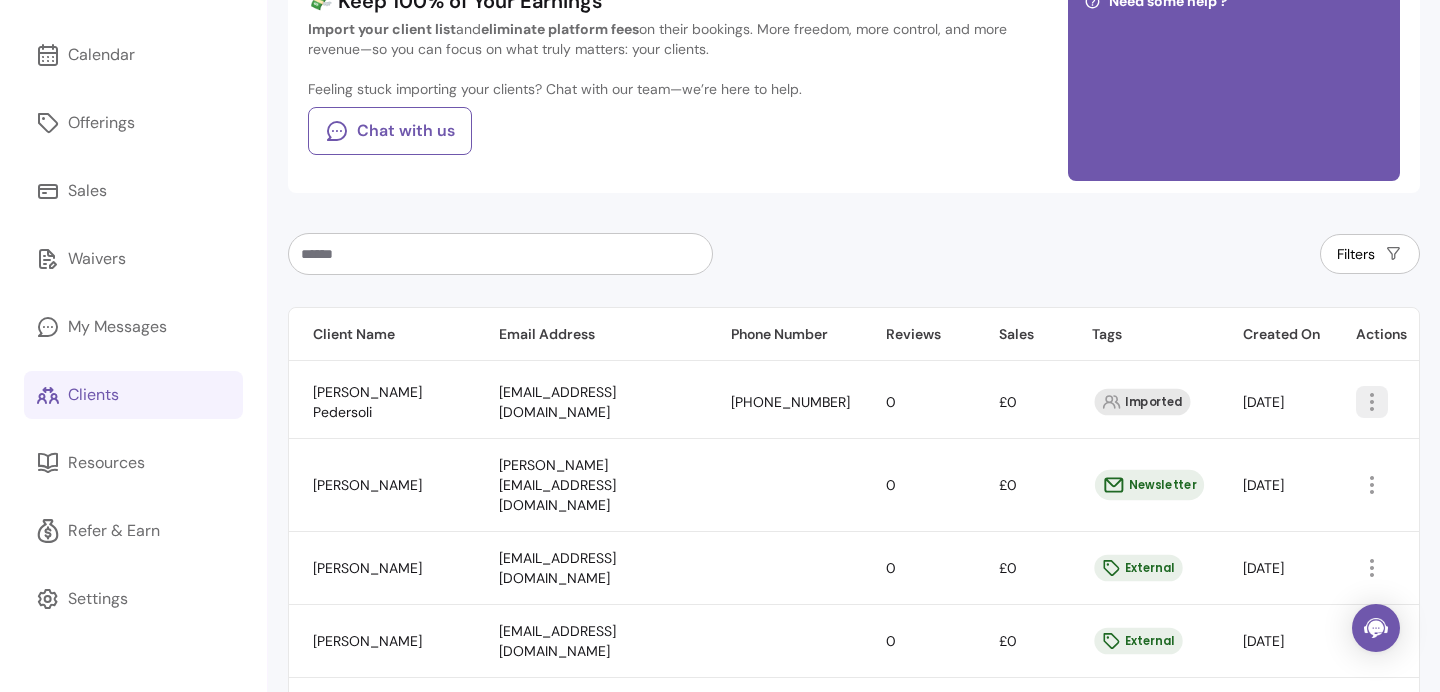 click 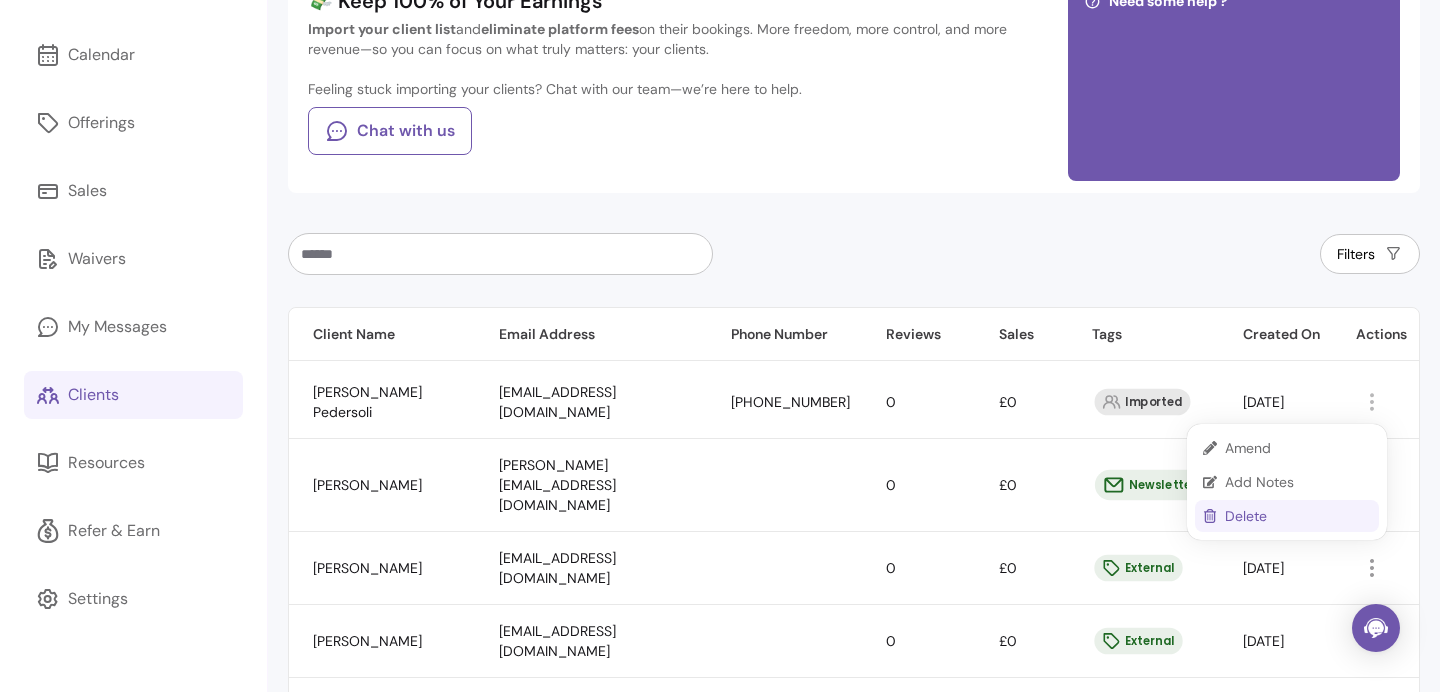 click on "Delete" at bounding box center [1298, 516] 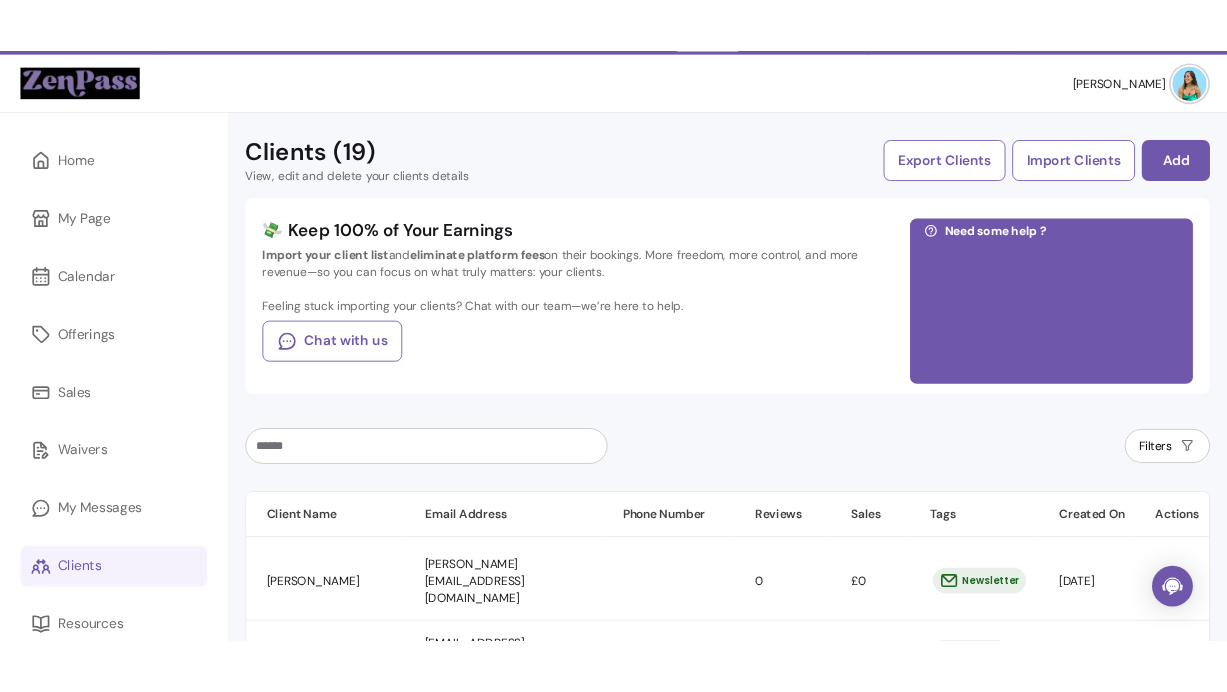 scroll, scrollTop: 93, scrollLeft: 0, axis: vertical 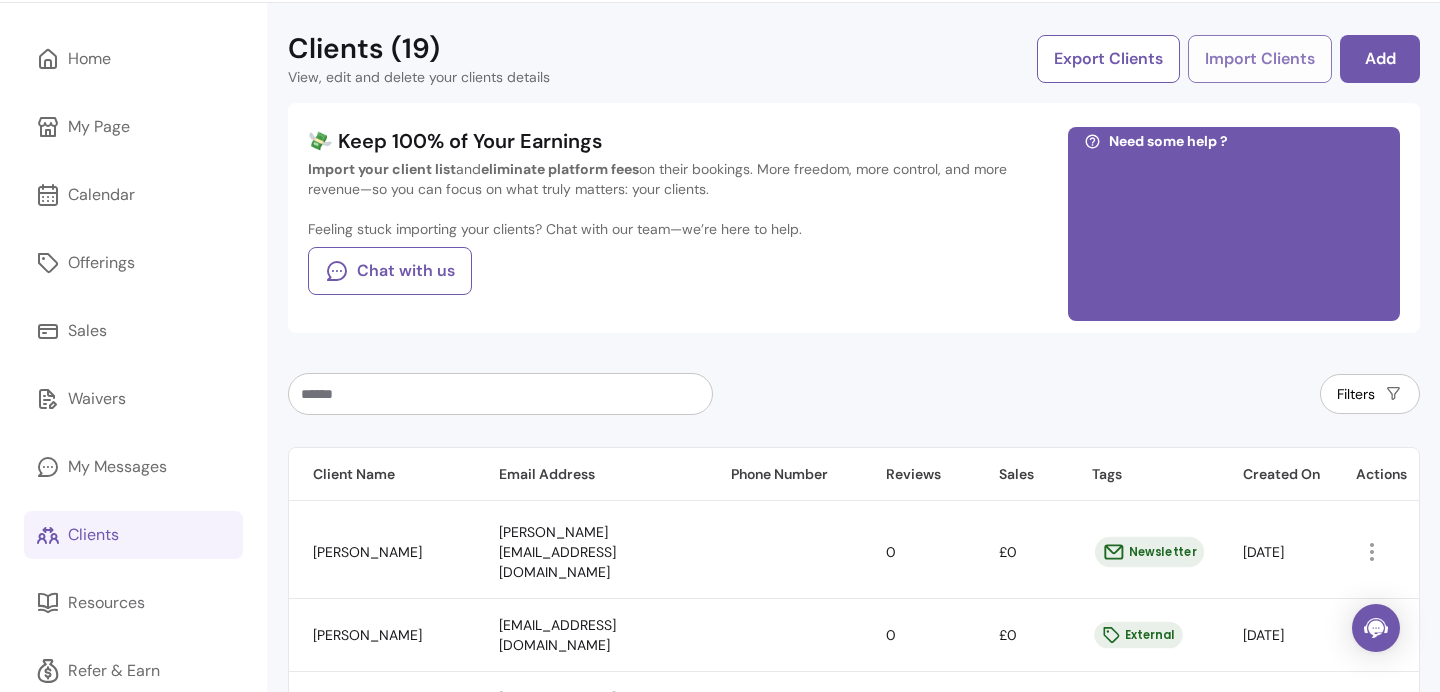 click on "Import Clients" at bounding box center [1260, 59] 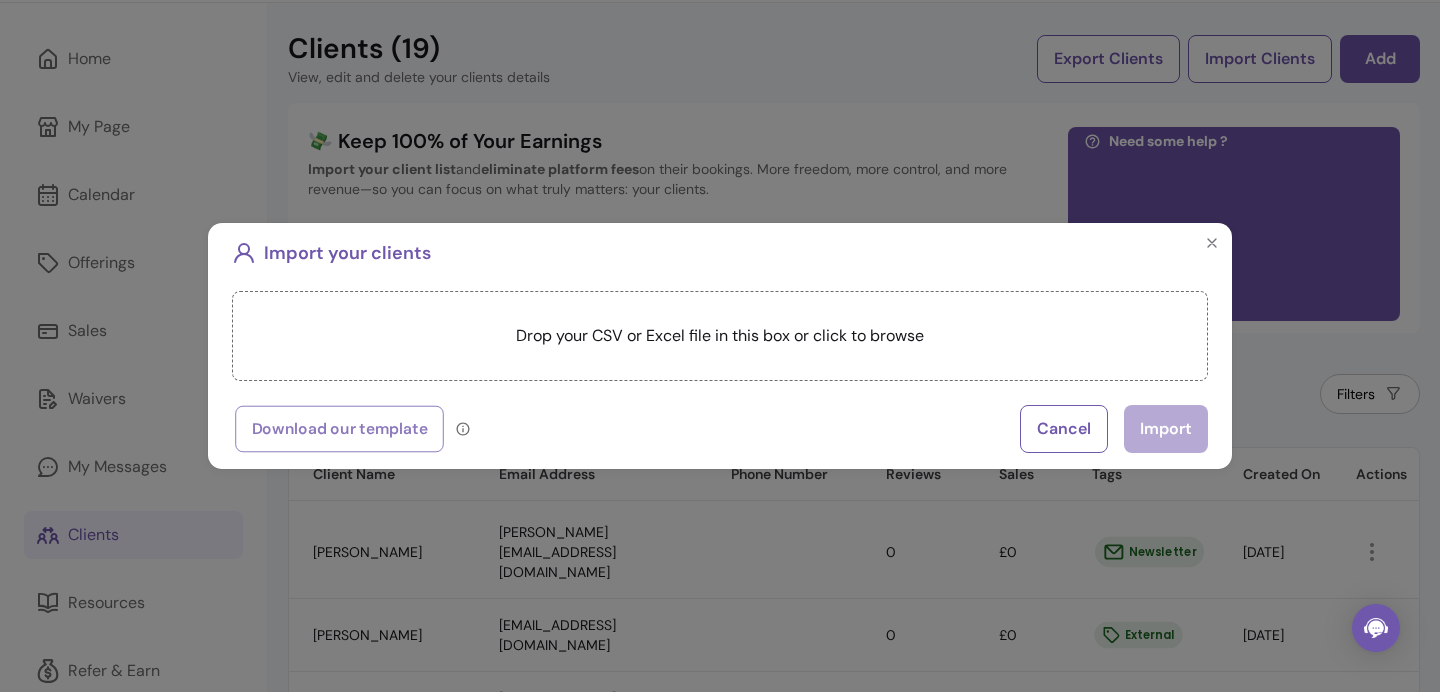 click on "Download our template" at bounding box center (339, 429) 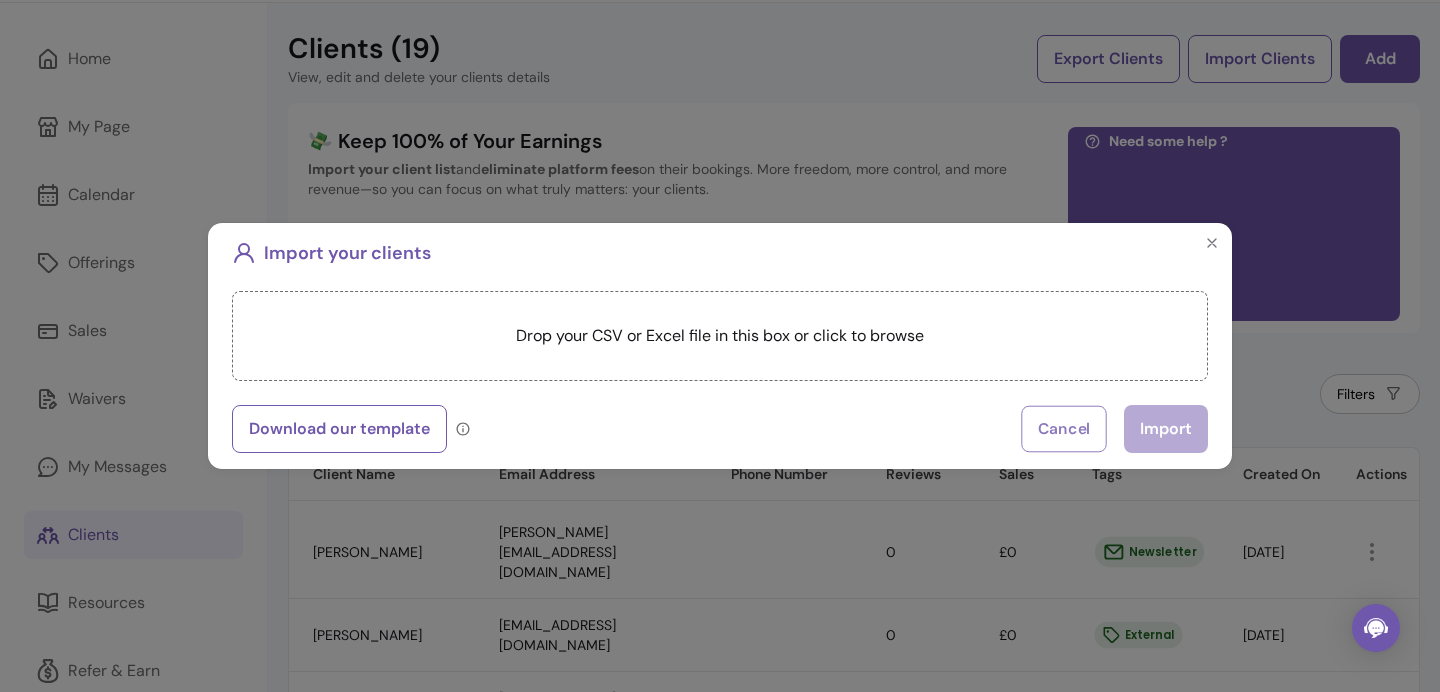 click on "Cancel" at bounding box center (1063, 429) 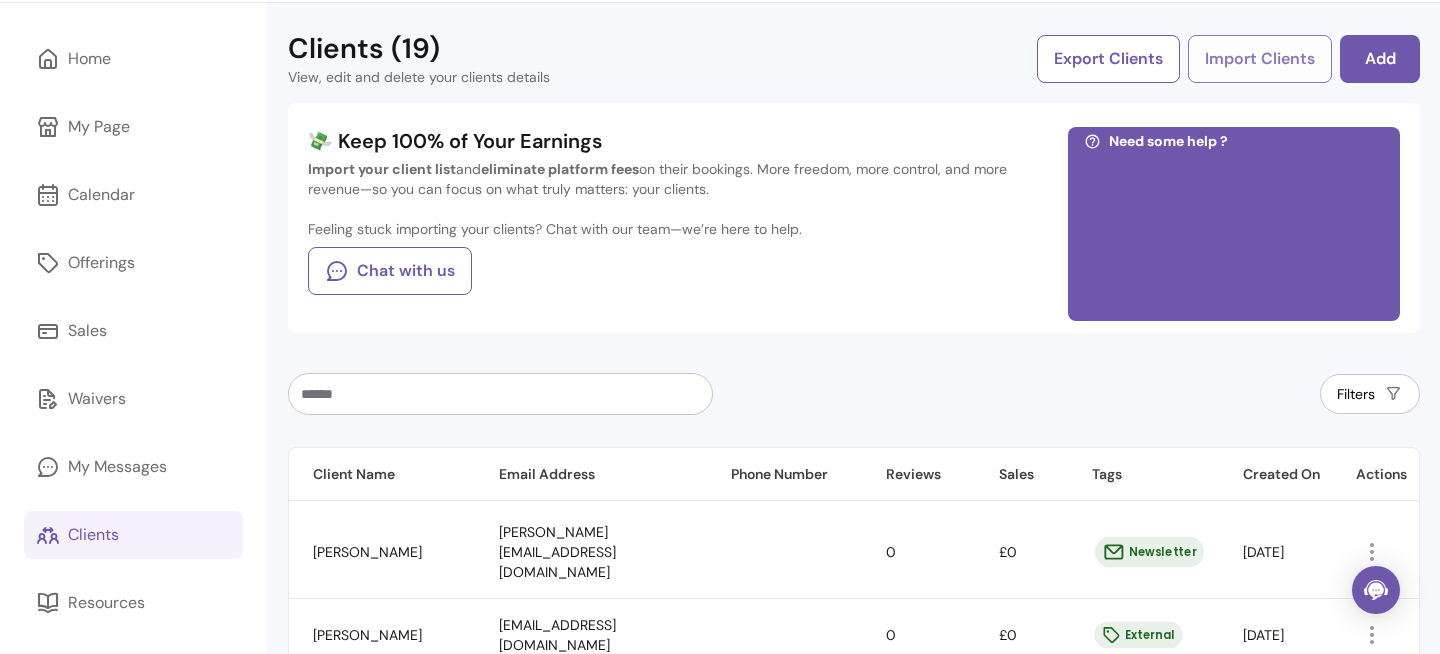 click on "Import Clients" at bounding box center (1260, 59) 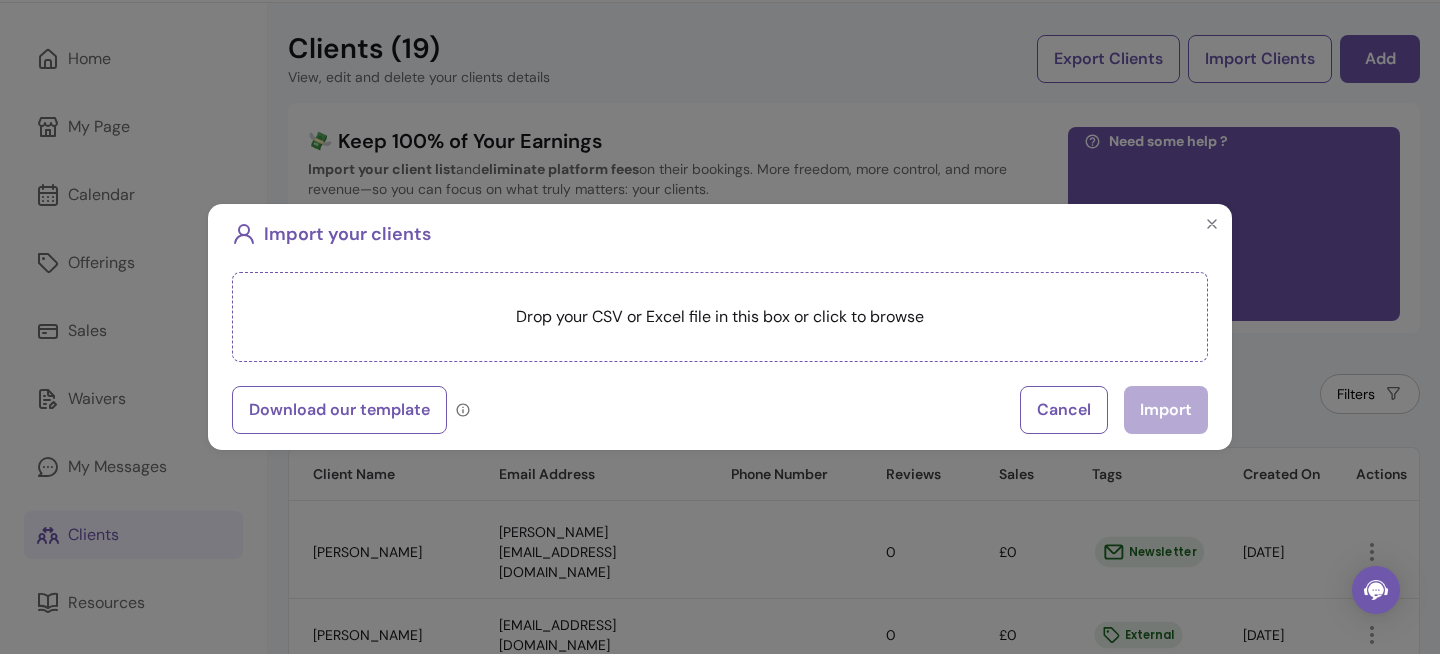 click on "Drop your CSV or Excel file in this box or click to browse" at bounding box center [720, 317] 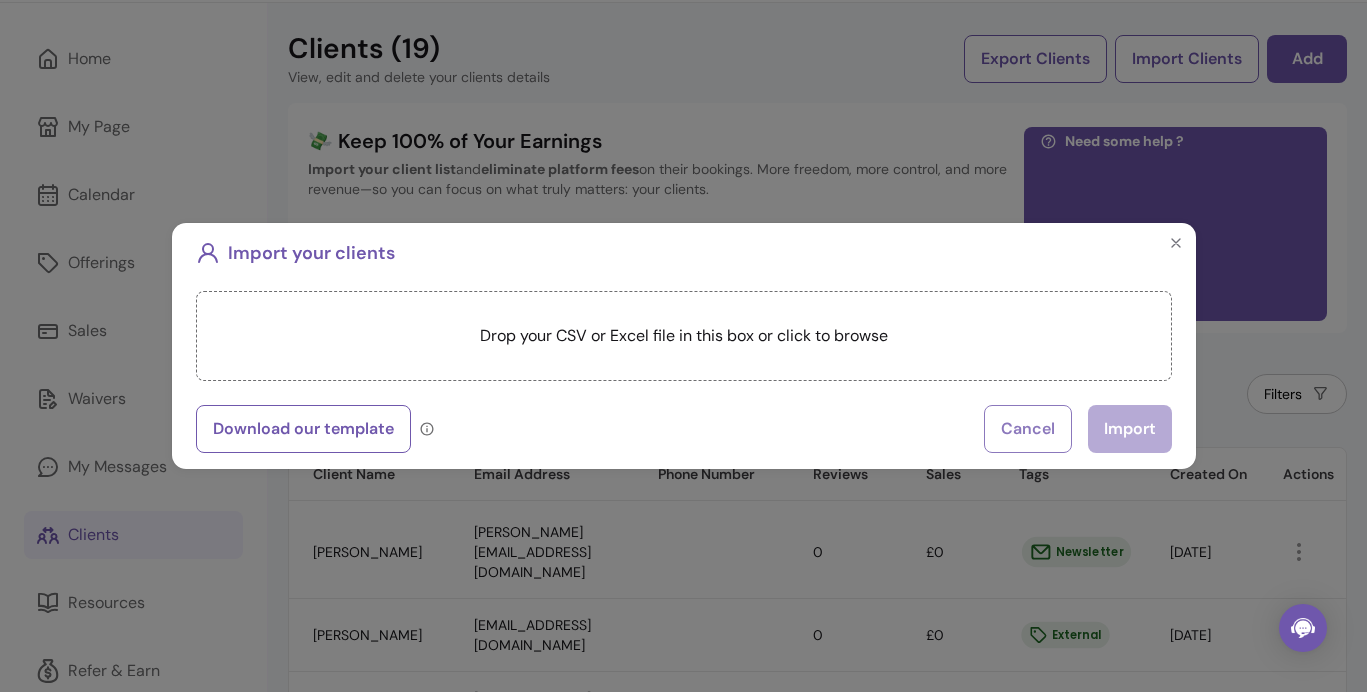 click on "Cancel" at bounding box center (1028, 429) 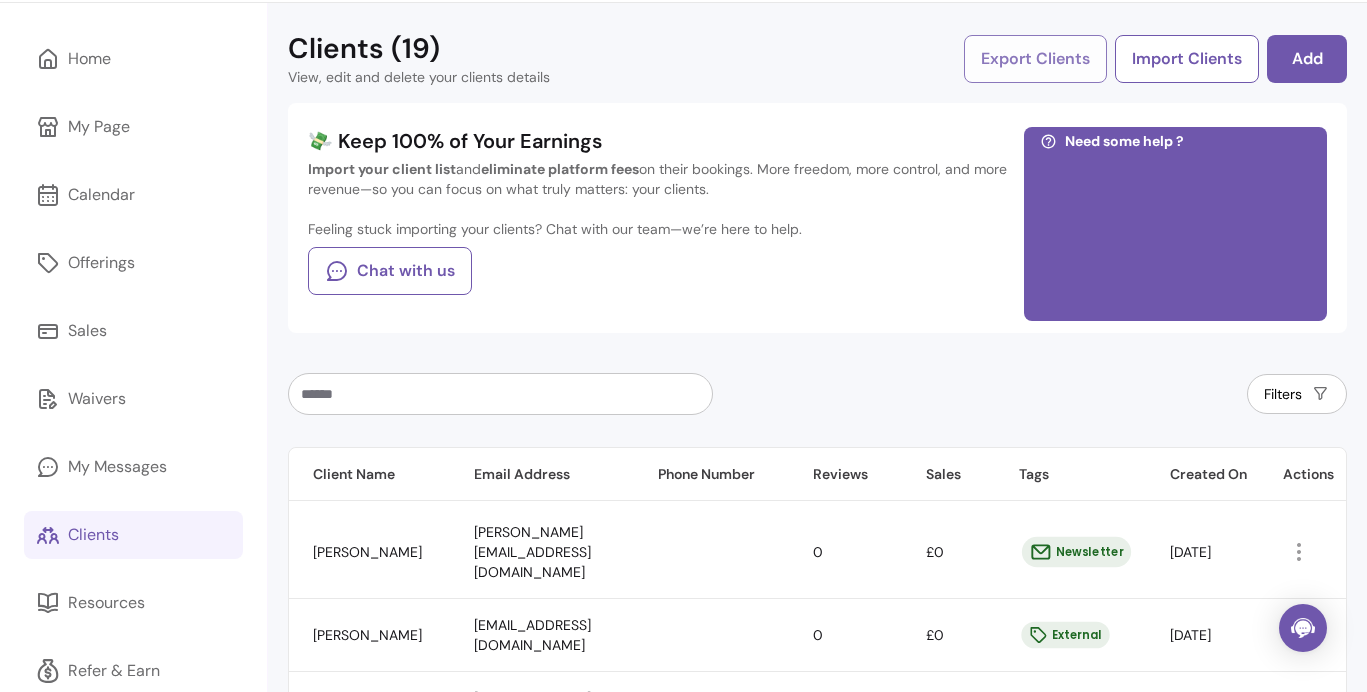 click on "Export Clients" at bounding box center (1035, 59) 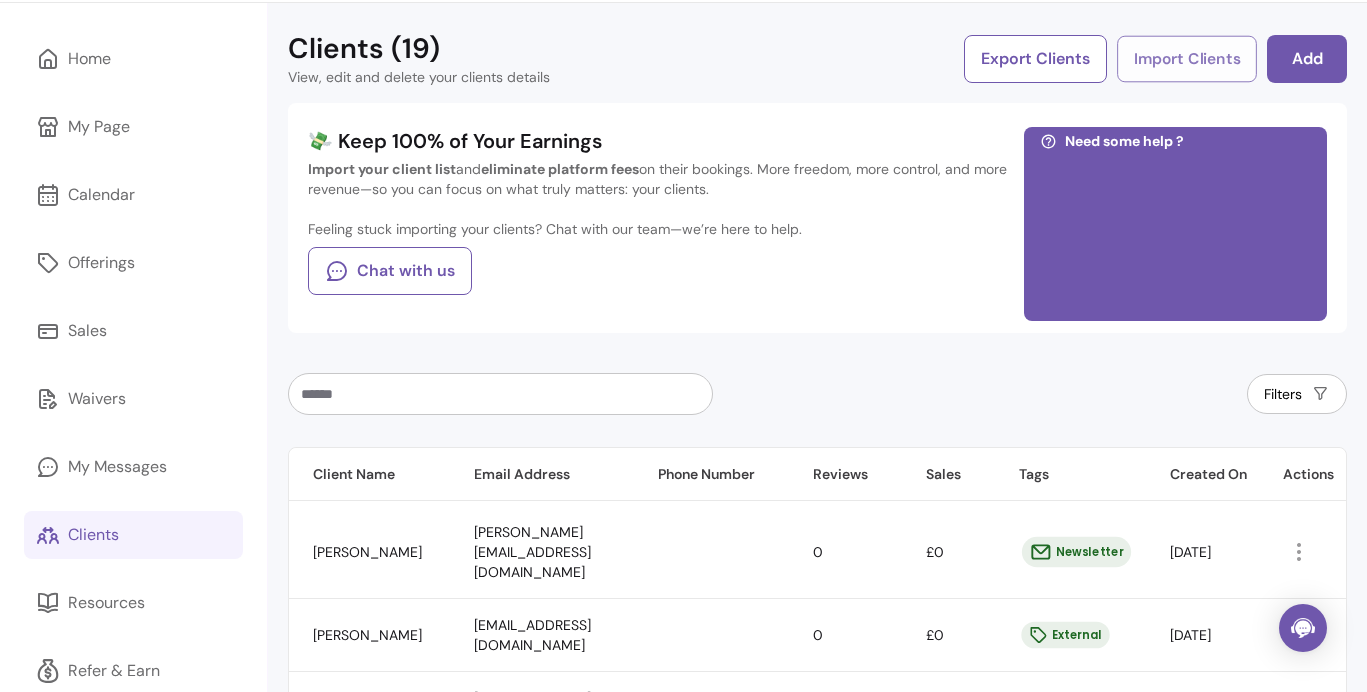 click on "Import Clients" at bounding box center (1187, 59) 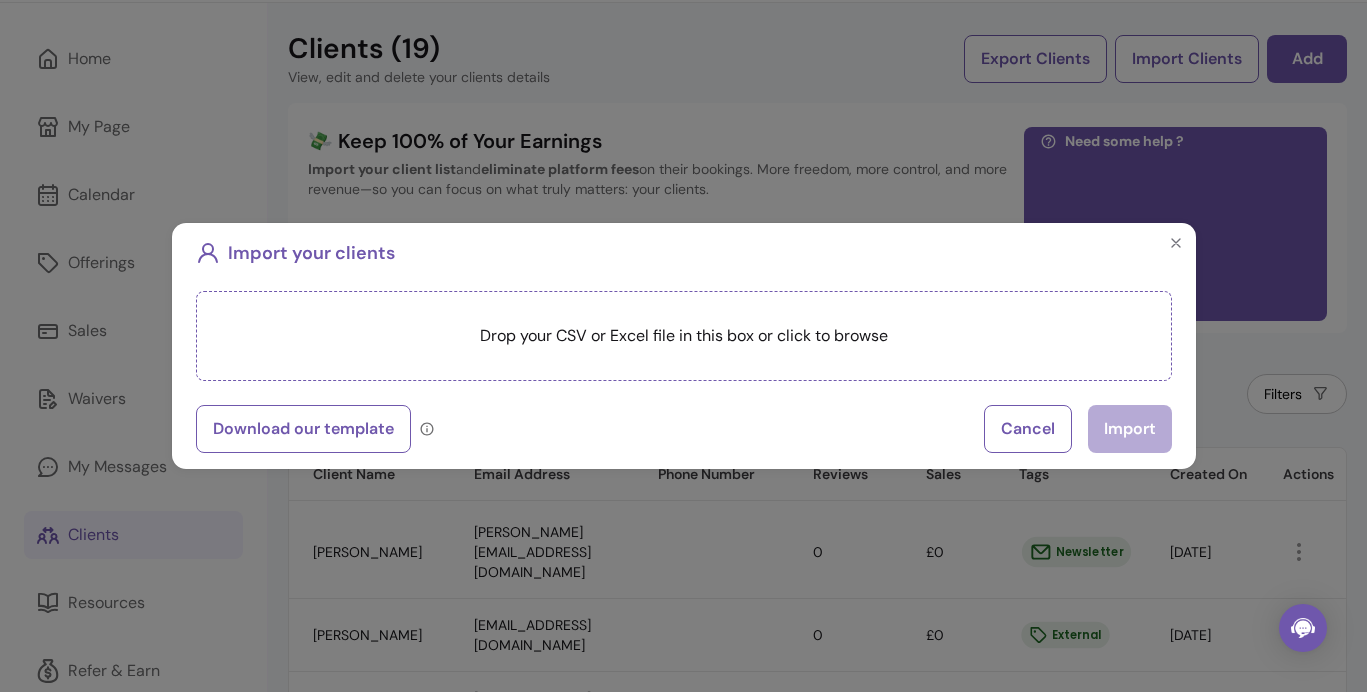 click on "Drop your CSV or Excel file in this box or click to browse" at bounding box center [684, 336] 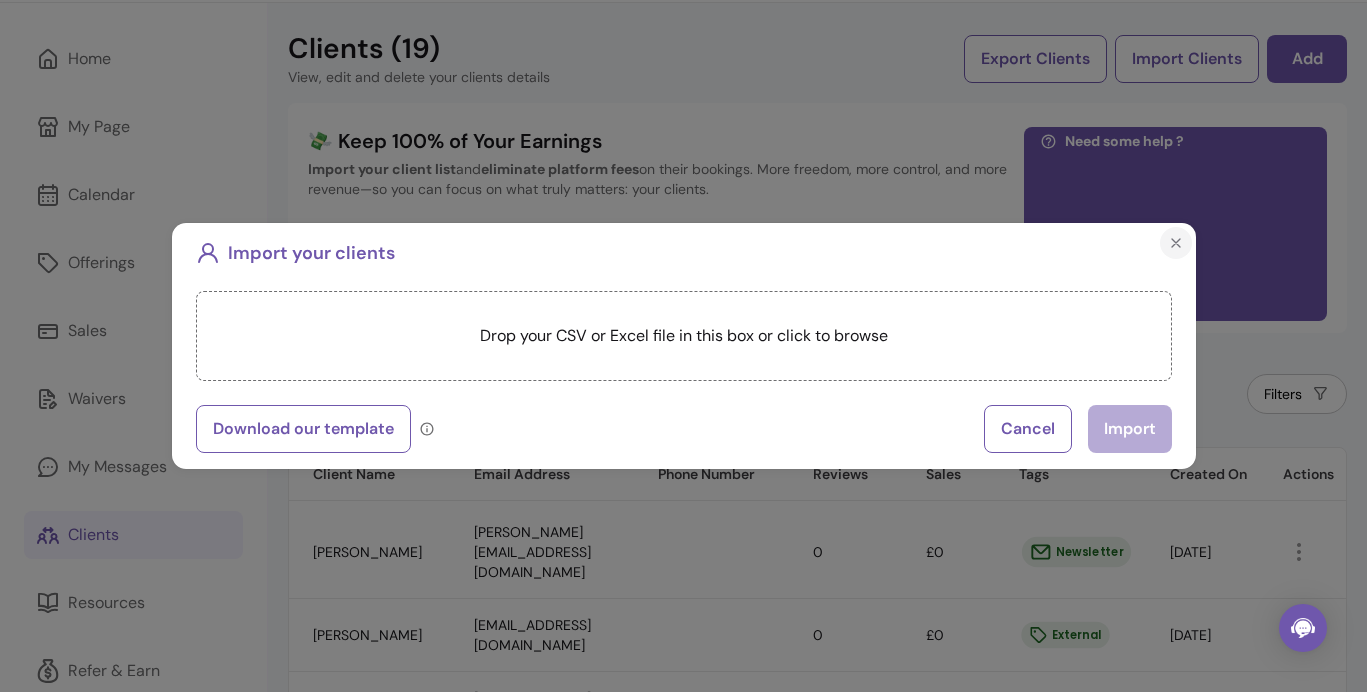 click at bounding box center (1176, 243) 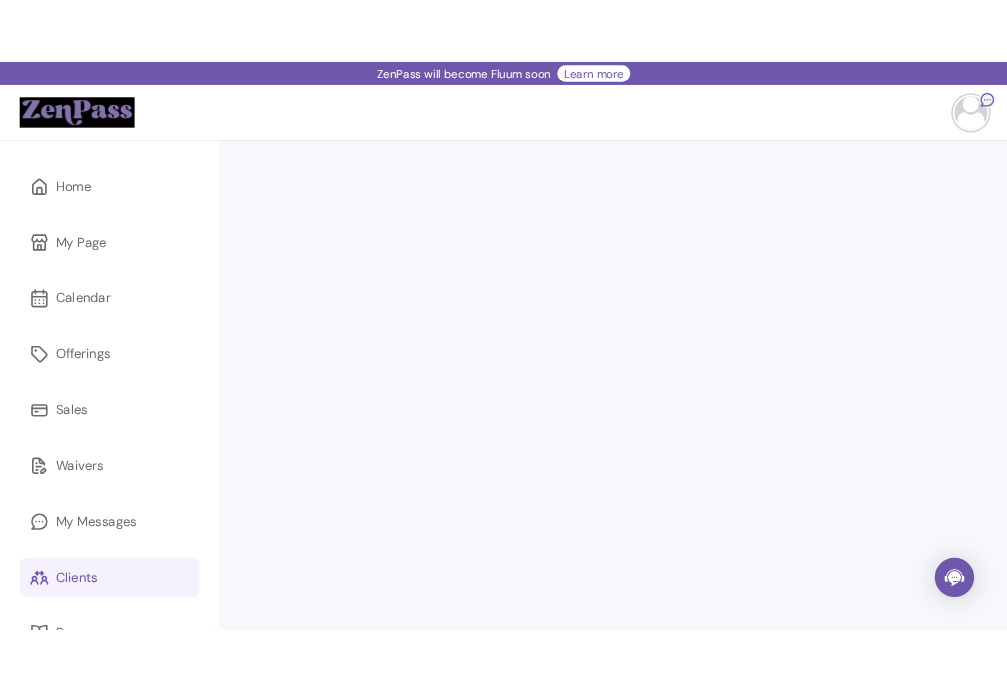 scroll, scrollTop: 0, scrollLeft: 0, axis: both 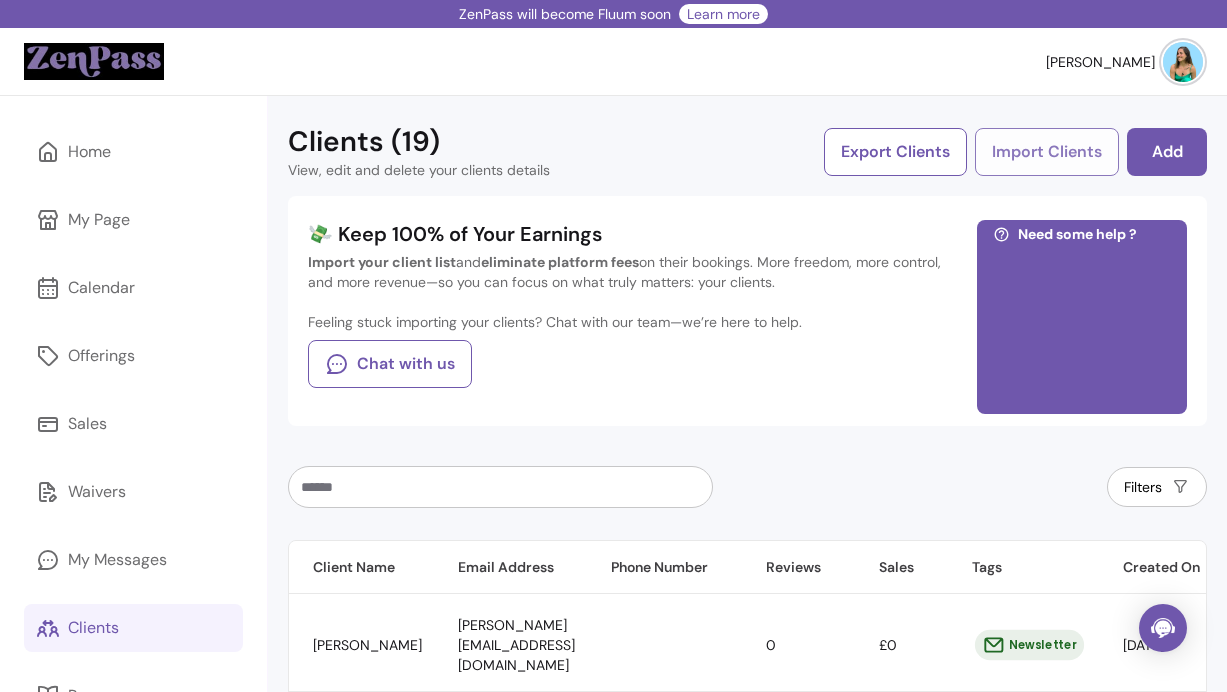 click on "Import Clients" at bounding box center [1047, 152] 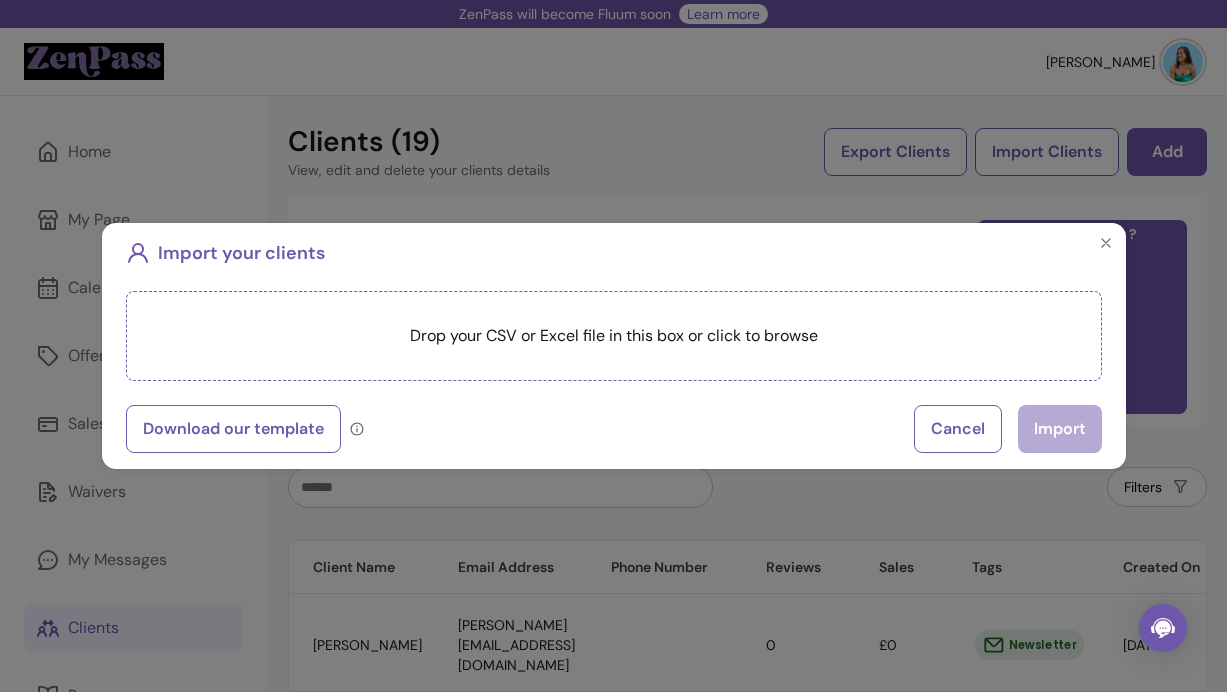 click on "Drop your CSV or Excel file in this box or click to browse" at bounding box center [614, 336] 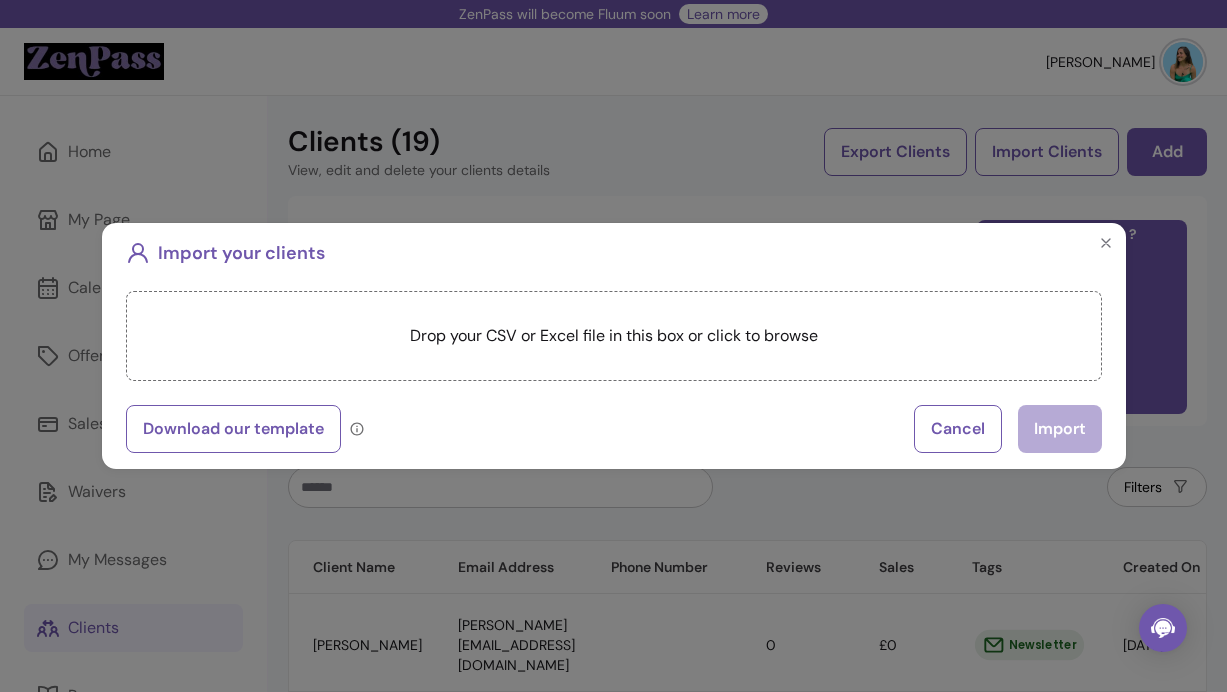 click on "Import your clients" at bounding box center (225, 253) 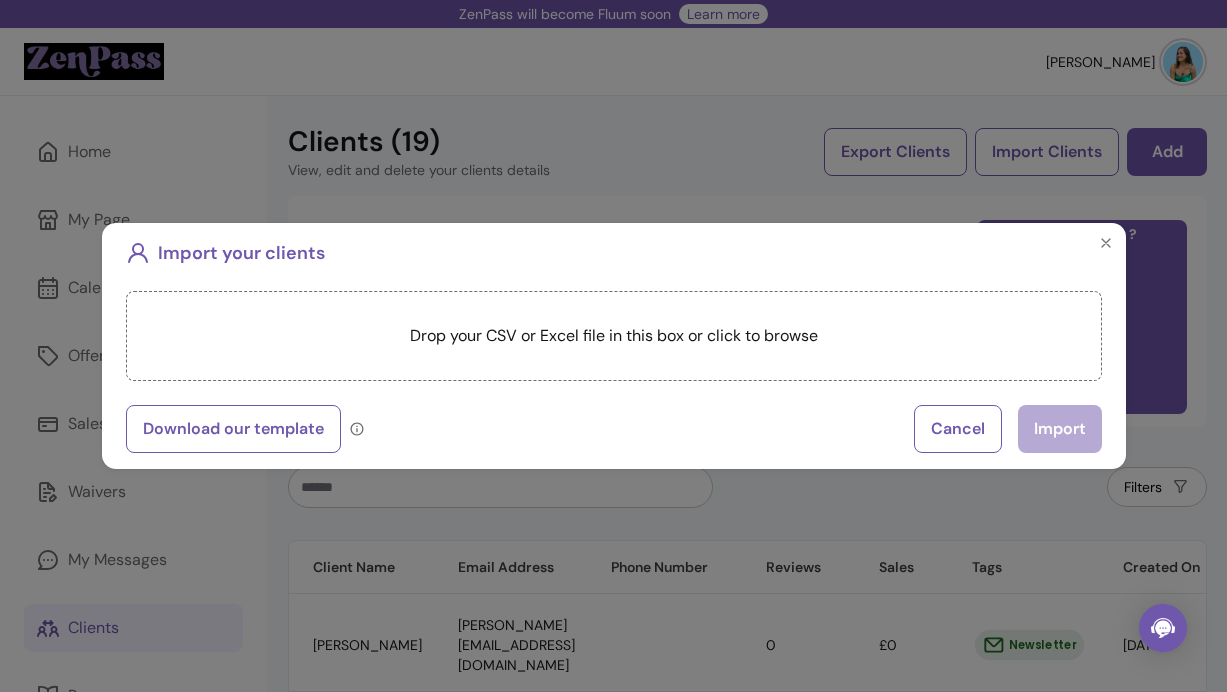 click 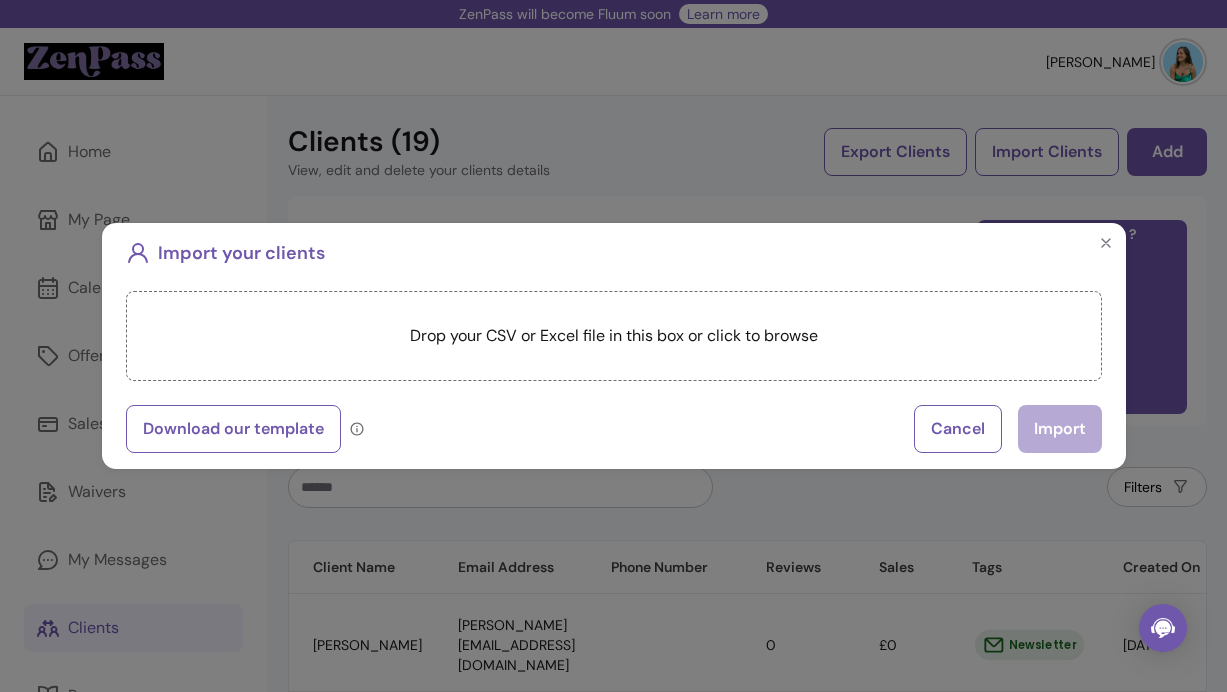 click 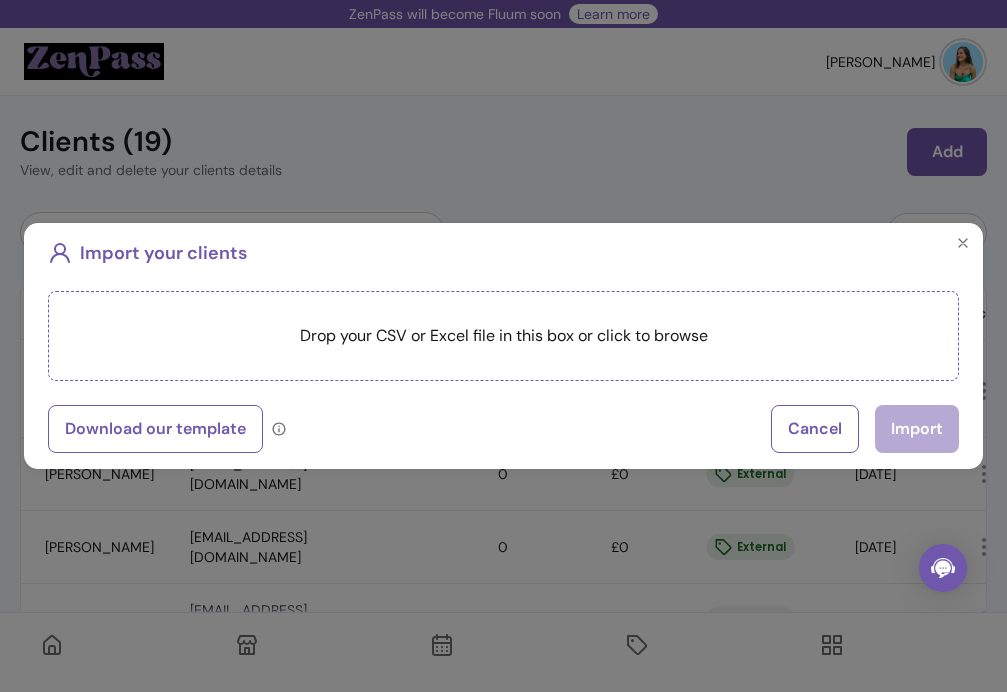 click on "Drop your CSV or Excel file in this box or click to browse" at bounding box center [503, 336] 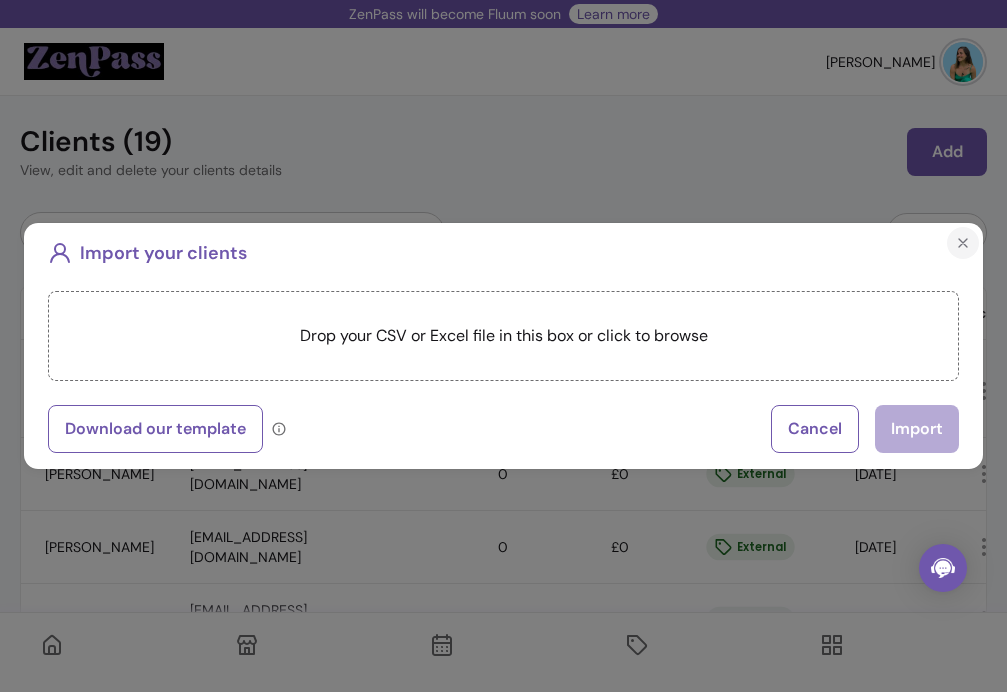 click at bounding box center [963, 243] 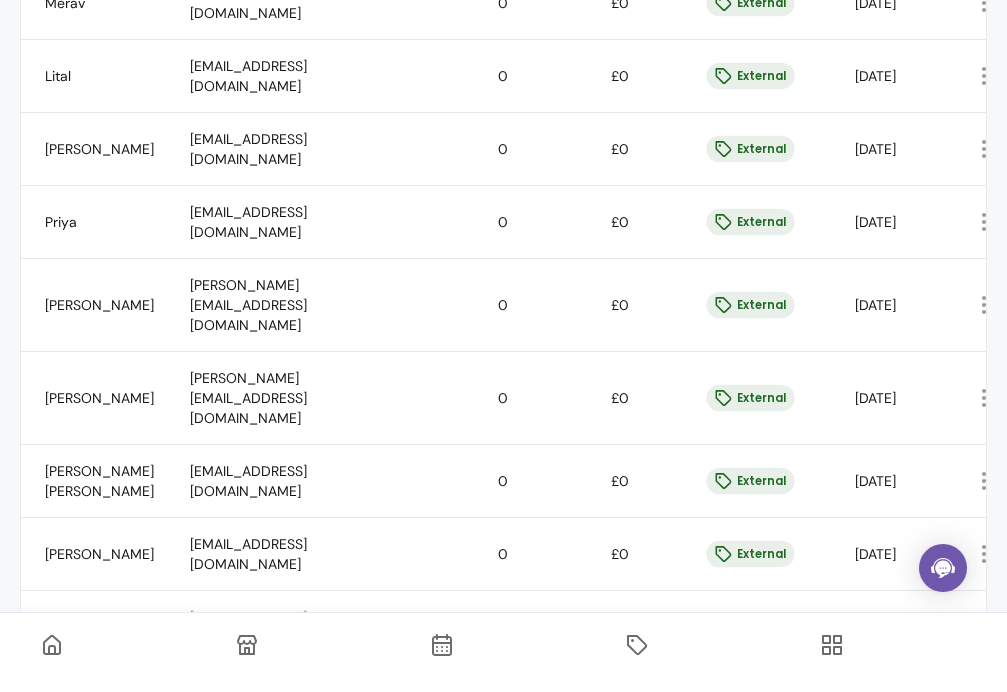 scroll, scrollTop: 1217, scrollLeft: 0, axis: vertical 